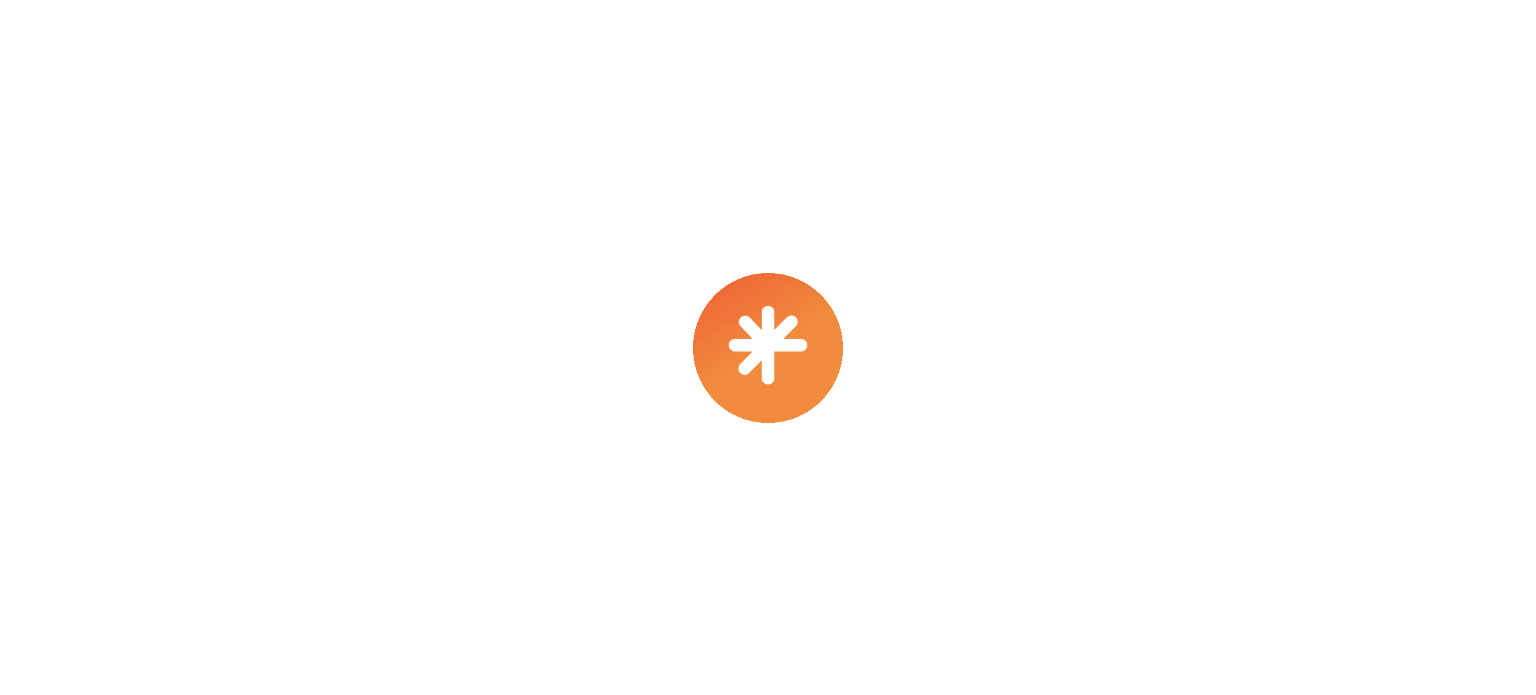 scroll, scrollTop: 0, scrollLeft: 0, axis: both 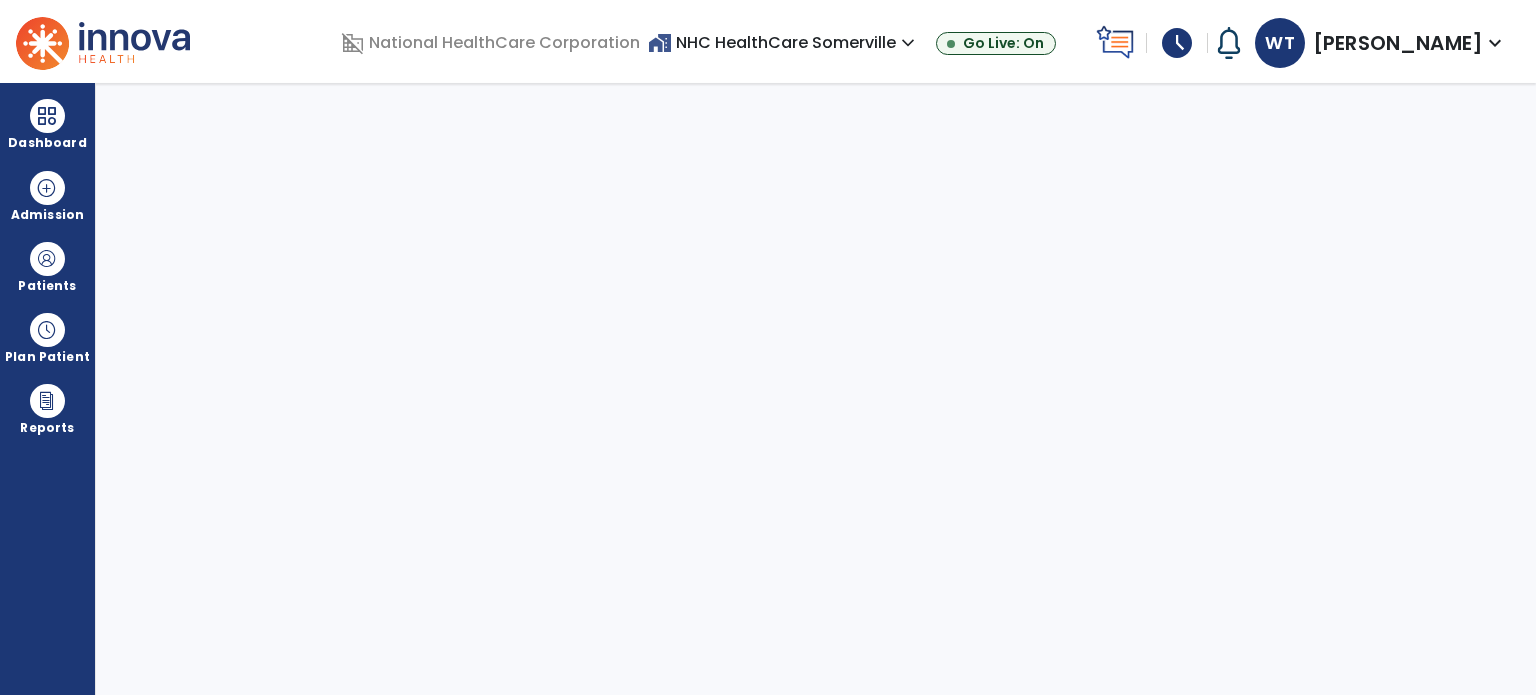 select on "****" 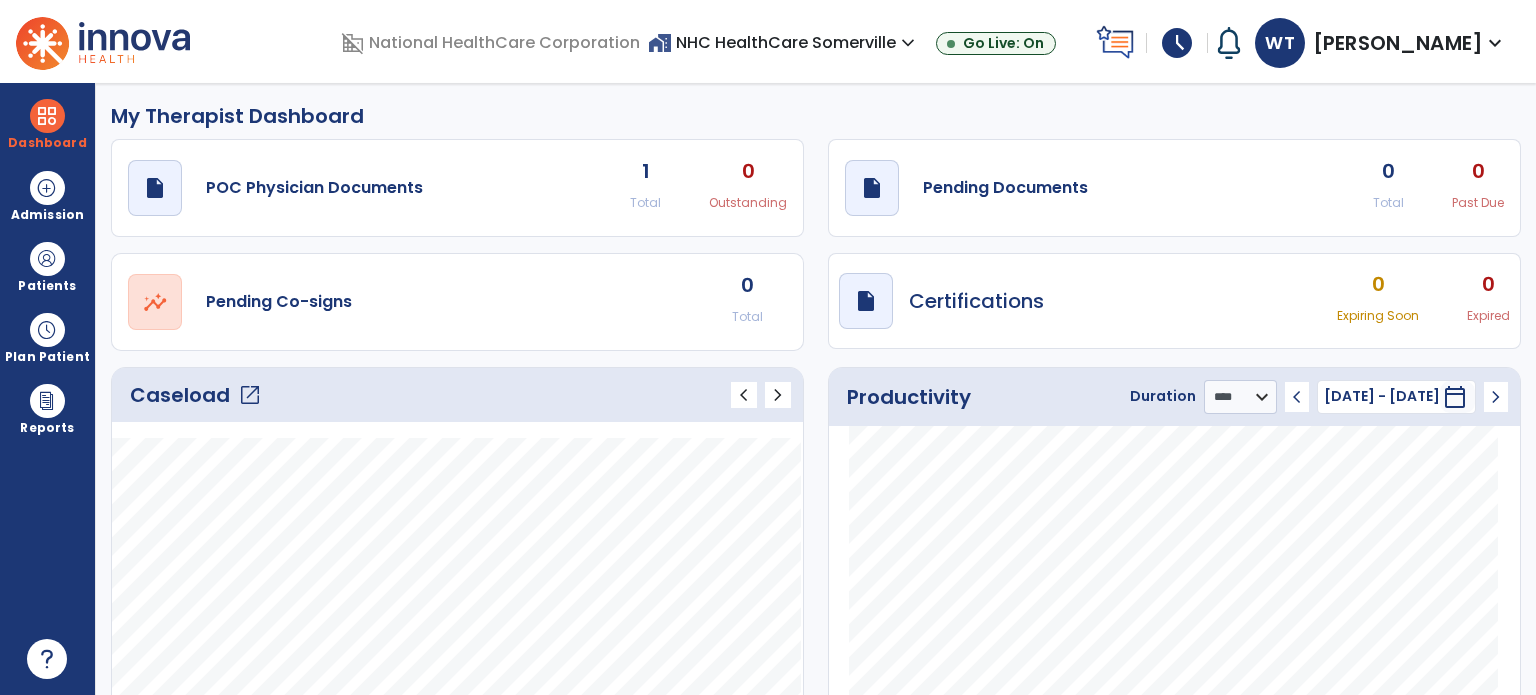 scroll, scrollTop: 0, scrollLeft: 0, axis: both 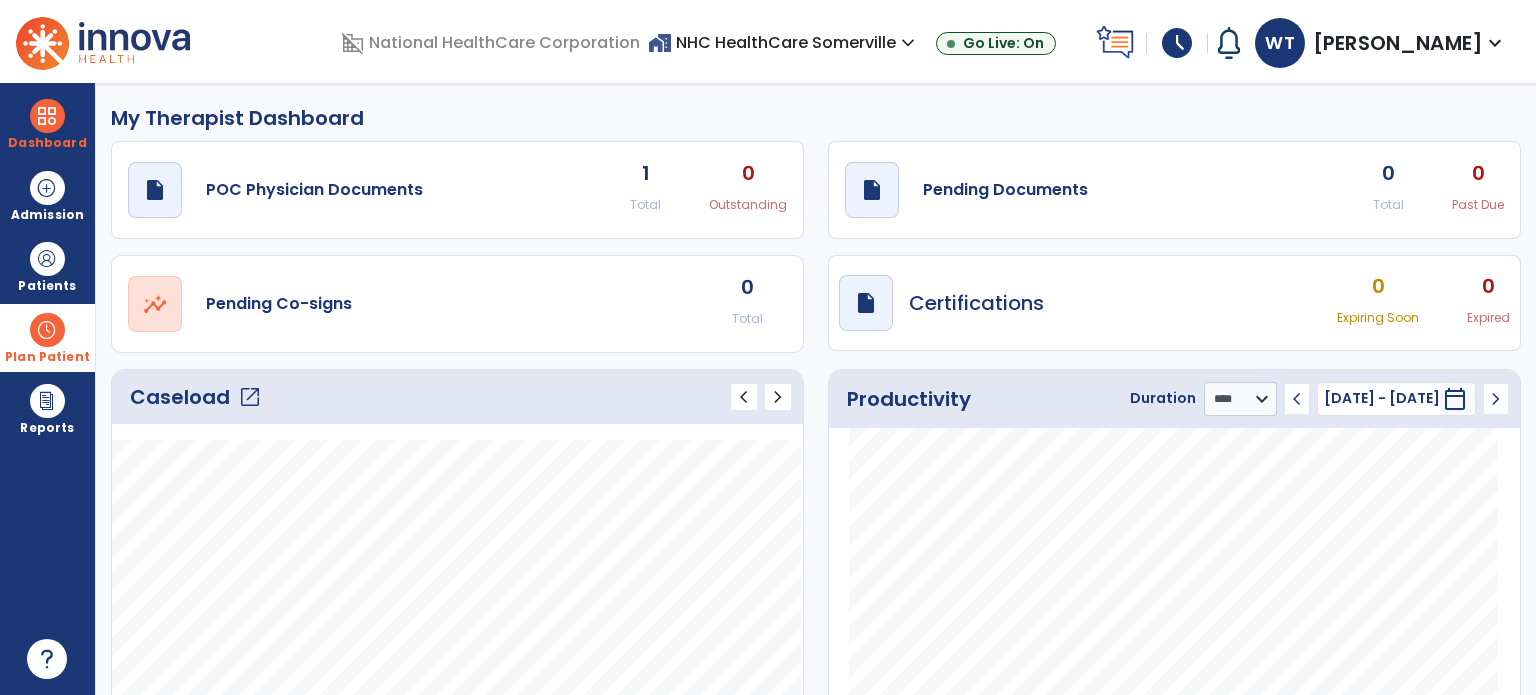 click at bounding box center (47, 330) 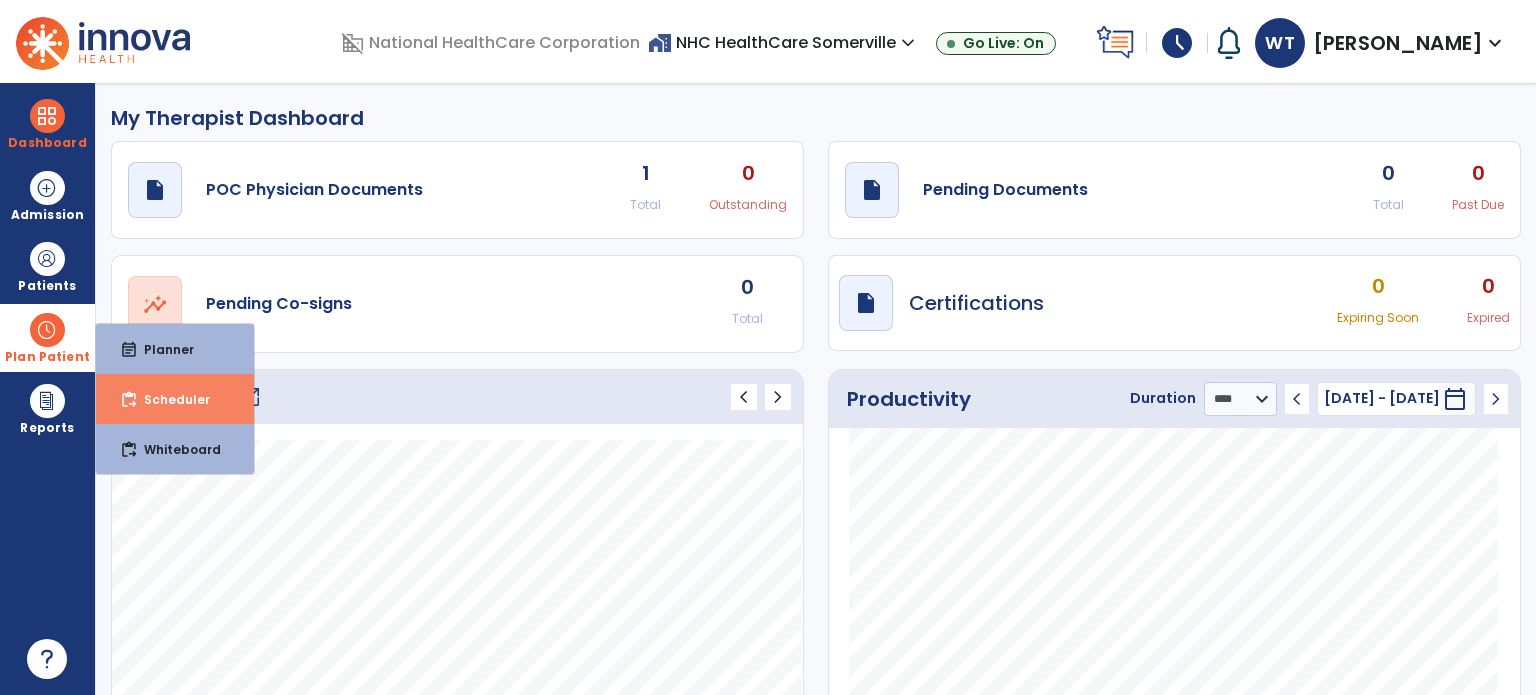 click on "Scheduler" at bounding box center (169, 399) 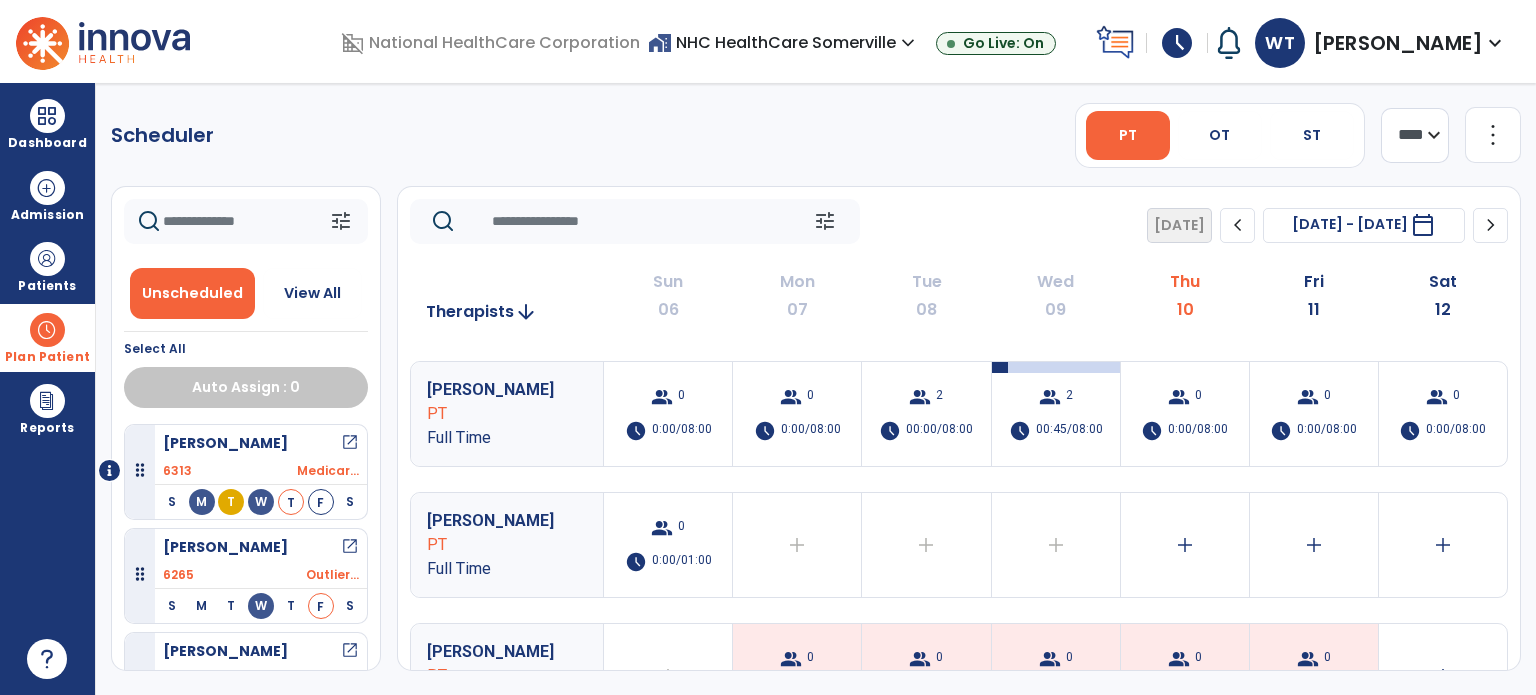 scroll, scrollTop: 0, scrollLeft: 0, axis: both 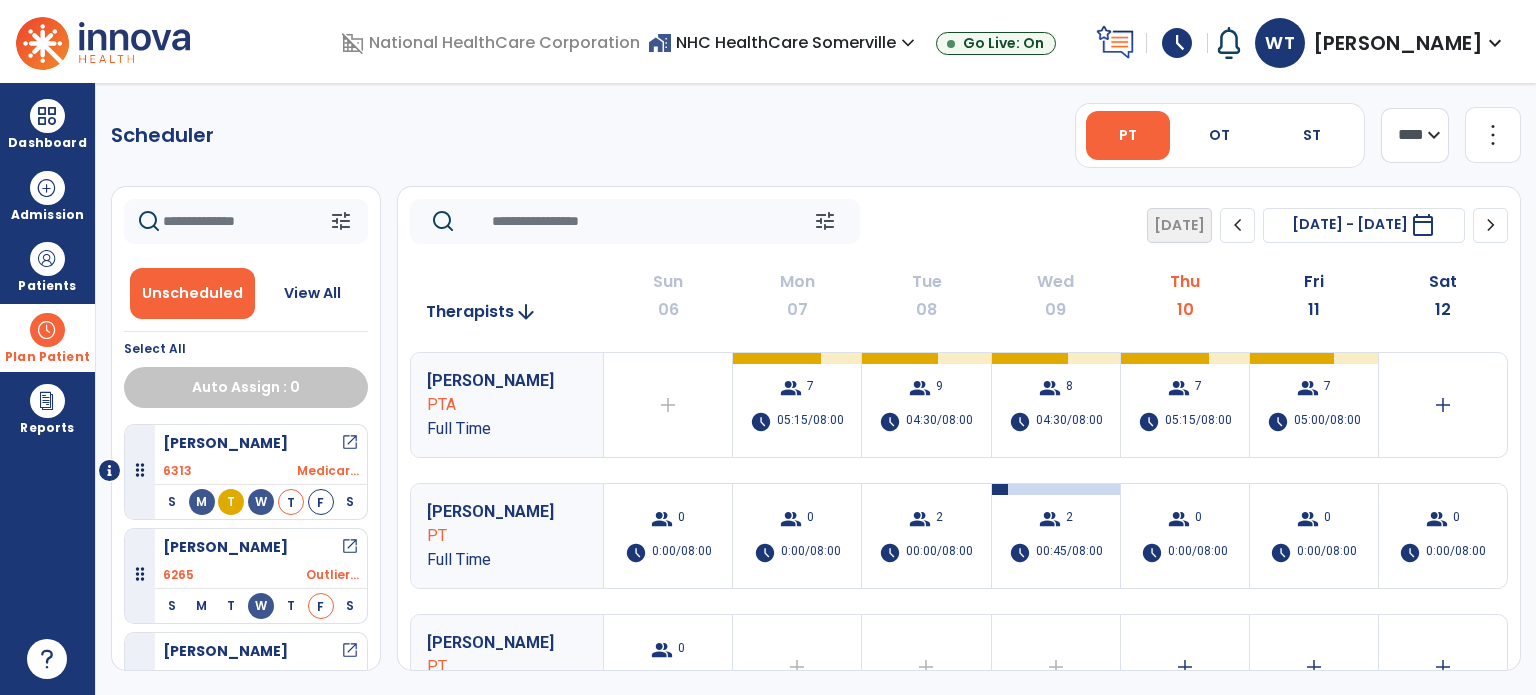 click on "home_work   NHC HealthCare Somerville   expand_more" at bounding box center [784, 42] 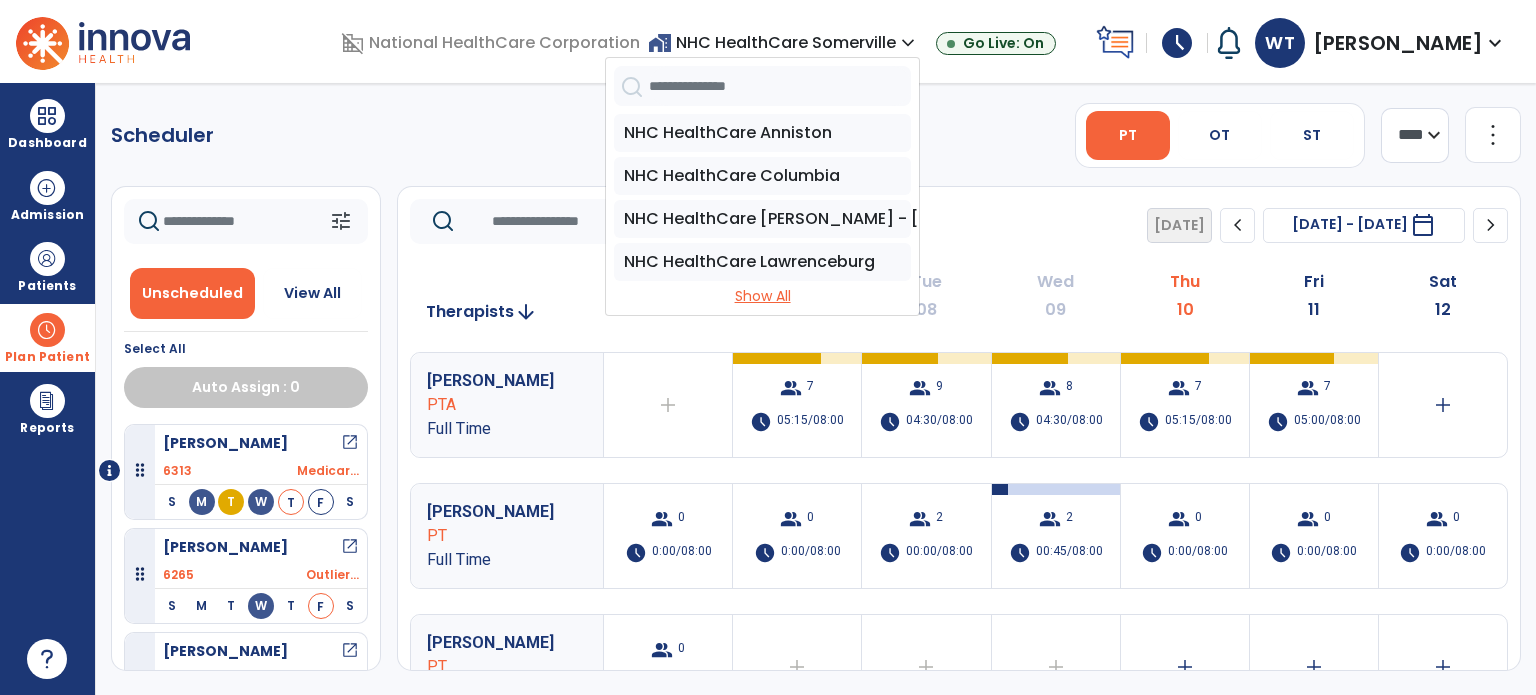click on "Show All" at bounding box center (762, 296) 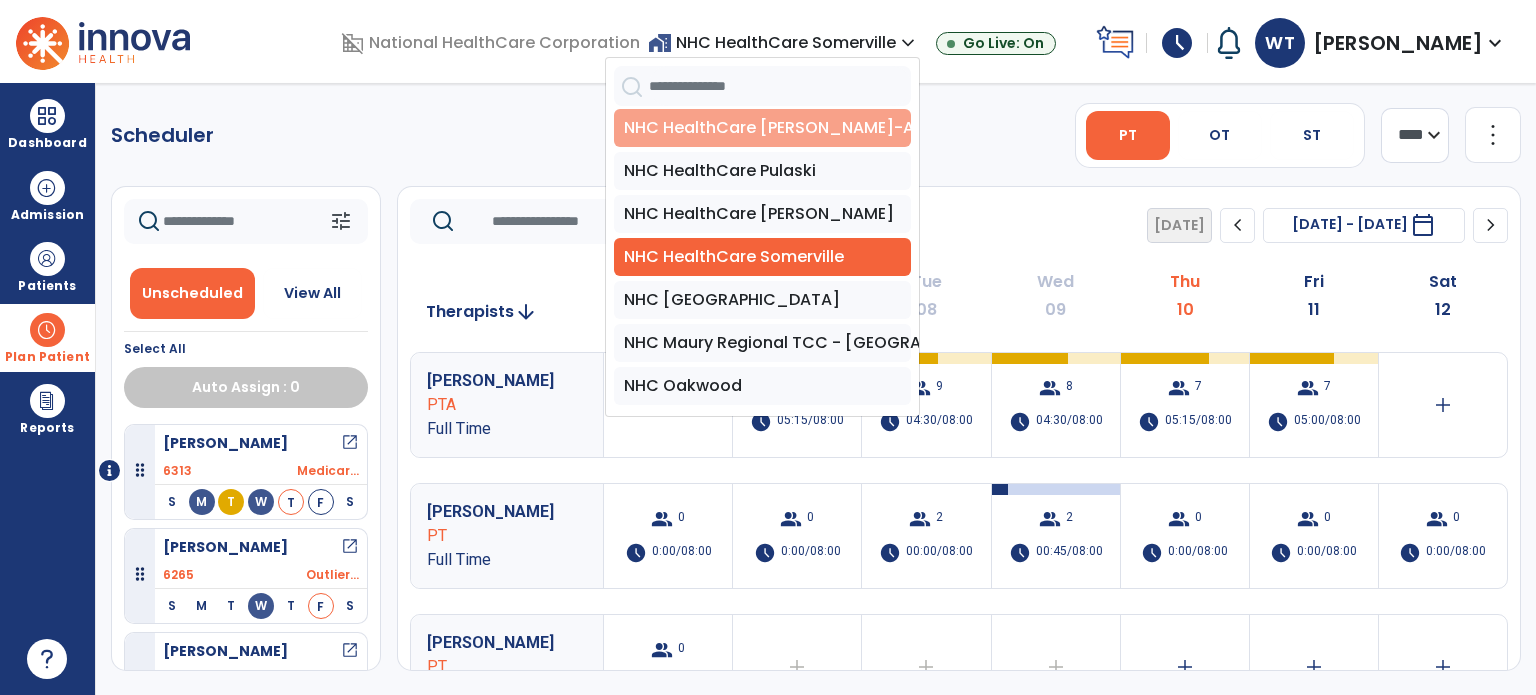 scroll, scrollTop: 221, scrollLeft: 0, axis: vertical 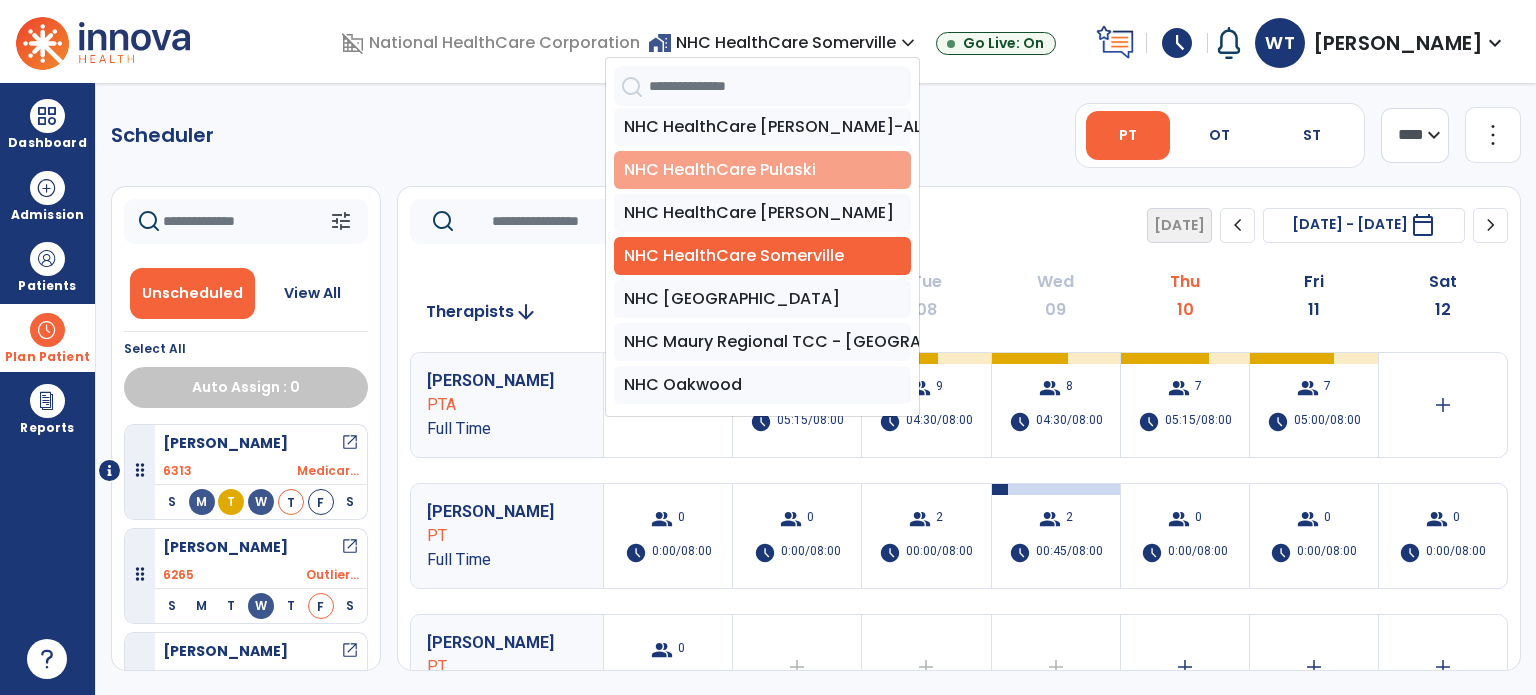click on "NHC HealthCare Pulaski" at bounding box center (762, 170) 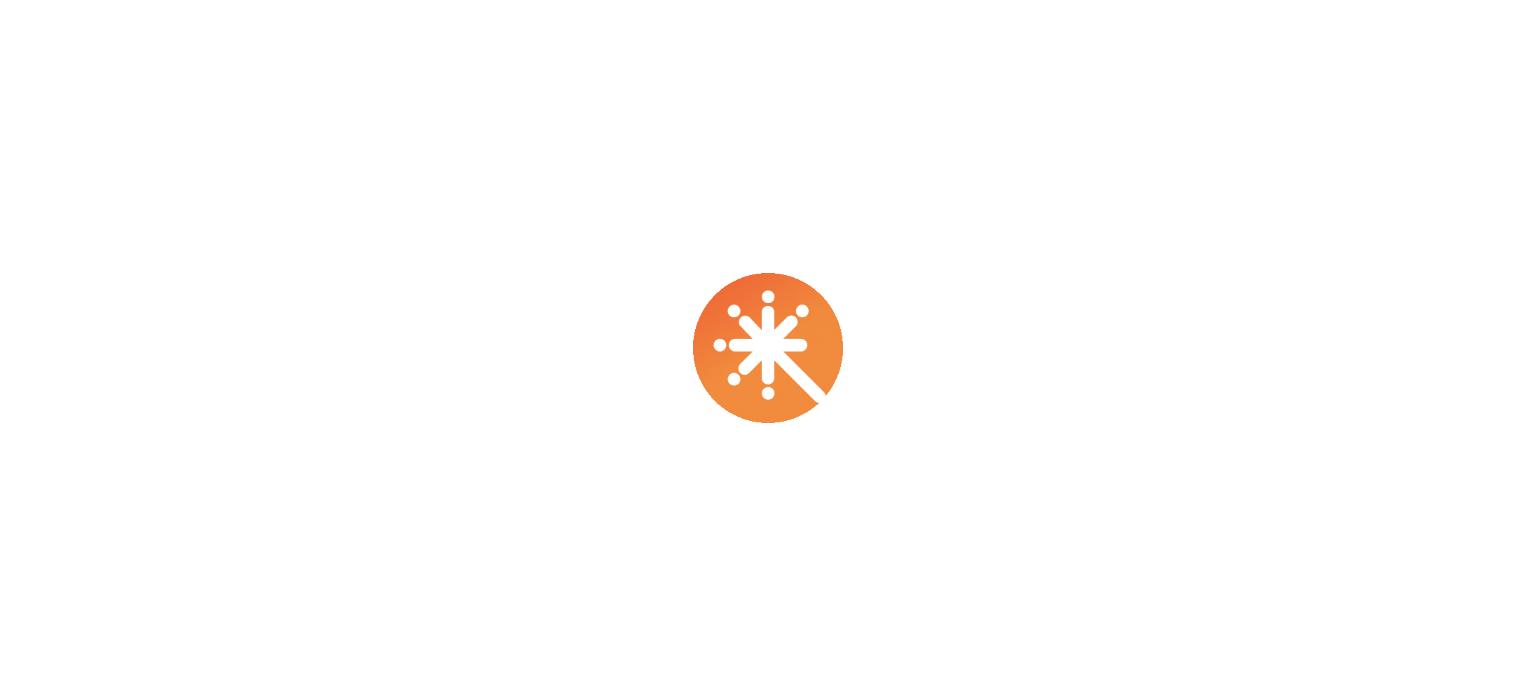 scroll, scrollTop: 0, scrollLeft: 0, axis: both 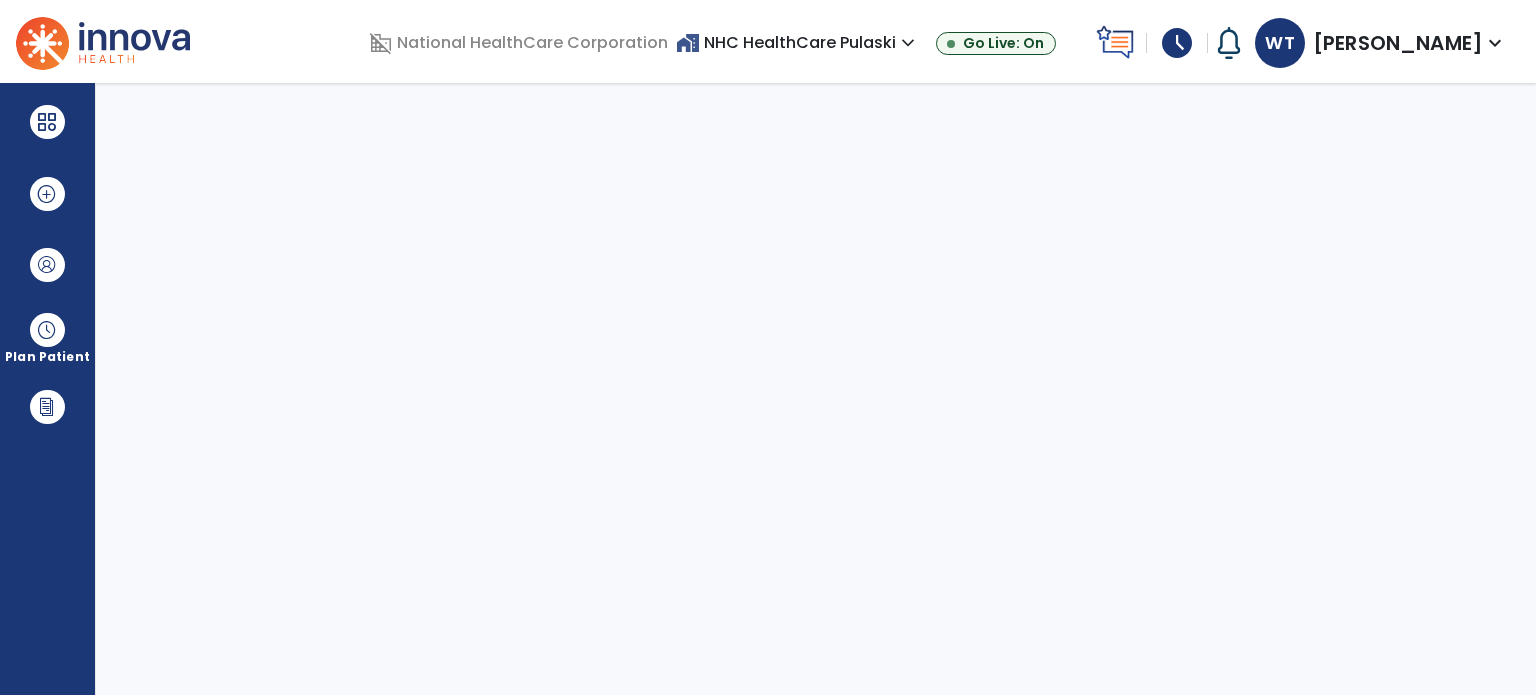 select on "****" 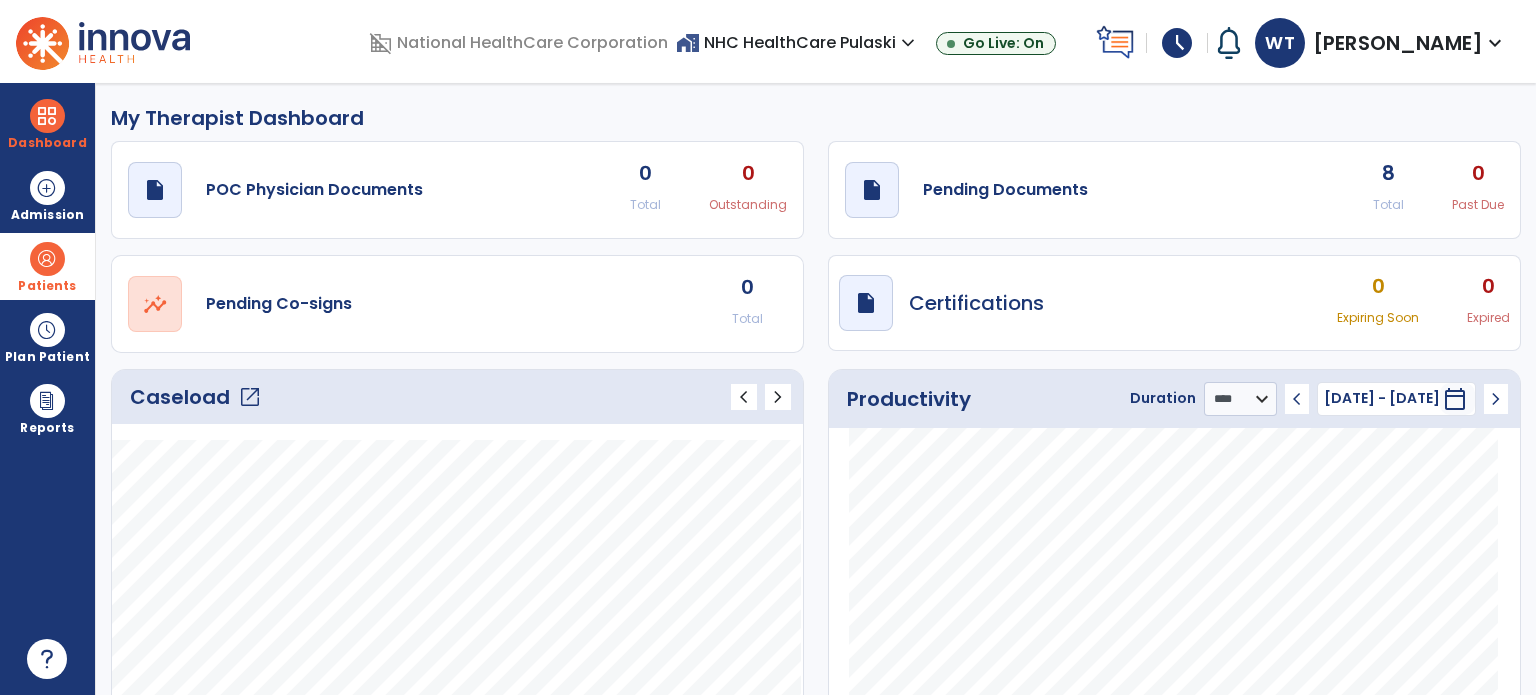 click at bounding box center [47, 259] 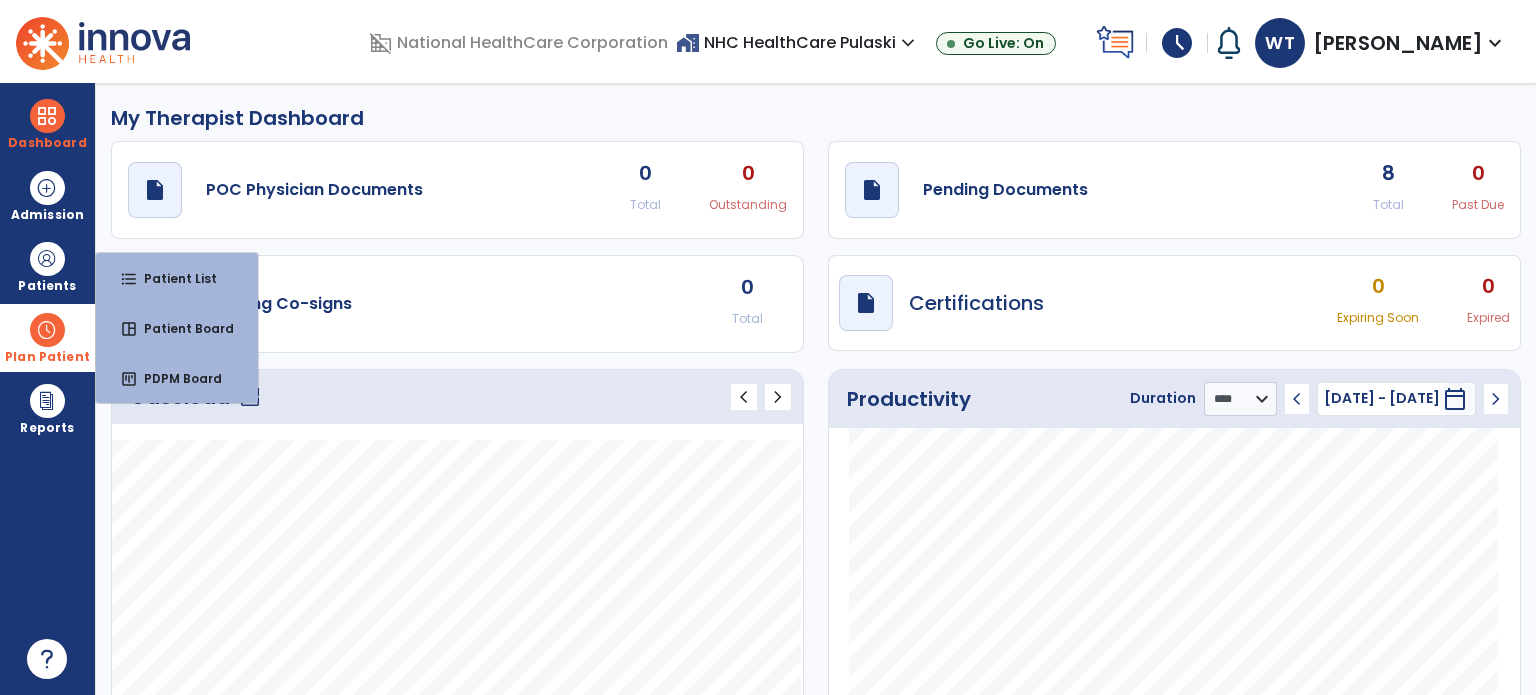 click at bounding box center (47, 330) 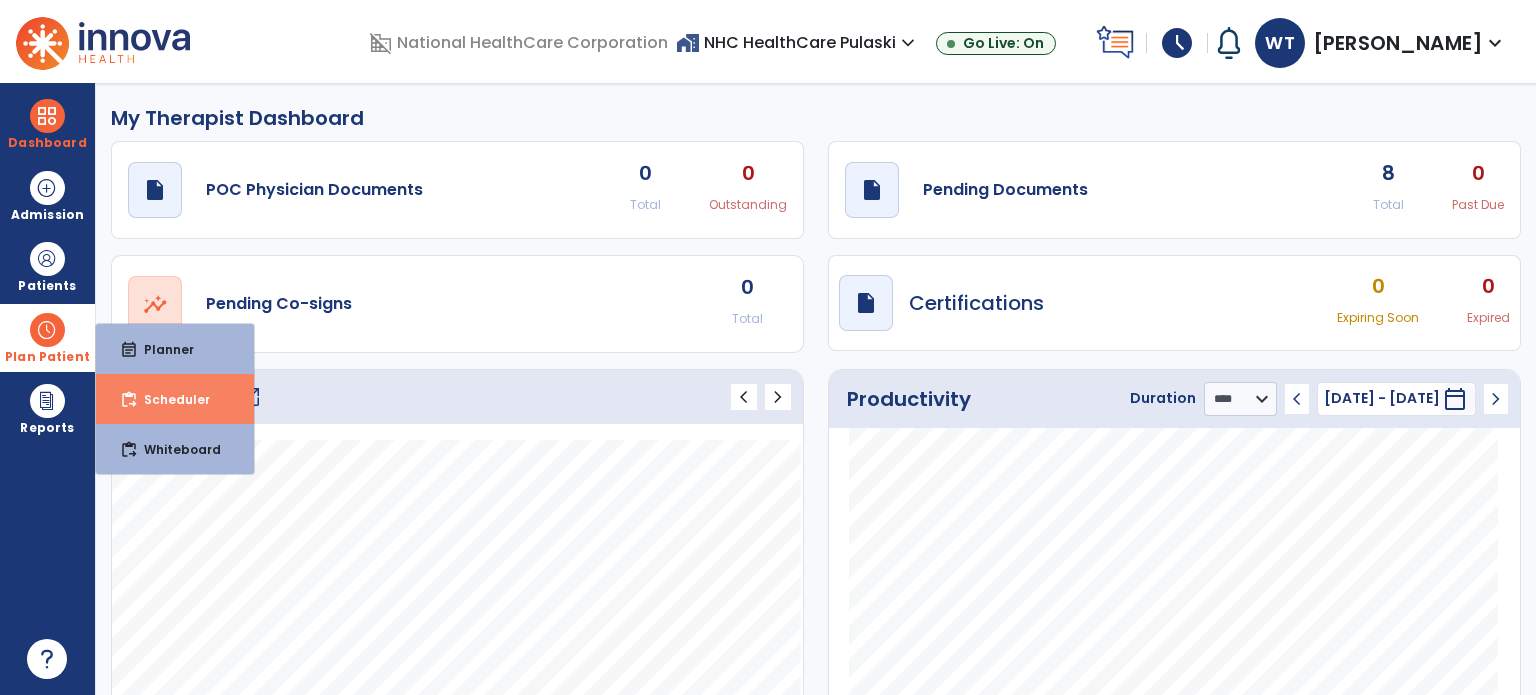 click on "Scheduler" at bounding box center [169, 399] 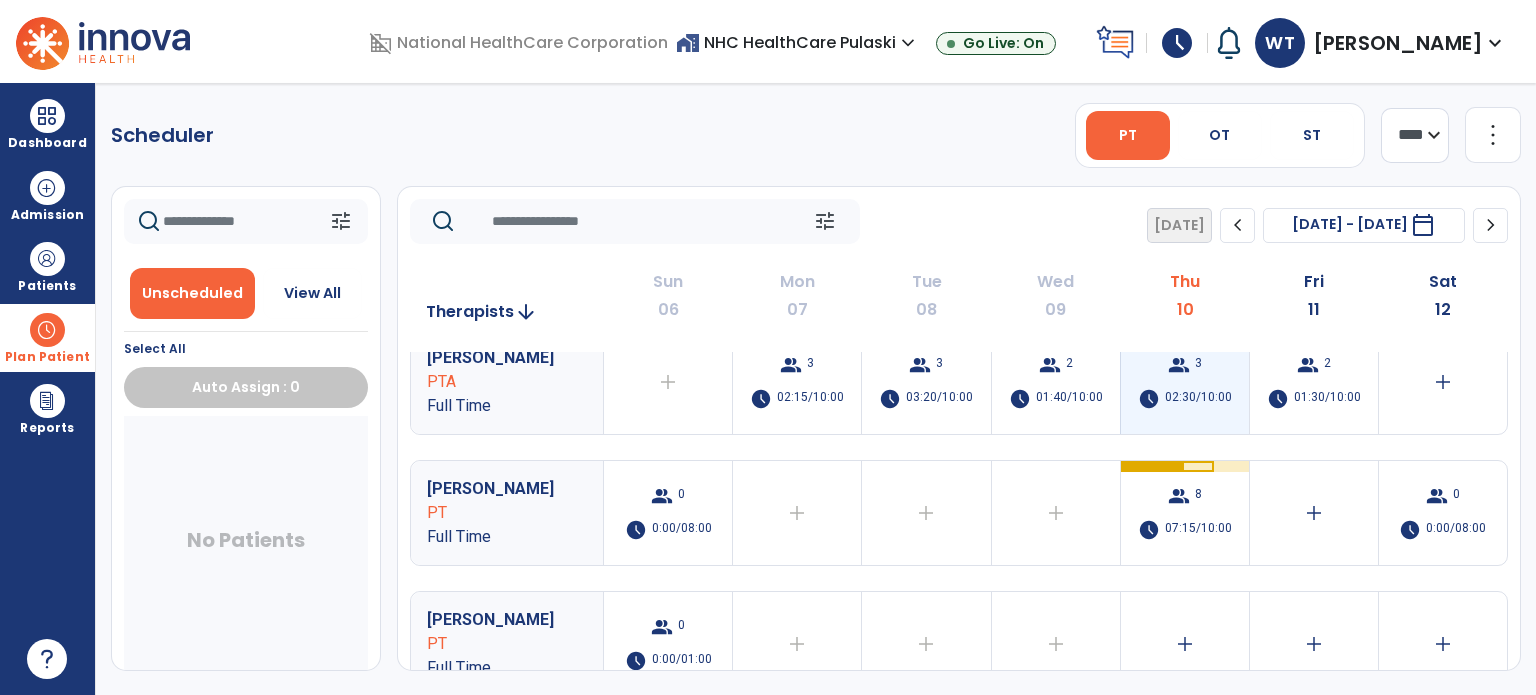 scroll, scrollTop: 700, scrollLeft: 0, axis: vertical 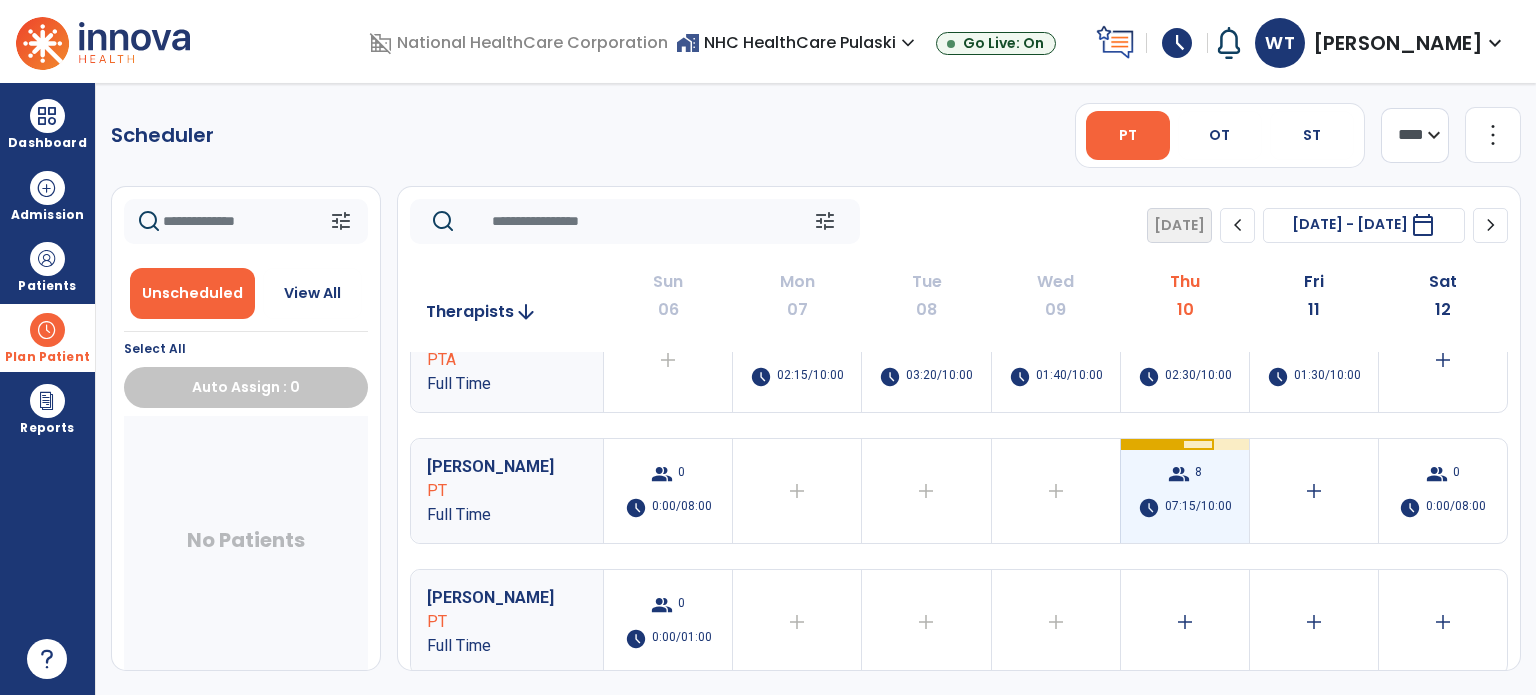 click on "group  8  schedule  07:15/10:00" at bounding box center (1185, 491) 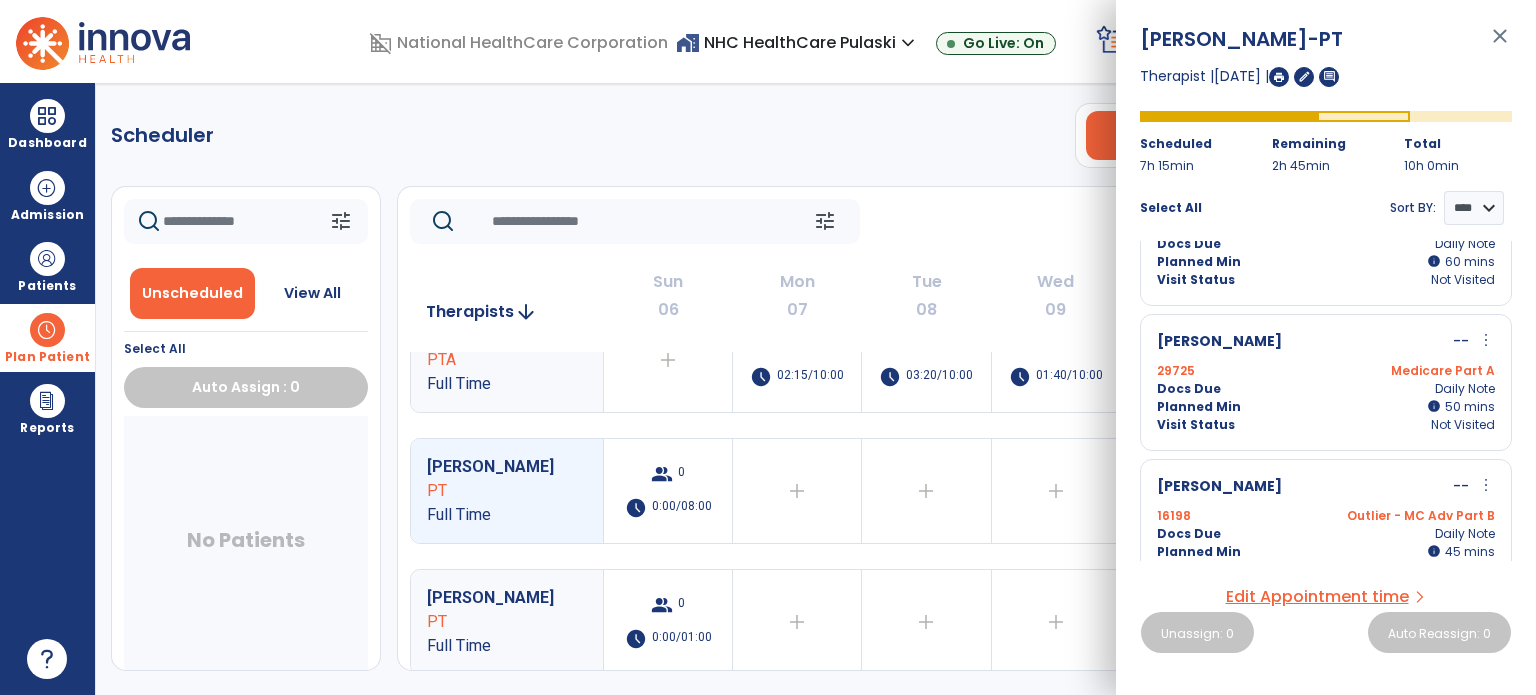 scroll, scrollTop: 0, scrollLeft: 0, axis: both 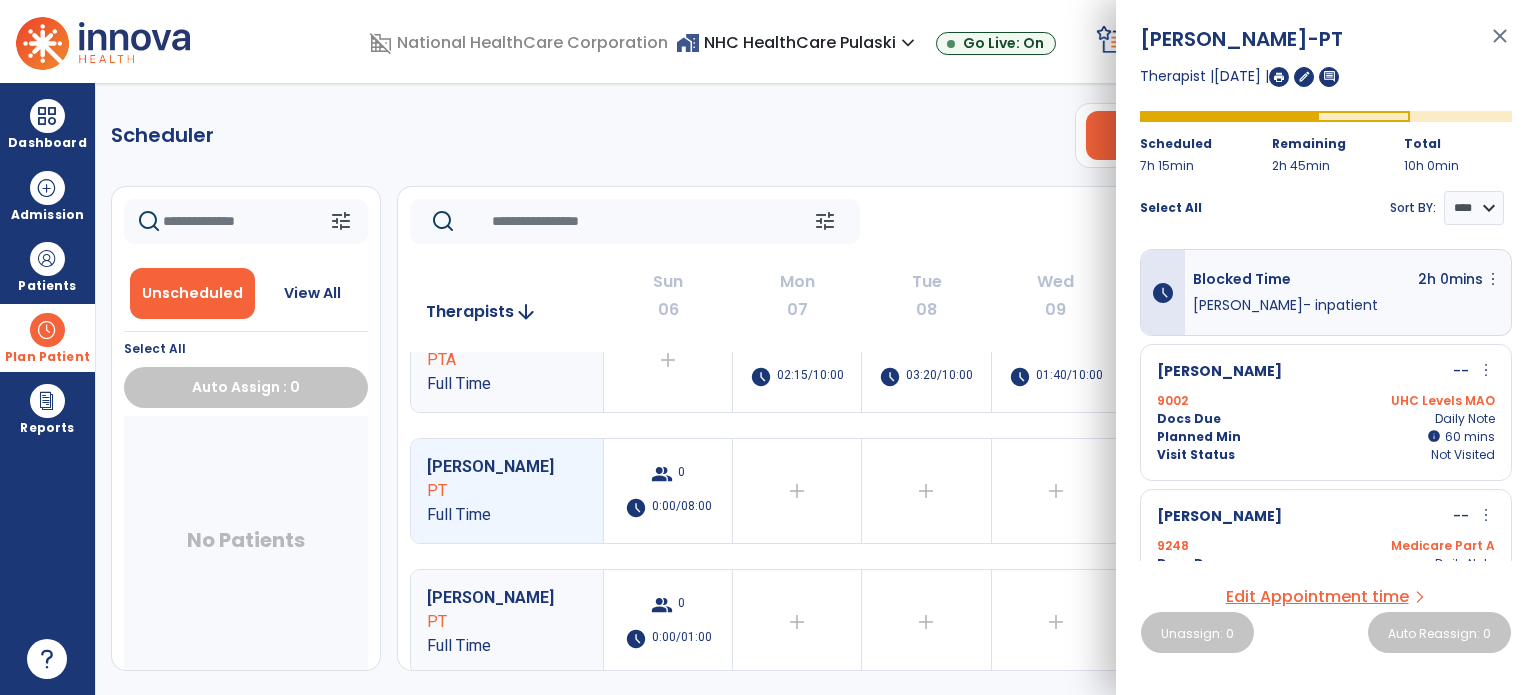 click at bounding box center (1279, 77) 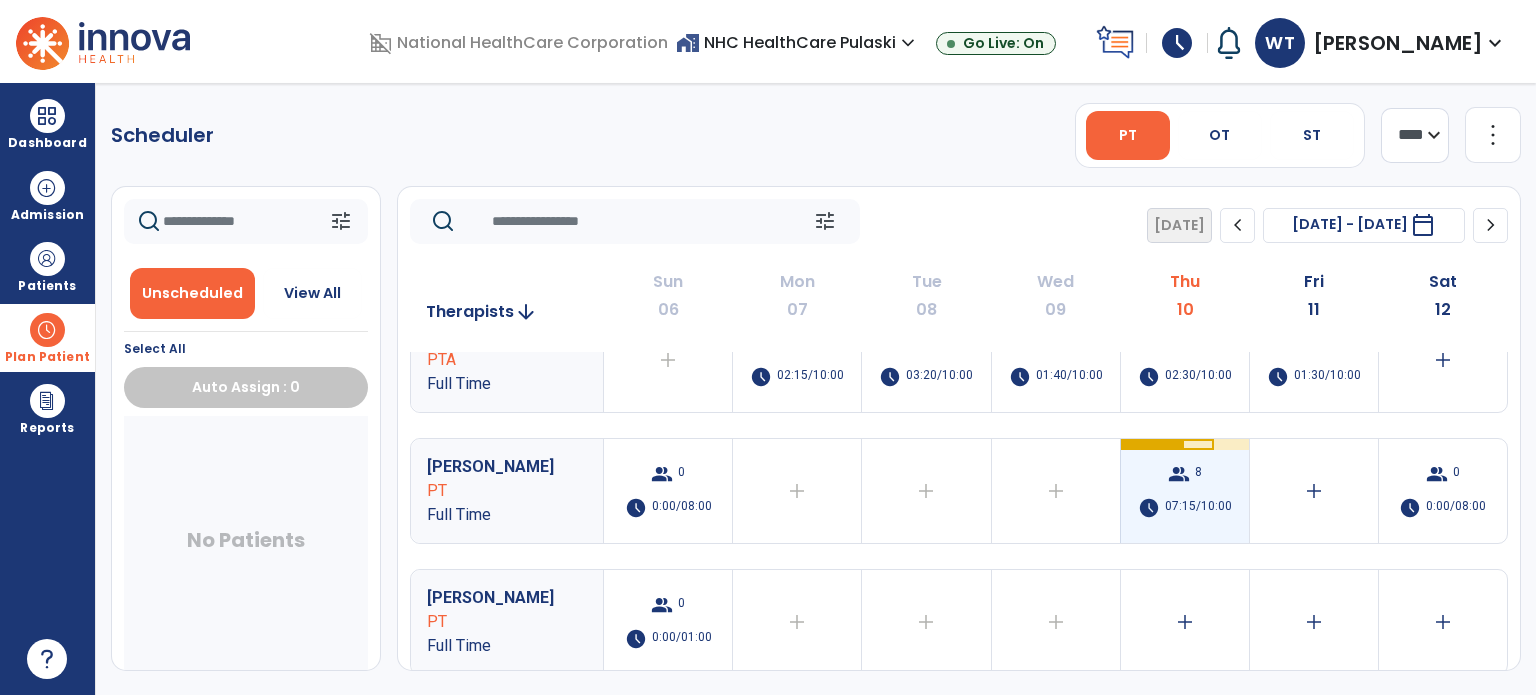 click on "group  8  schedule  07:15/10:00" at bounding box center (1185, 491) 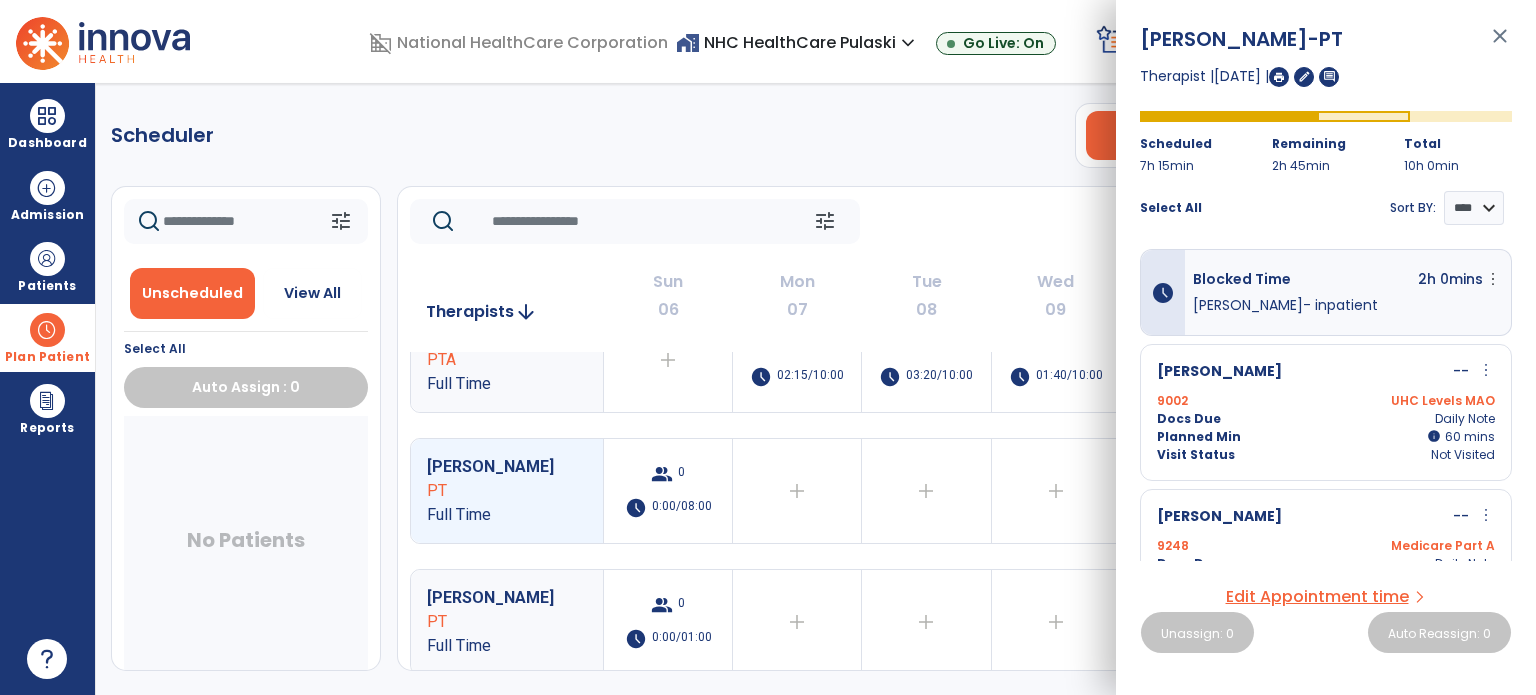 click at bounding box center [1279, 77] 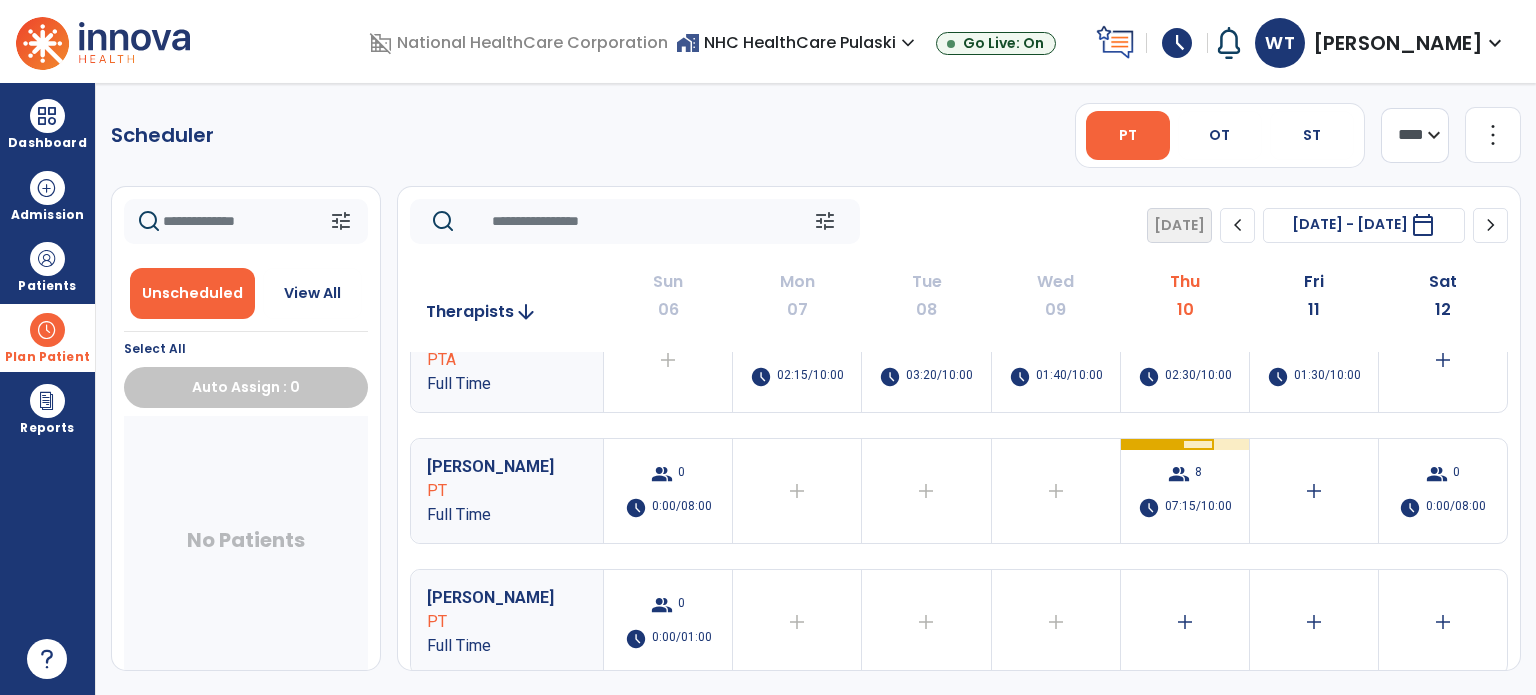 click on "Scheduler   PT   OT   ST  **** *** more_vert  Manage Labor   View All Therapists   Print" 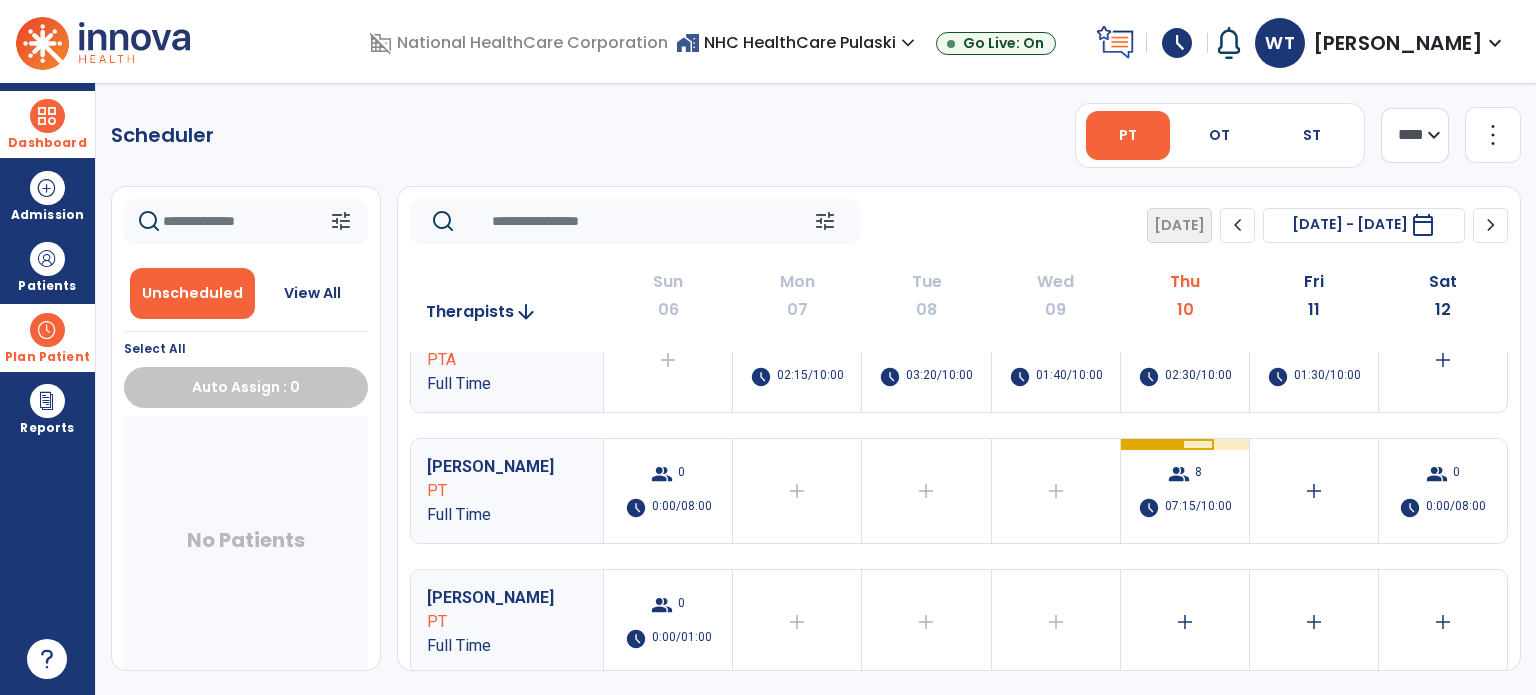 click on "Dashboard" at bounding box center (47, 124) 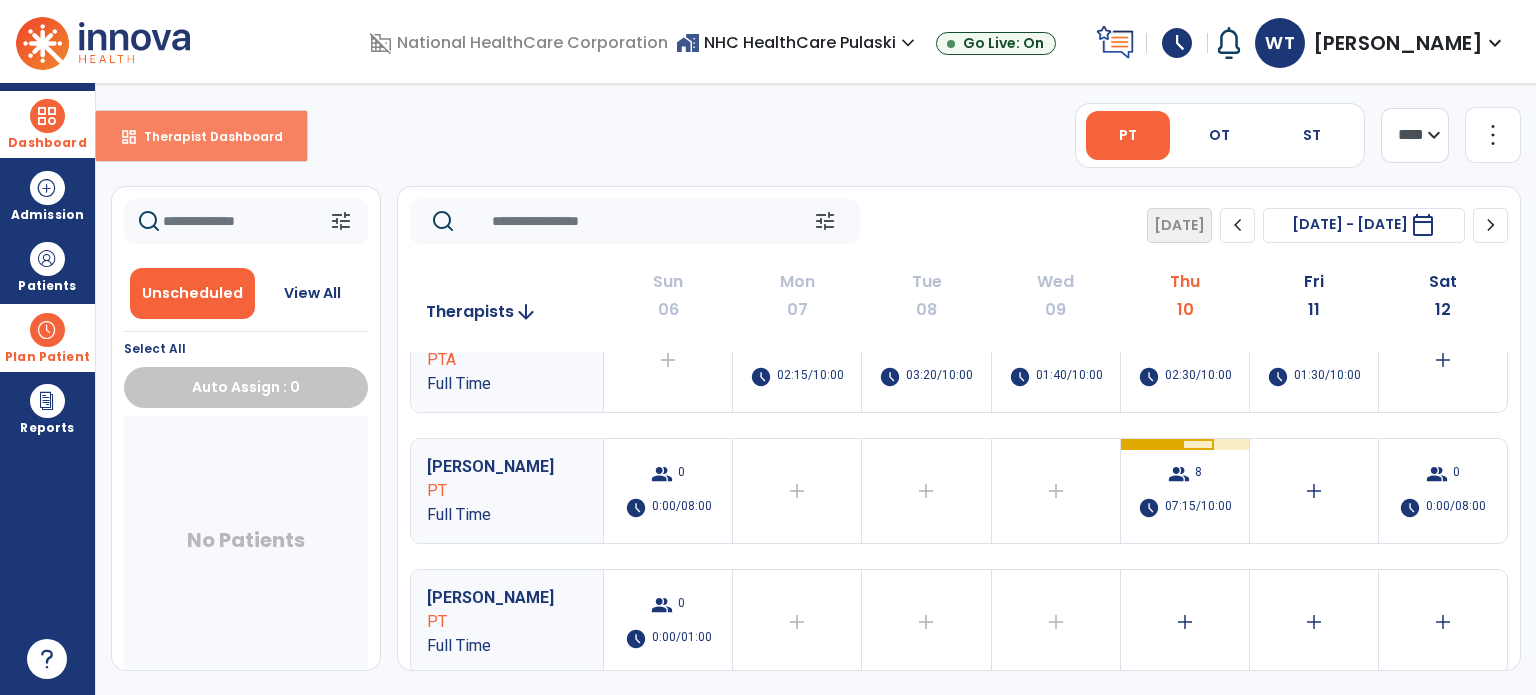click on "Therapist Dashboard" at bounding box center [205, 136] 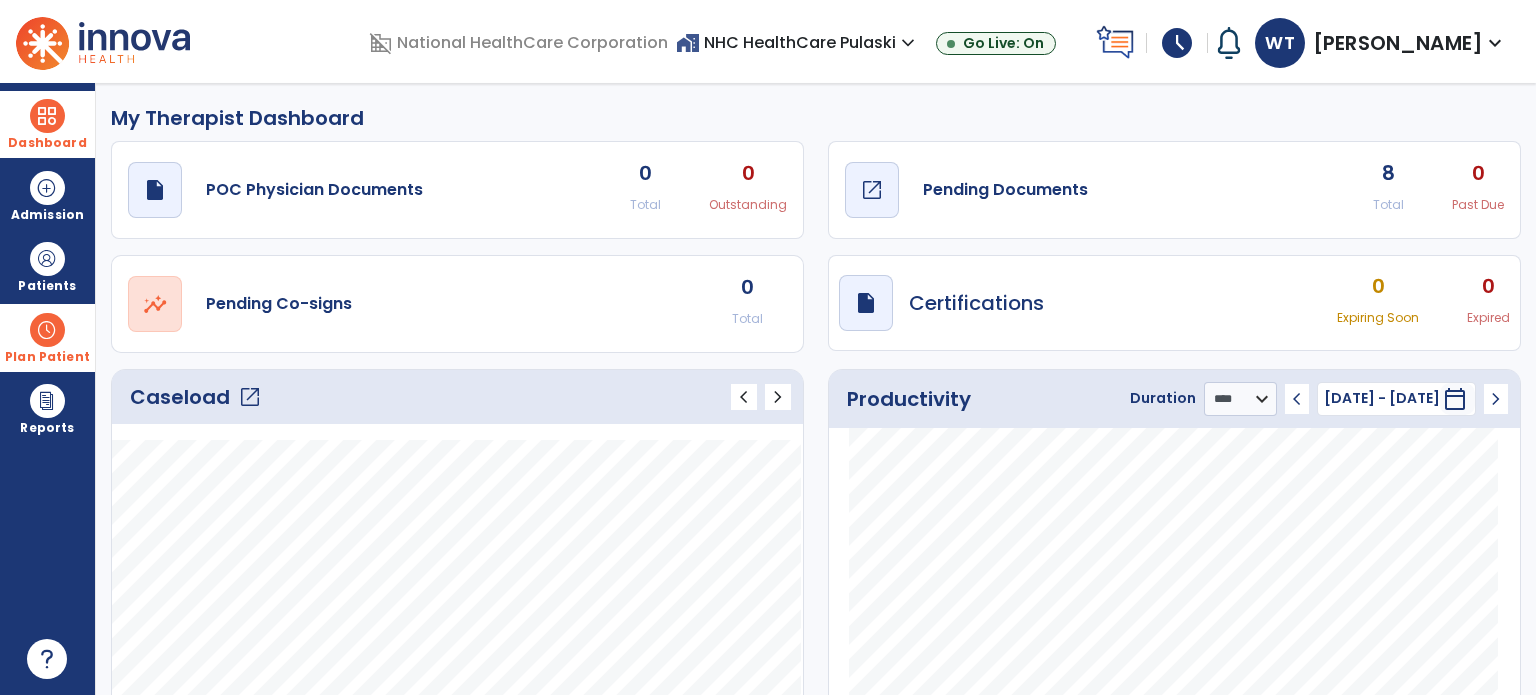 click on "open_in_new" 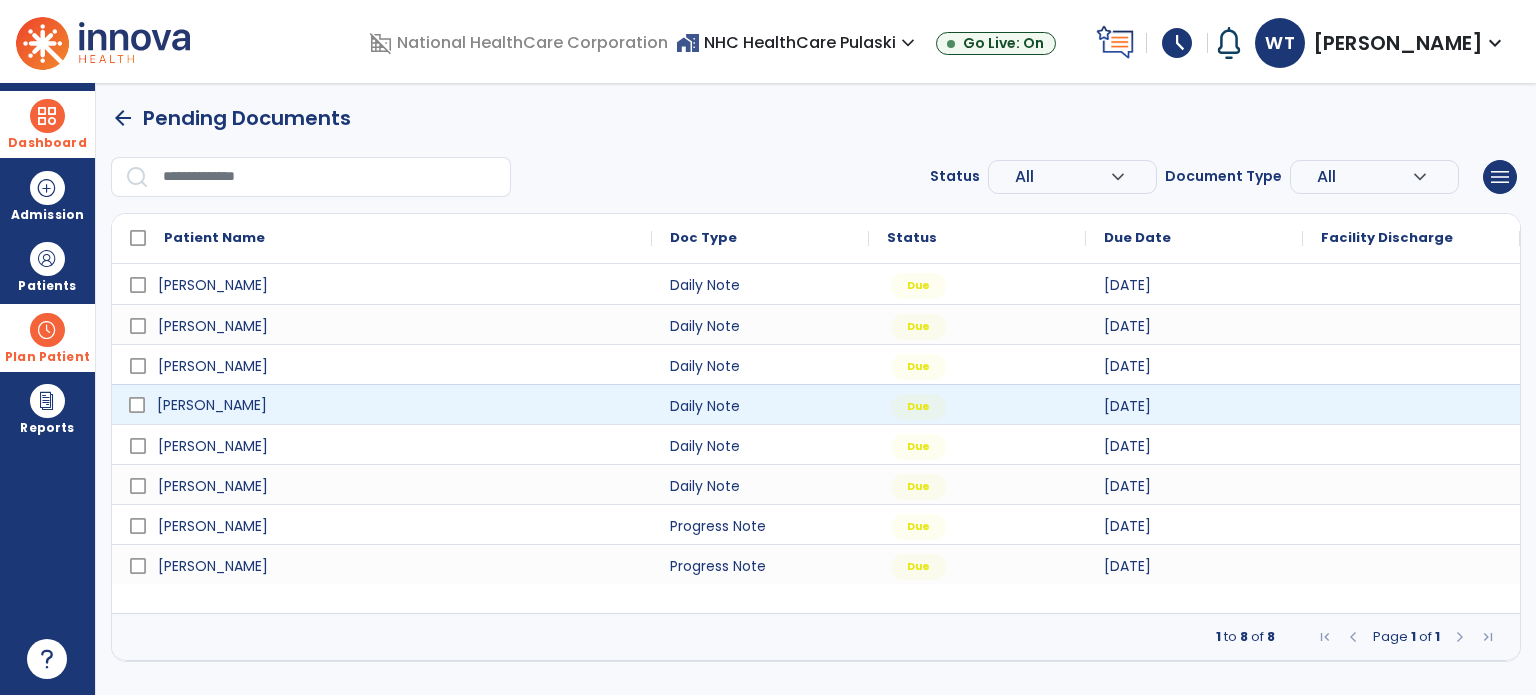 click on "[PERSON_NAME]" at bounding box center [396, 405] 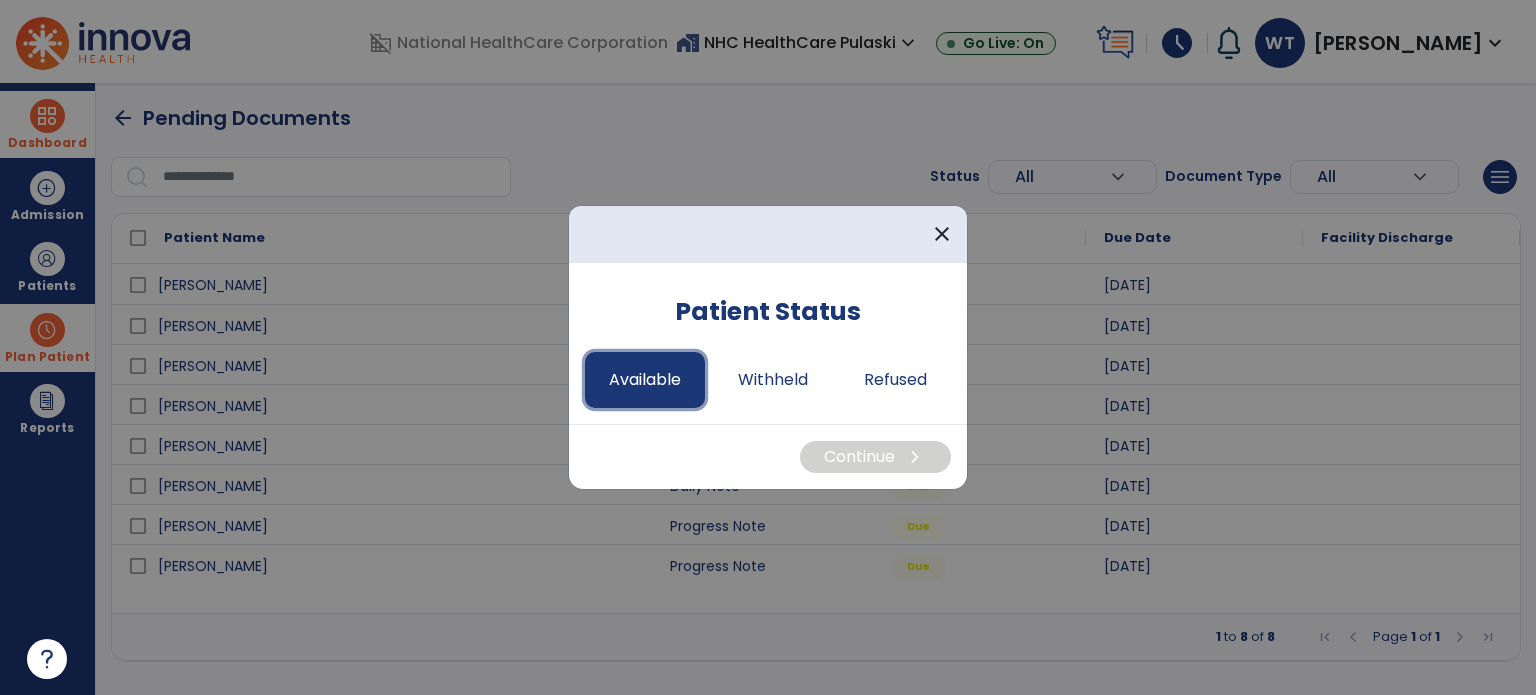 click on "Available" at bounding box center (645, 380) 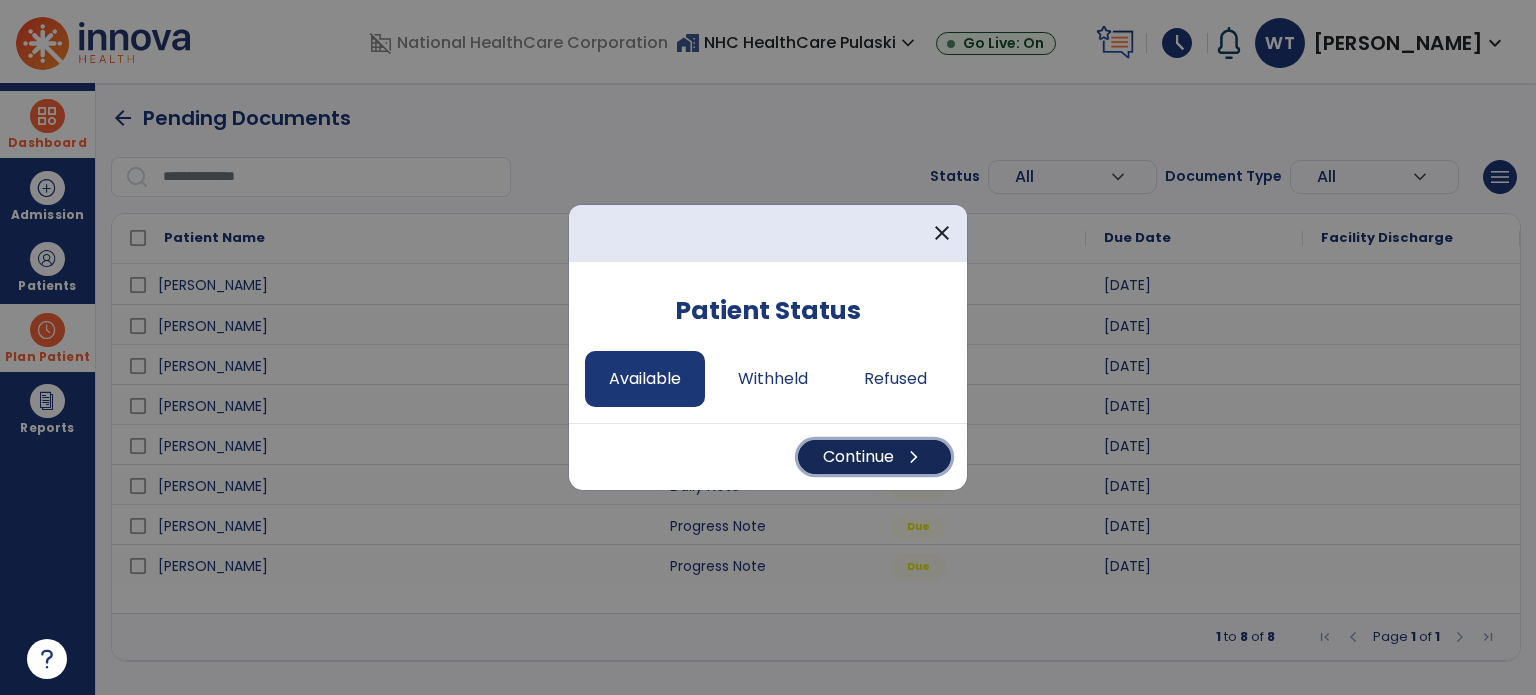 click on "Continue   chevron_right" at bounding box center (874, 457) 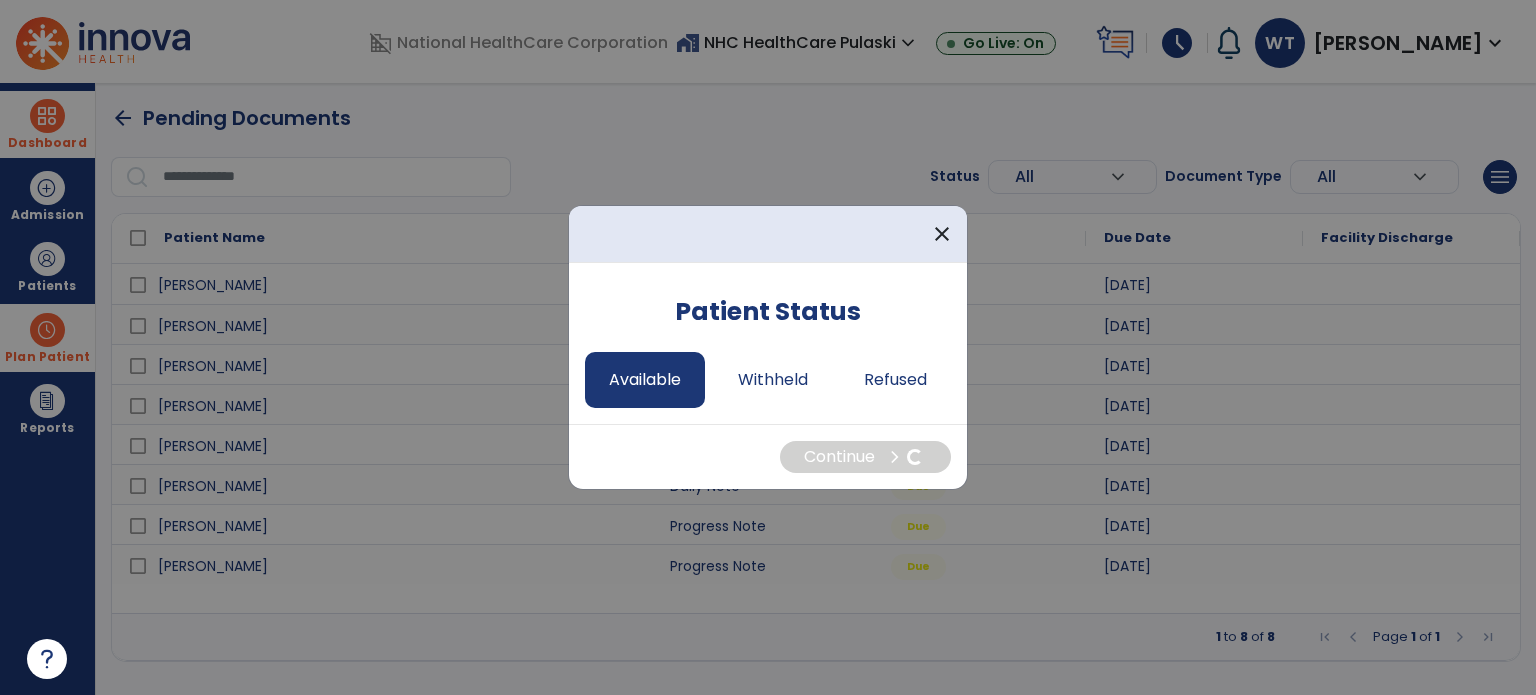 select on "*" 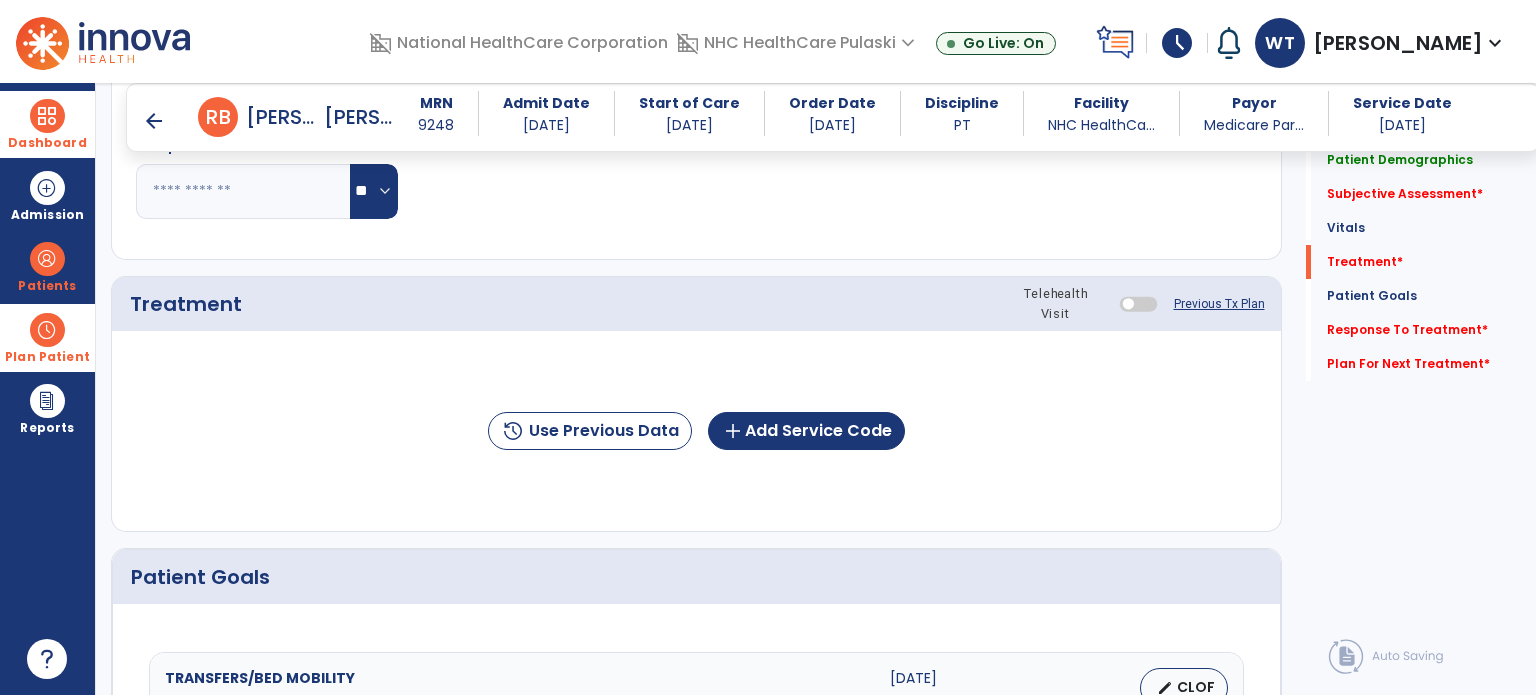 scroll, scrollTop: 1084, scrollLeft: 0, axis: vertical 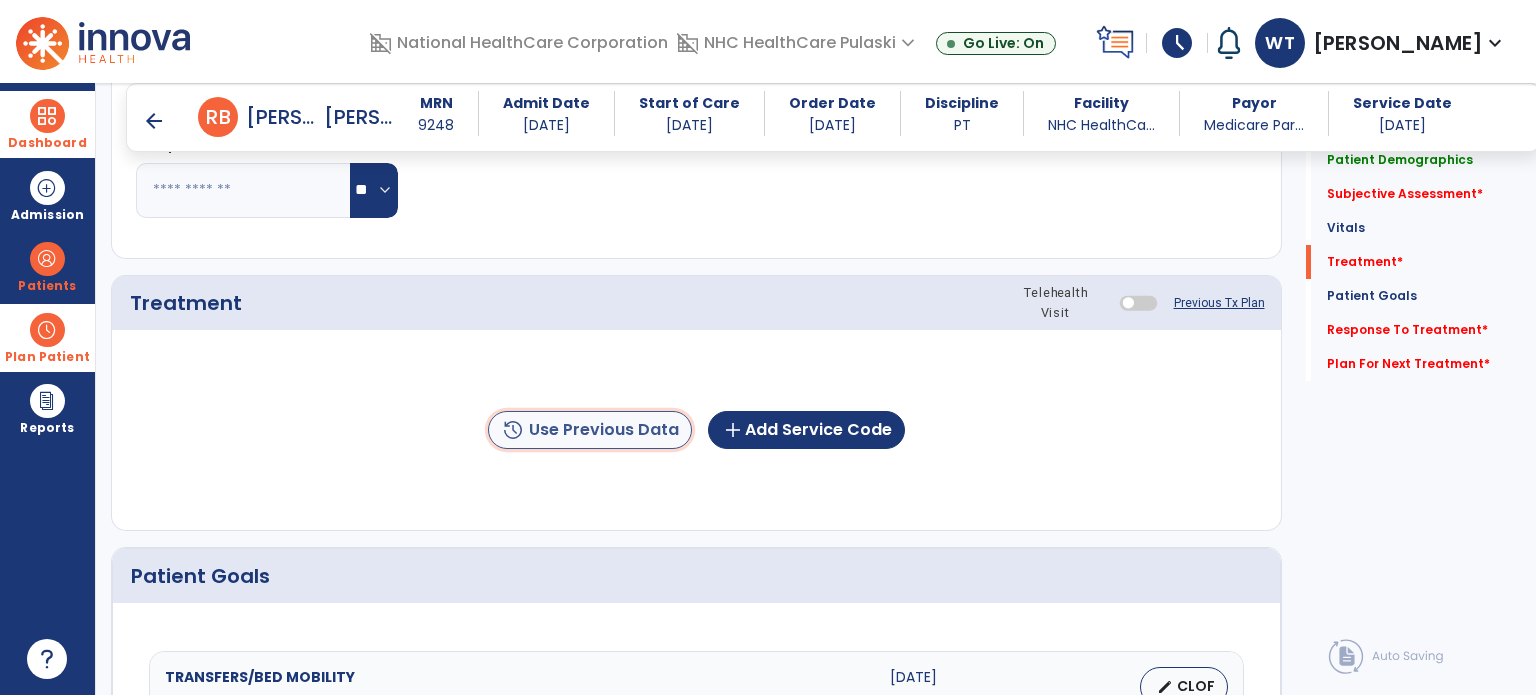 click on "history  Use Previous Data" 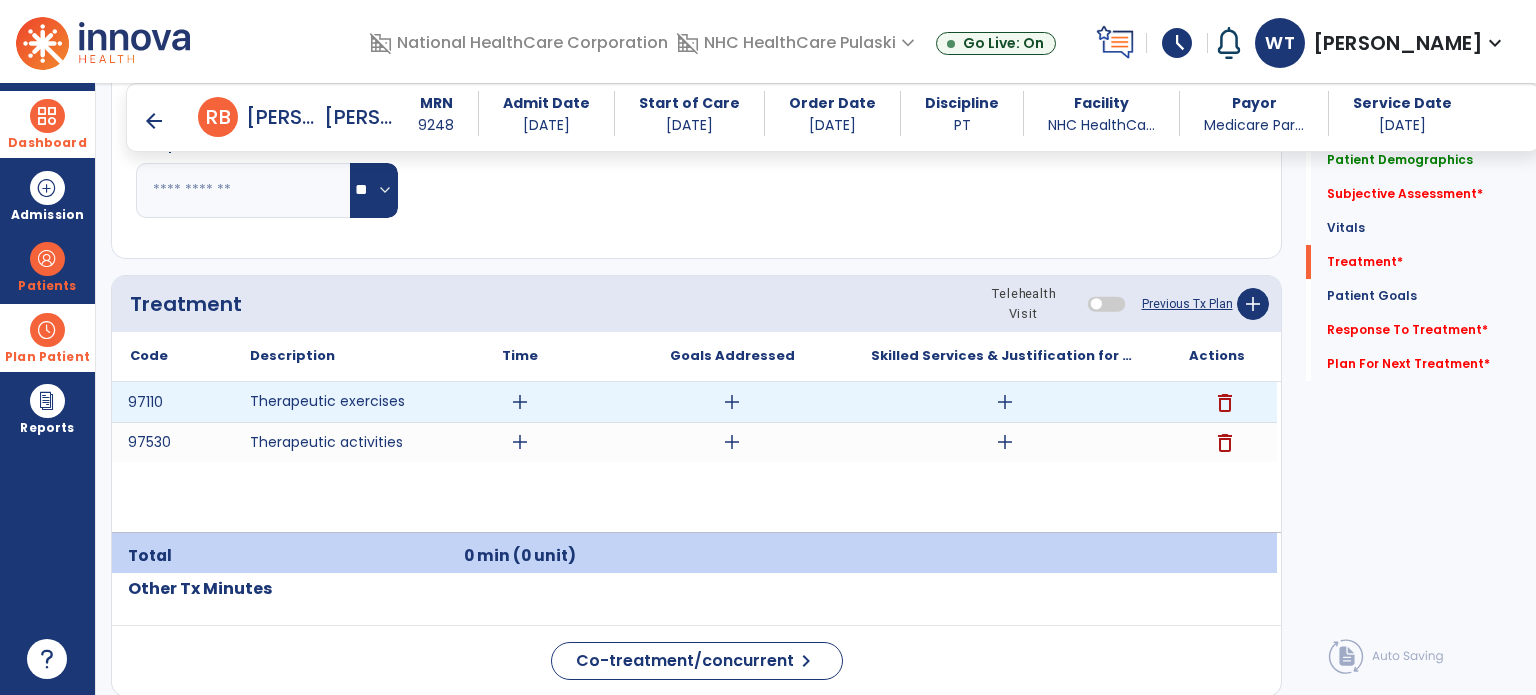 click on "add" at bounding box center [1005, 402] 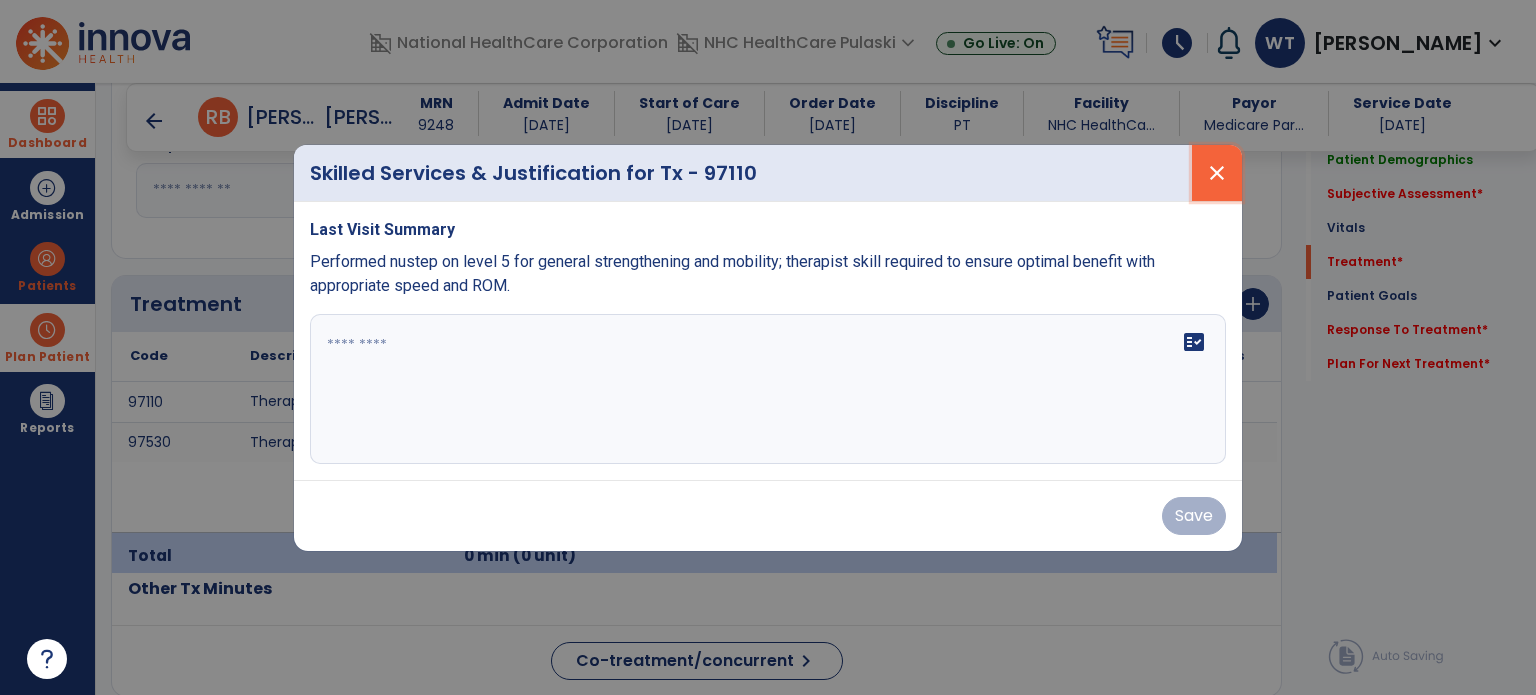 click on "close" at bounding box center (1217, 173) 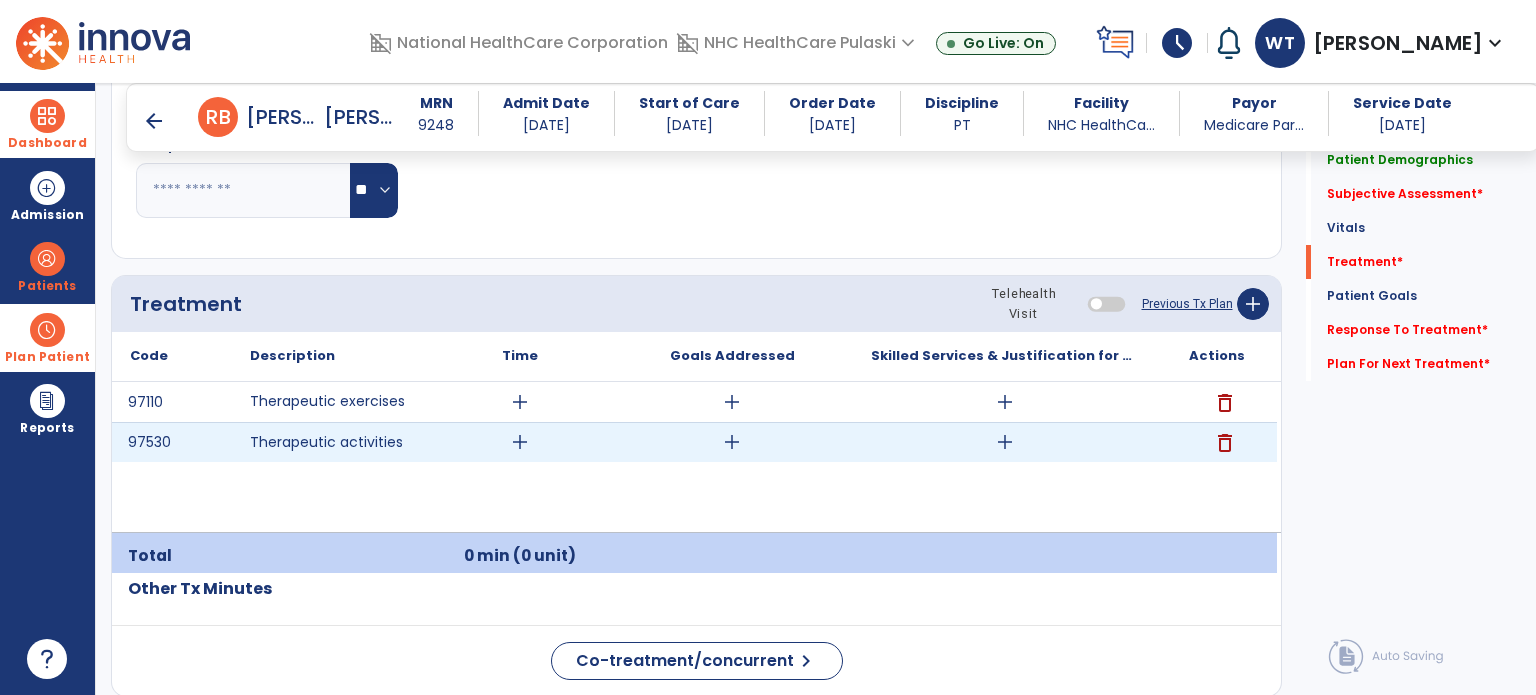 click on "add" at bounding box center [1005, 442] 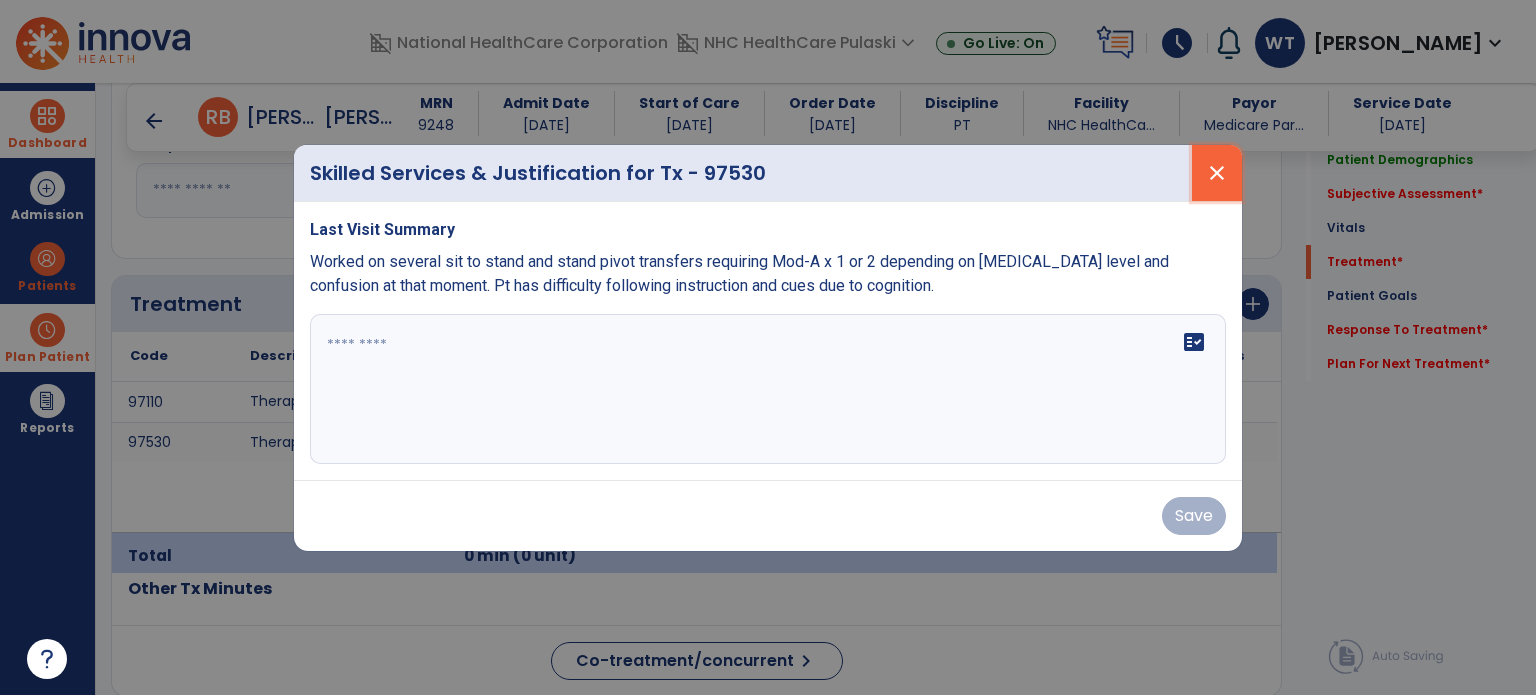 click on "close" at bounding box center (1217, 173) 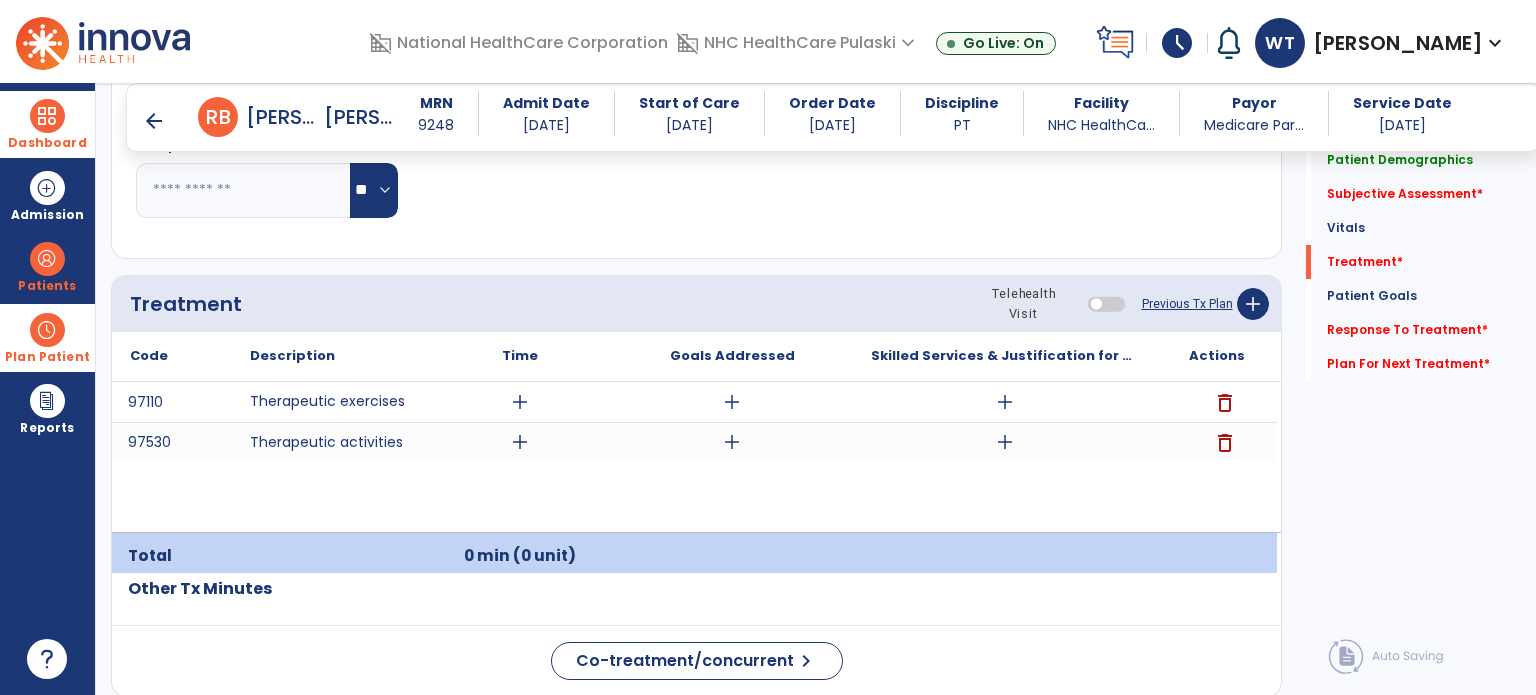 click on "Treatment Telehealth Visit  Previous Tx Plan   add" 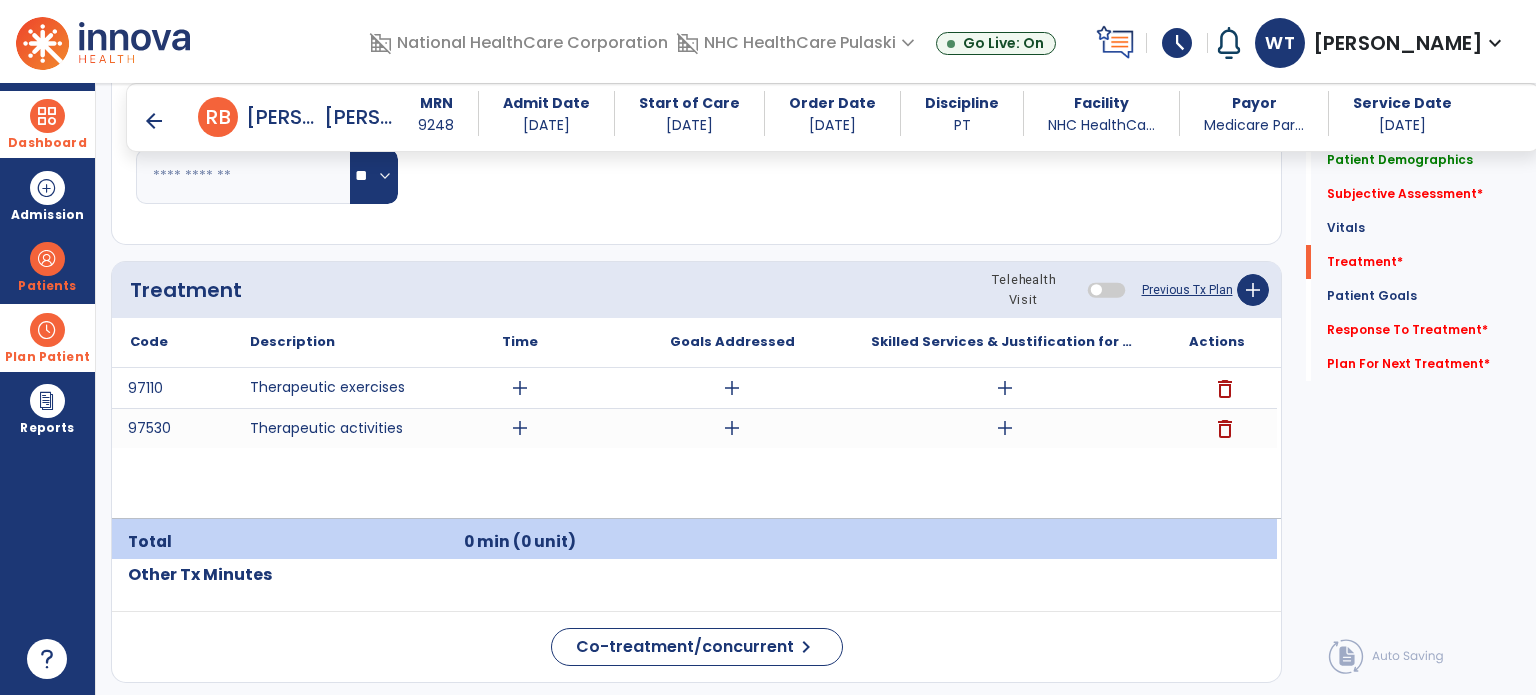 scroll, scrollTop: 1100, scrollLeft: 0, axis: vertical 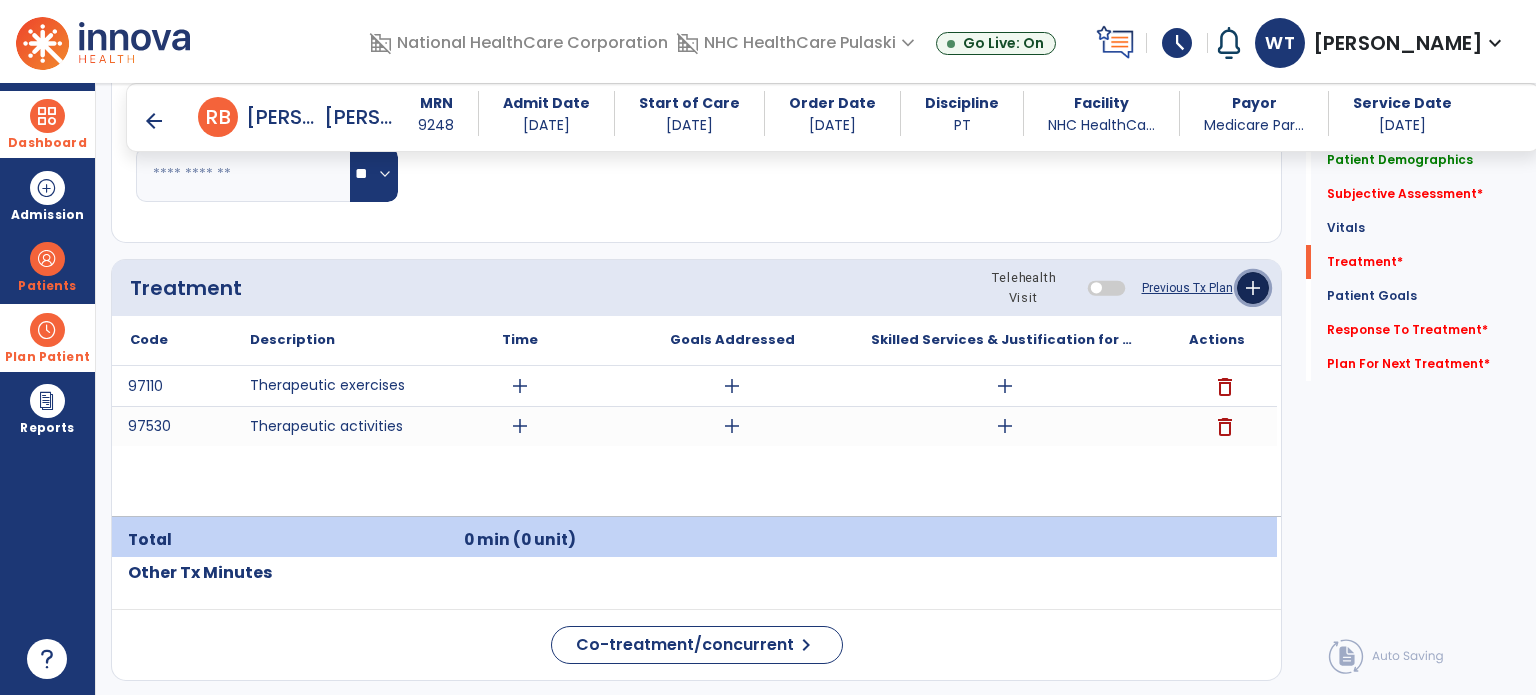 click on "add" 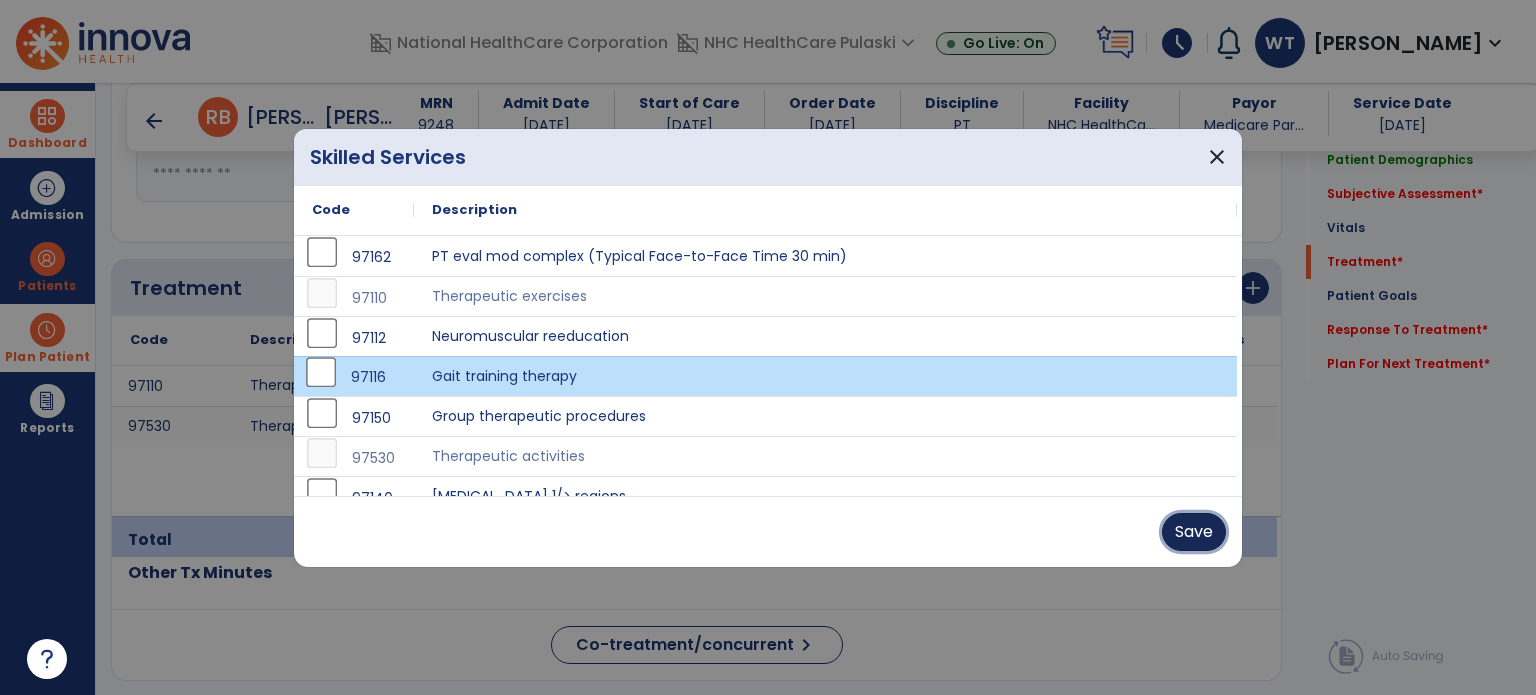 click on "Save" at bounding box center (1194, 532) 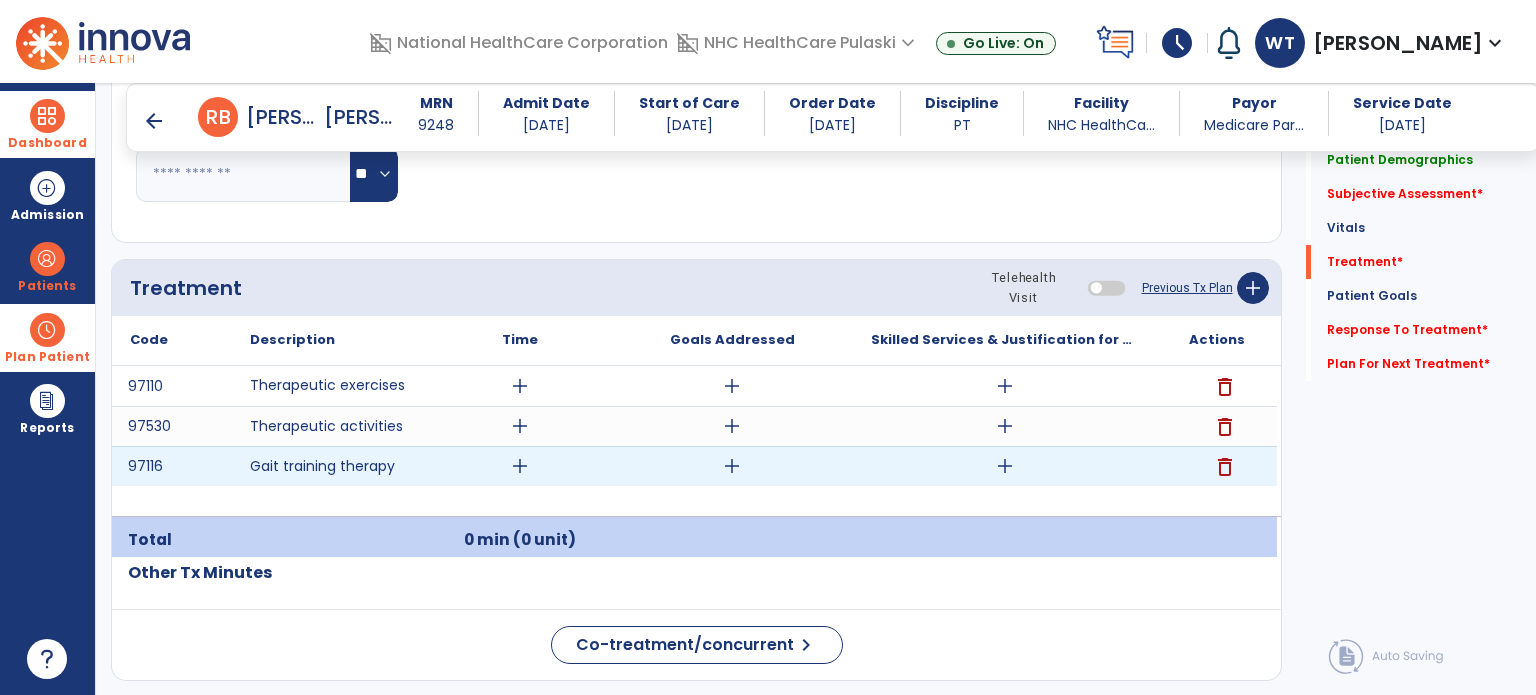 click on "add" at bounding box center [520, 466] 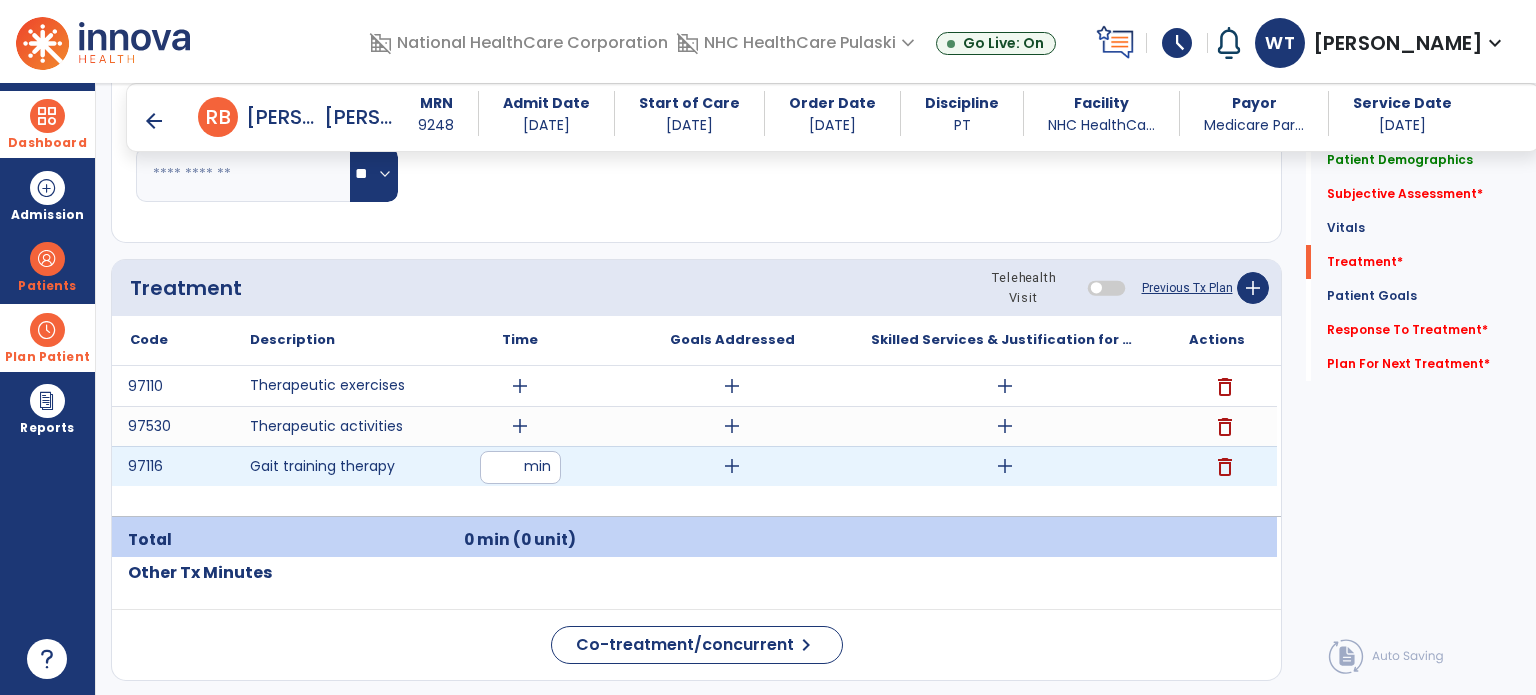 type on "**" 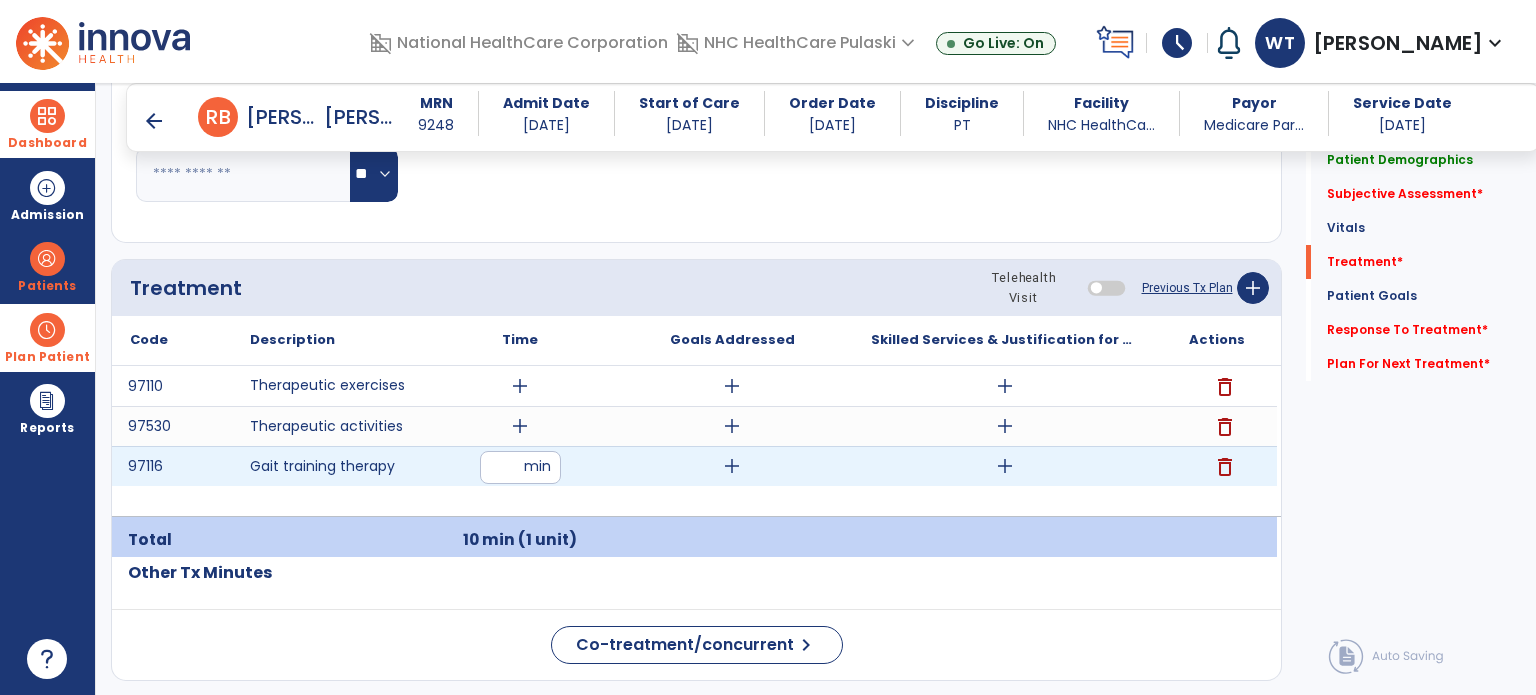 click on "add" at bounding box center [1005, 466] 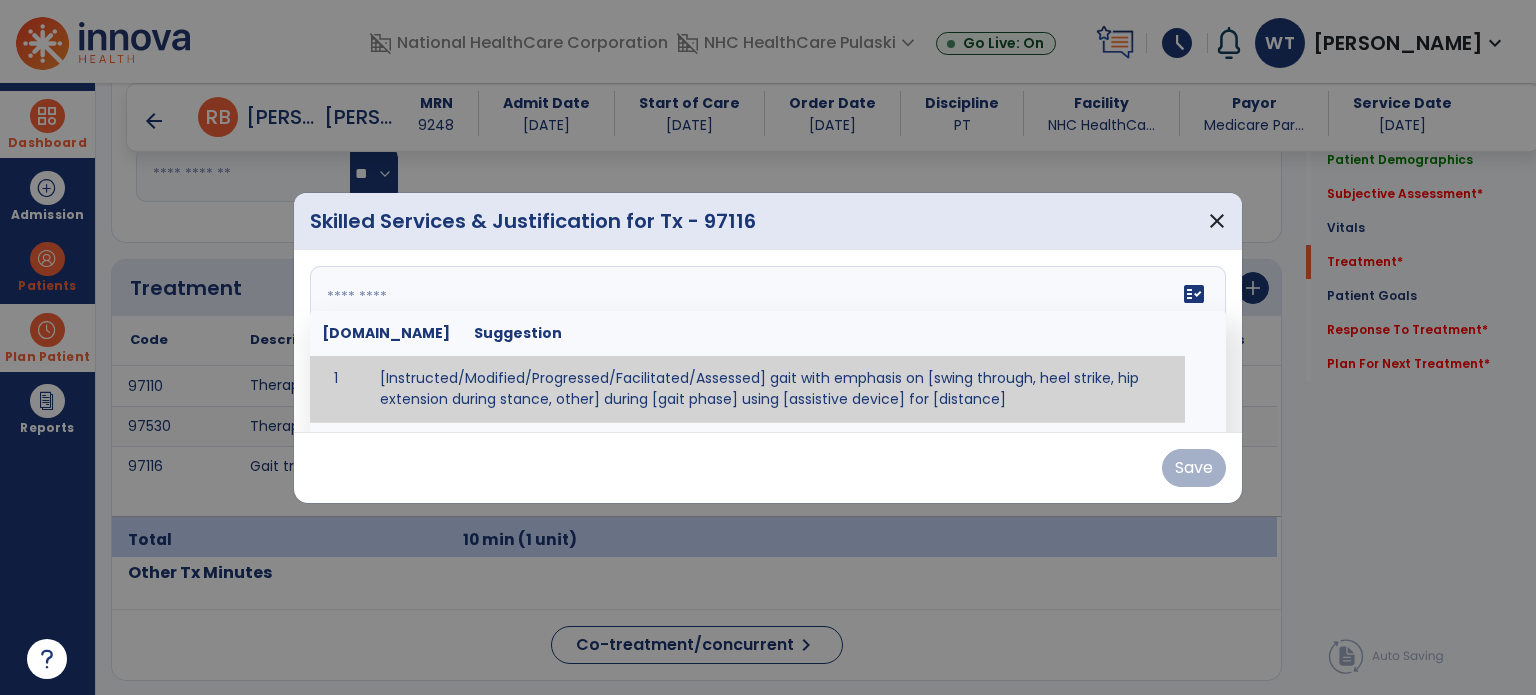 click on "fact_check  [DOMAIN_NAME] Suggestion 1 [Instructed/Modified/Progressed/Facilitated/Assessed] gait with emphasis on [swing through, heel strike, hip extension during stance, other] during [gait phase] using [assistive device] for [distance] 2 [Instructed/Modified/Progressed/Facilitated/Assessed] use of [assistive device] and [NWB, PWB, step-to gait pattern, step through gait pattern] 3 [Instructed/Modified/Progressed/Facilitated/Assessed] patient's ability to [ascend/descend # of steps, perform directional changes, walk on even/uneven surfaces, pick-up objects off floor, velocity changes, other] using [assistive device]. 4 [Instructed/Modified/Progressed/Facilitated/Assessed] pre-gait activities including [identify exercise] in order to prepare for gait training. 5" at bounding box center [768, 341] 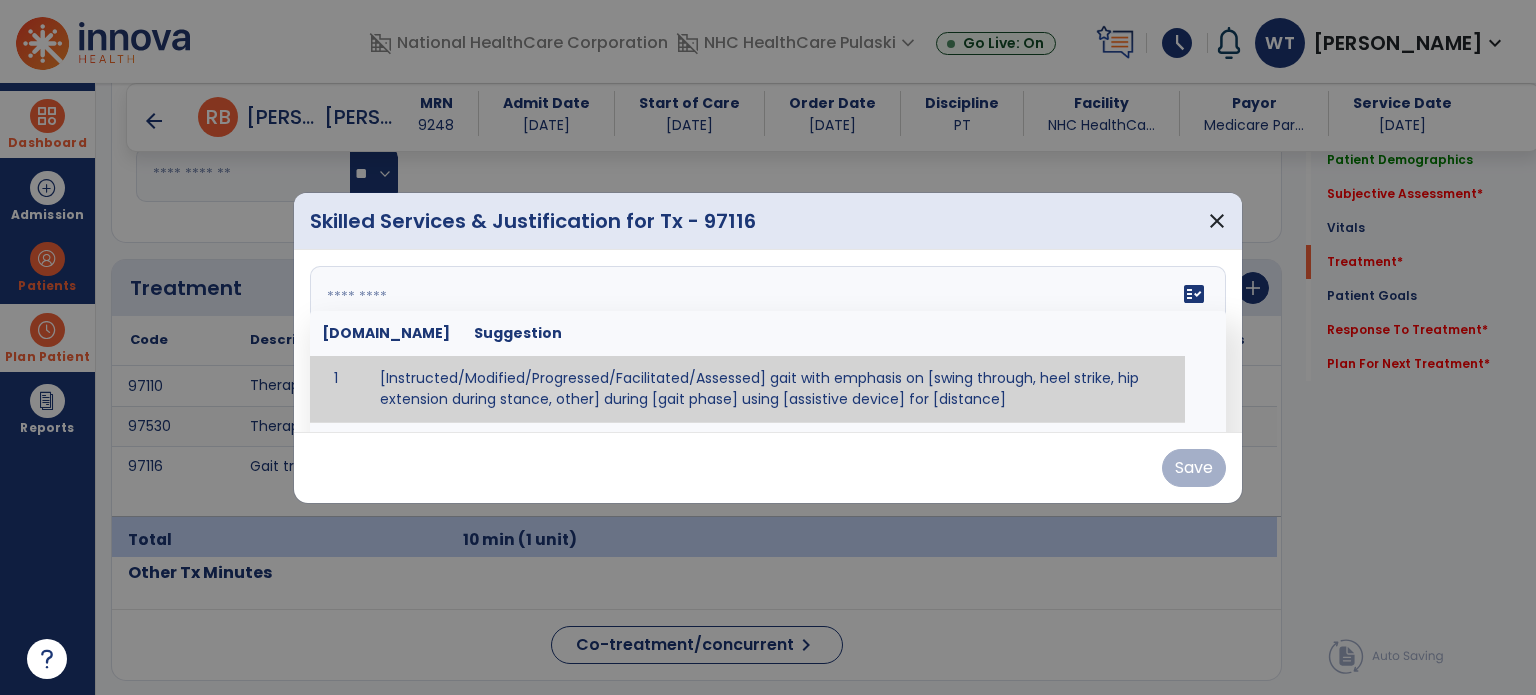 type on "*" 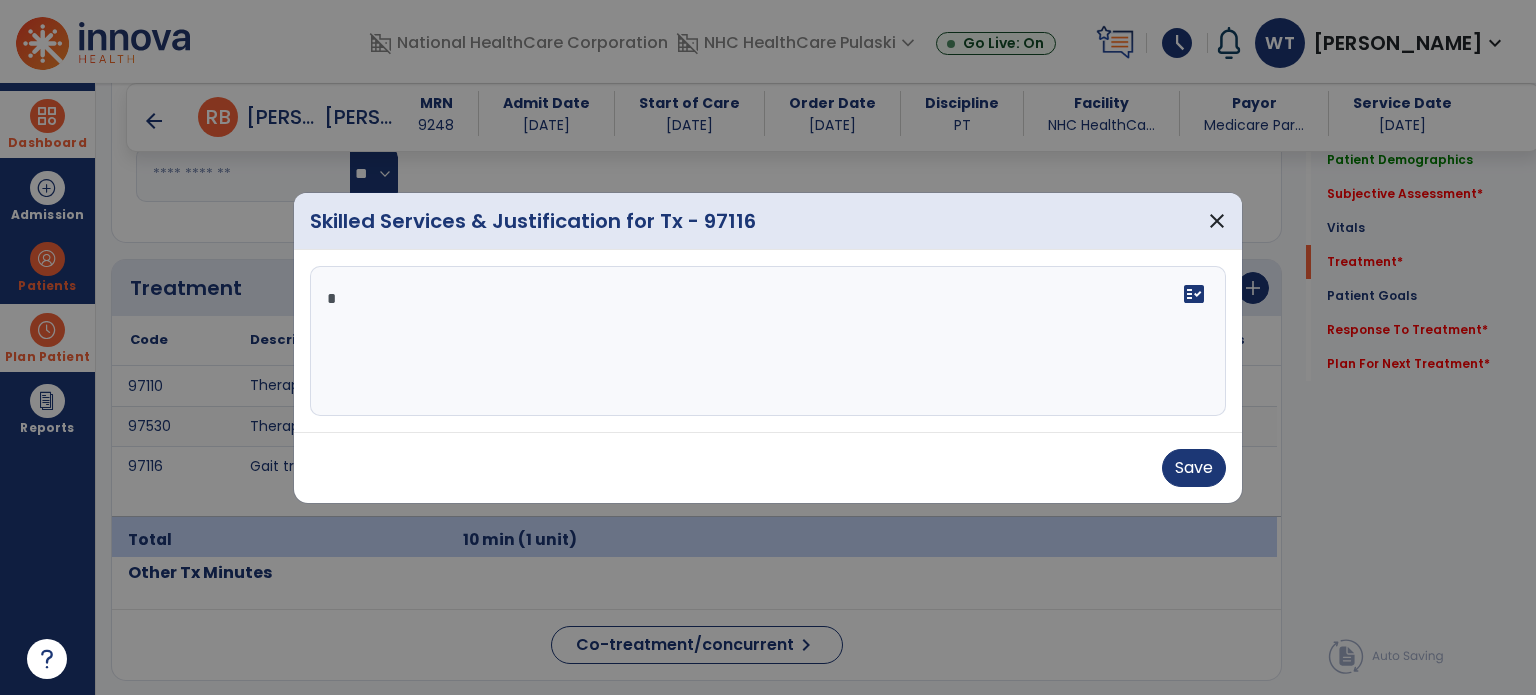 type 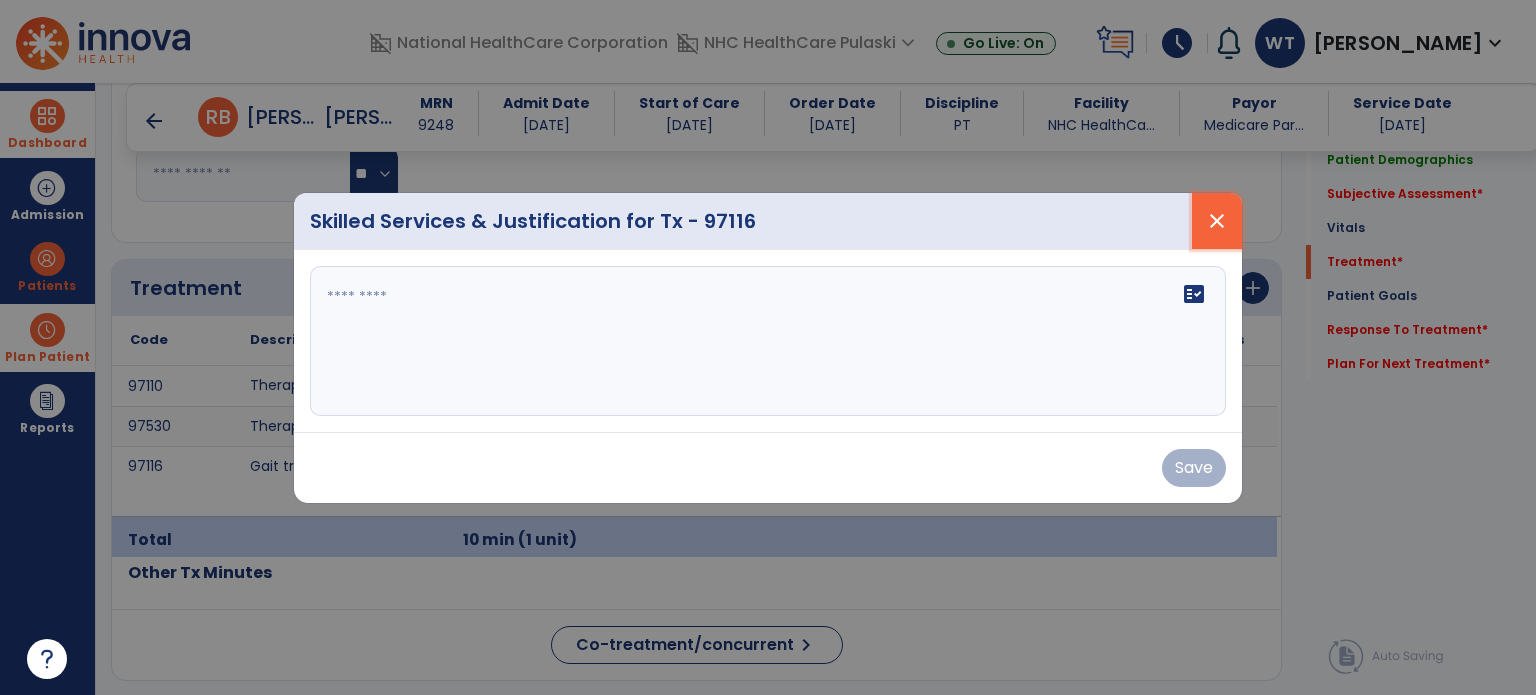 click on "close" at bounding box center [1217, 221] 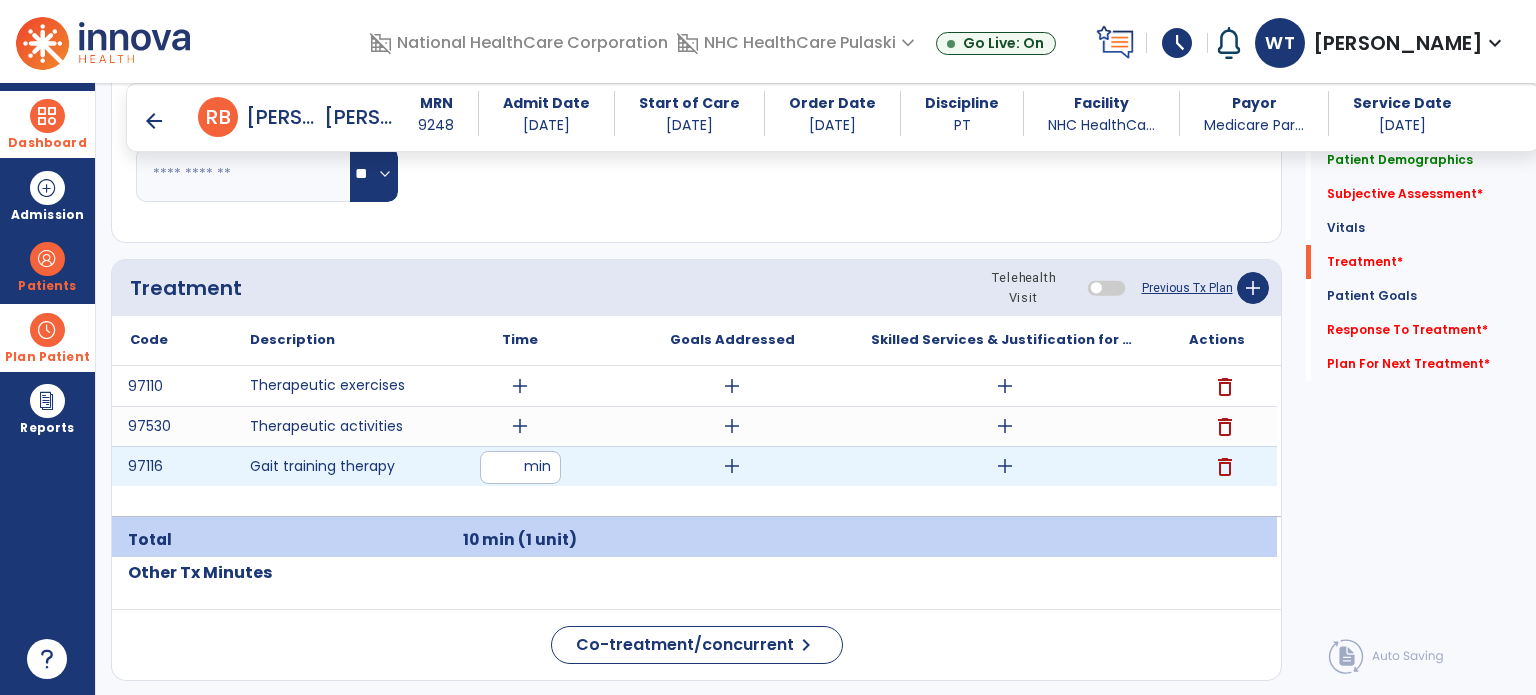 click on "add" at bounding box center (1005, 466) 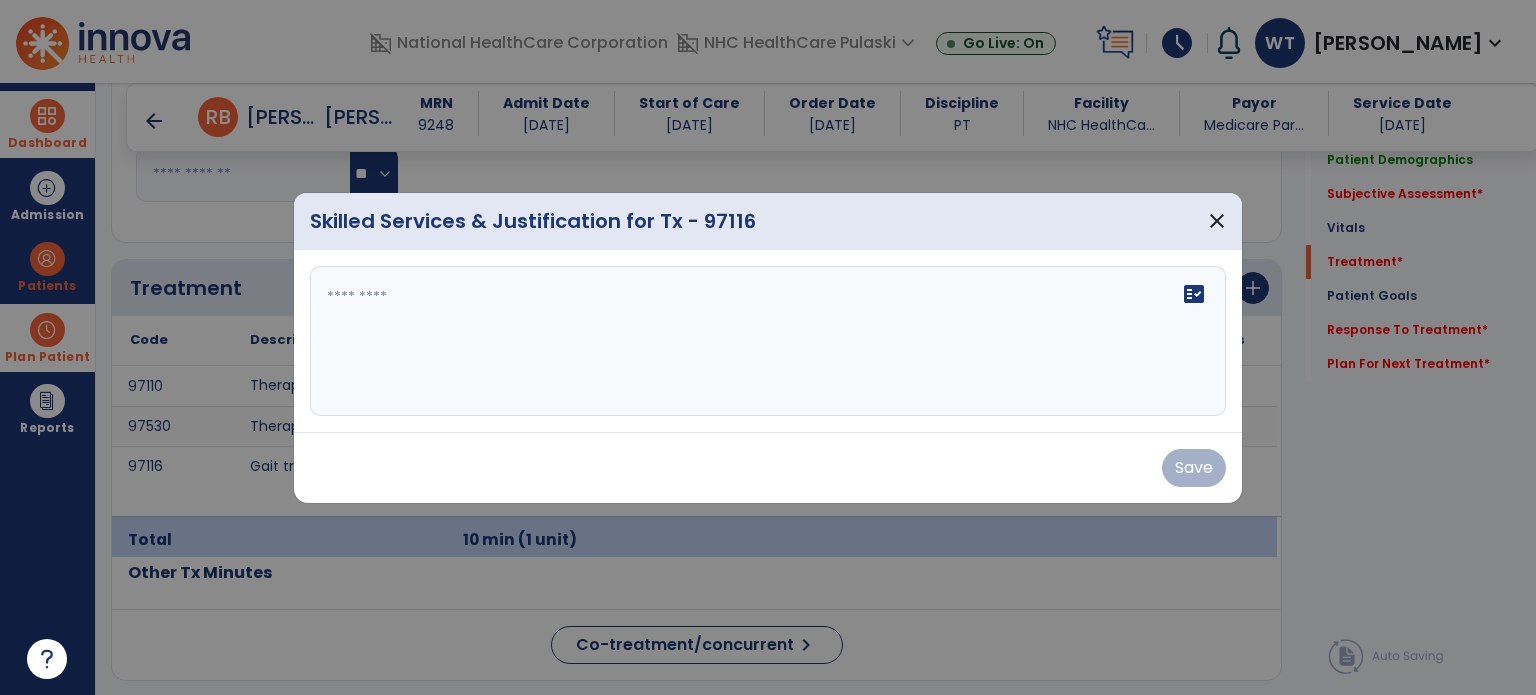 click at bounding box center [768, 341] 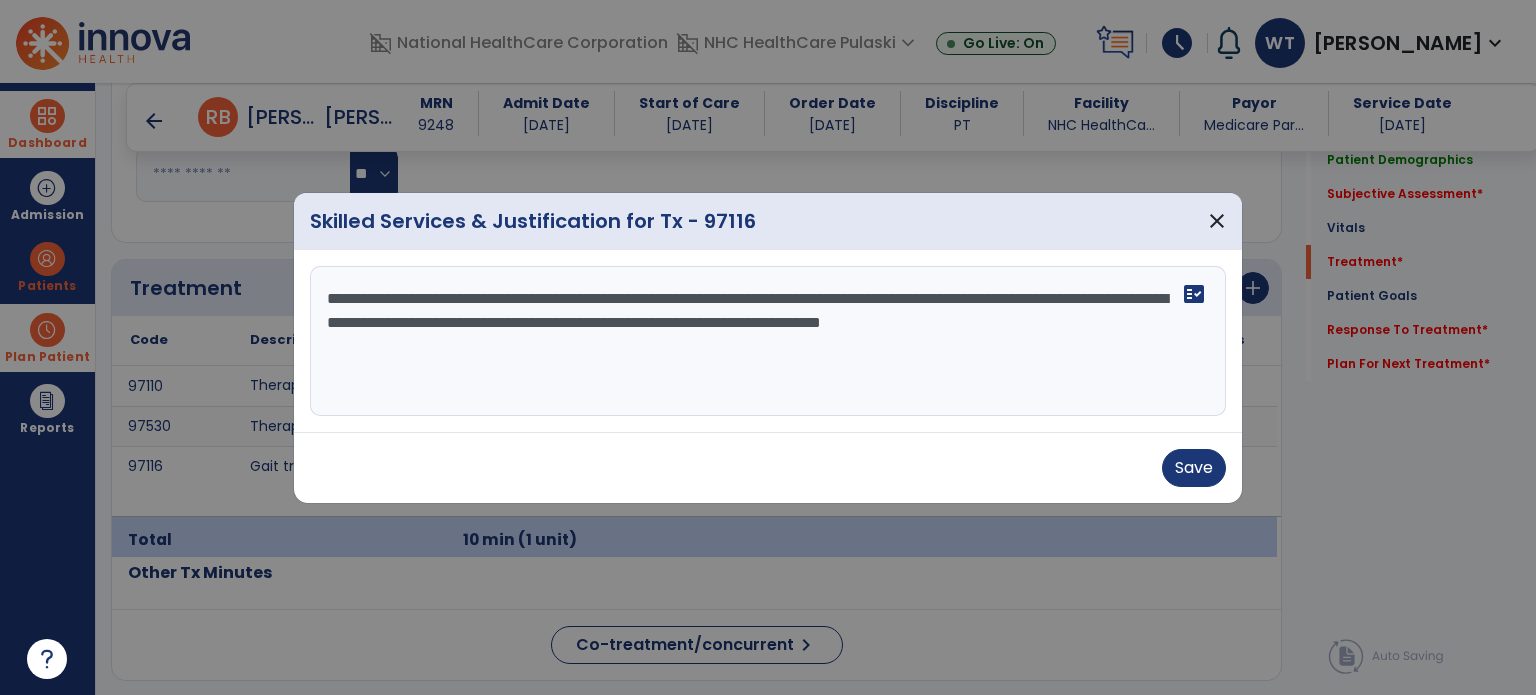 click on "**********" at bounding box center [768, 341] 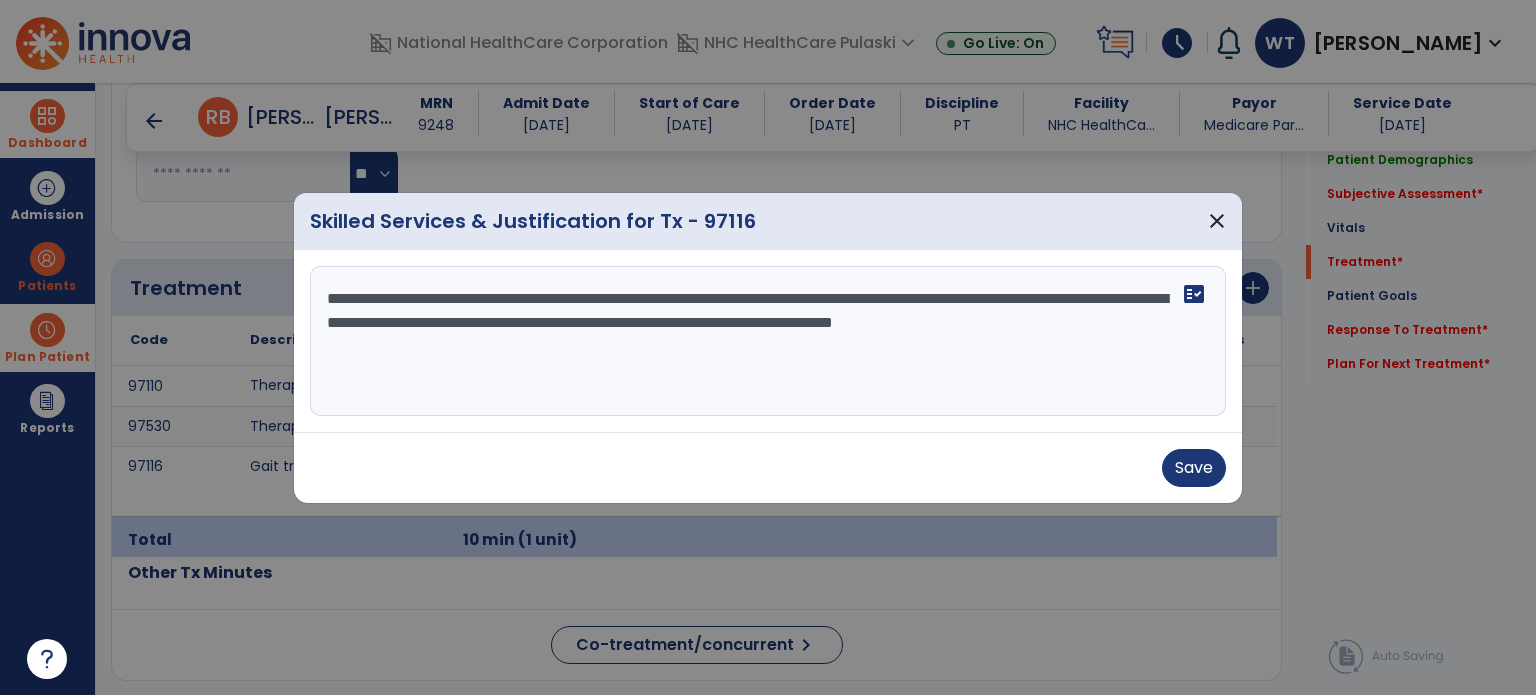 click on "**********" at bounding box center (768, 341) 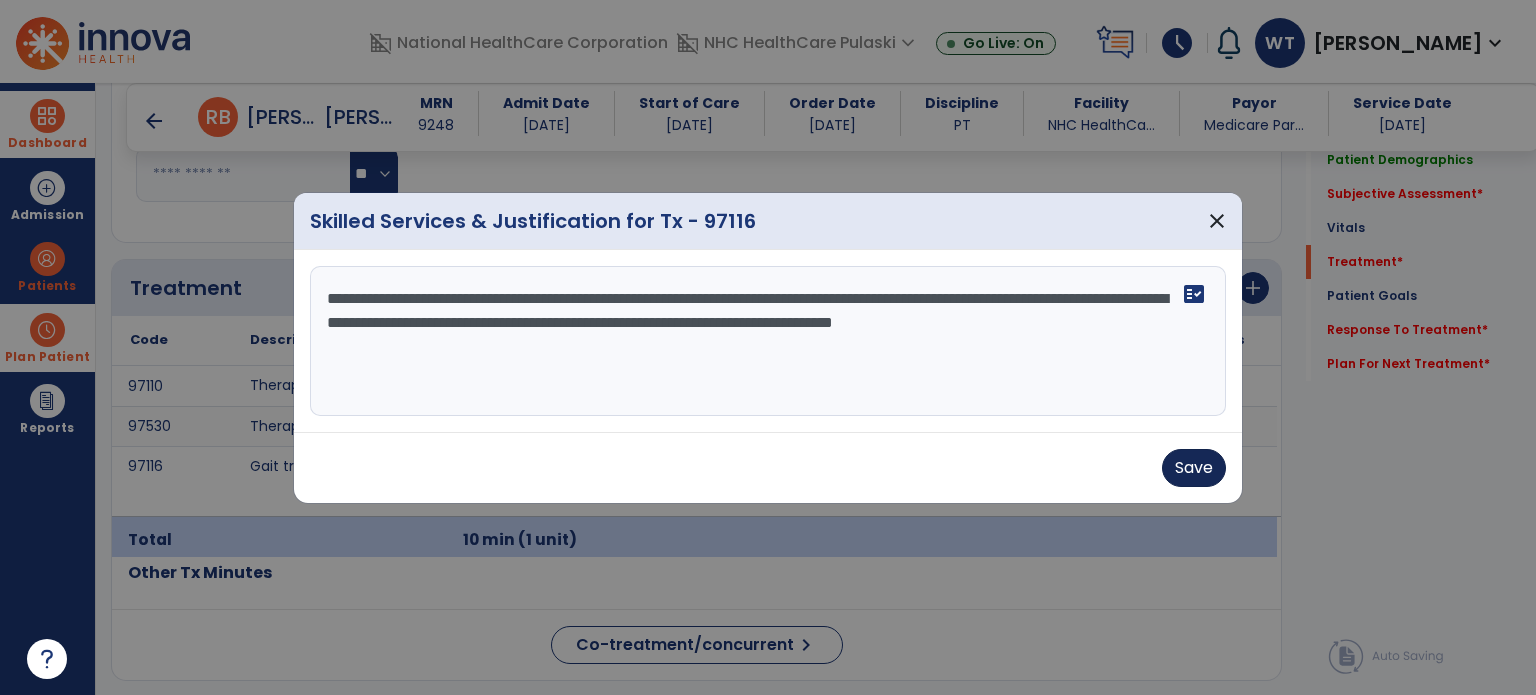 type on "**********" 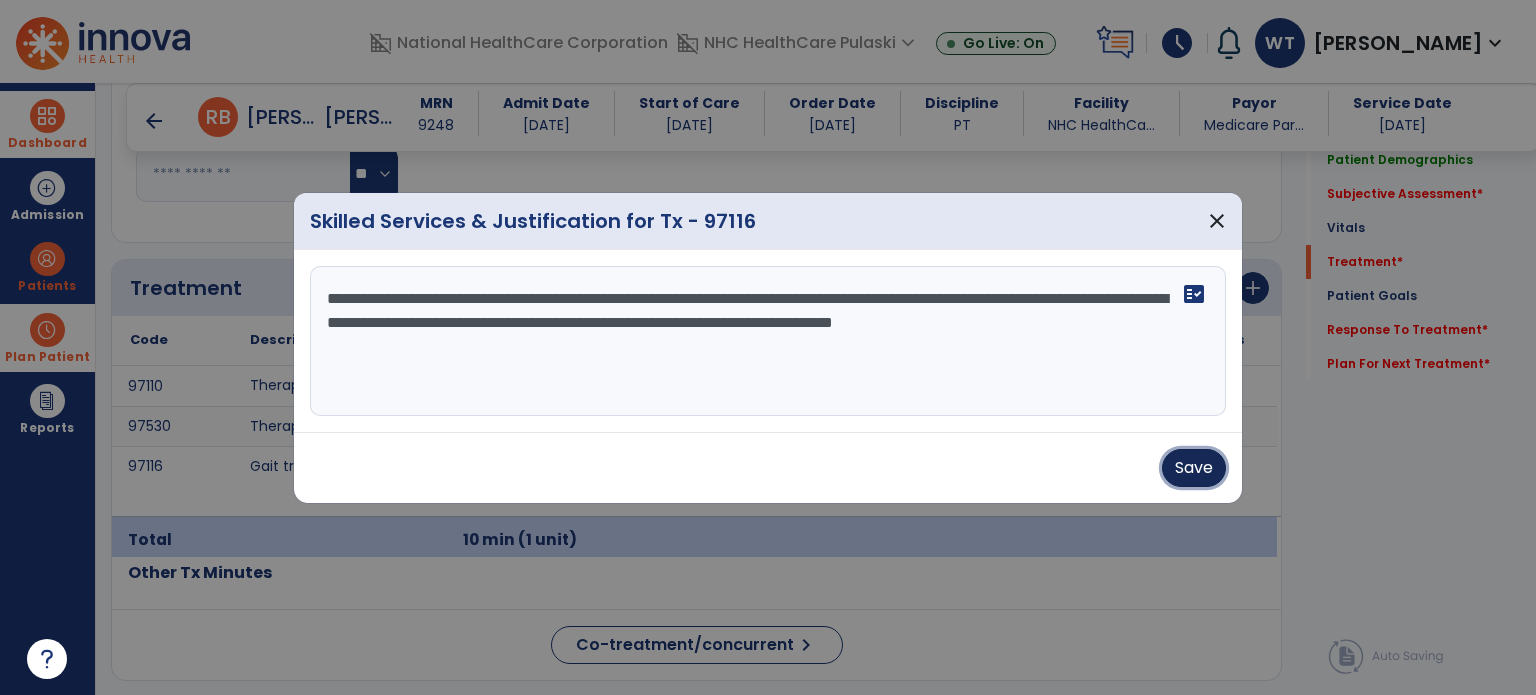 click on "Save" at bounding box center [1194, 468] 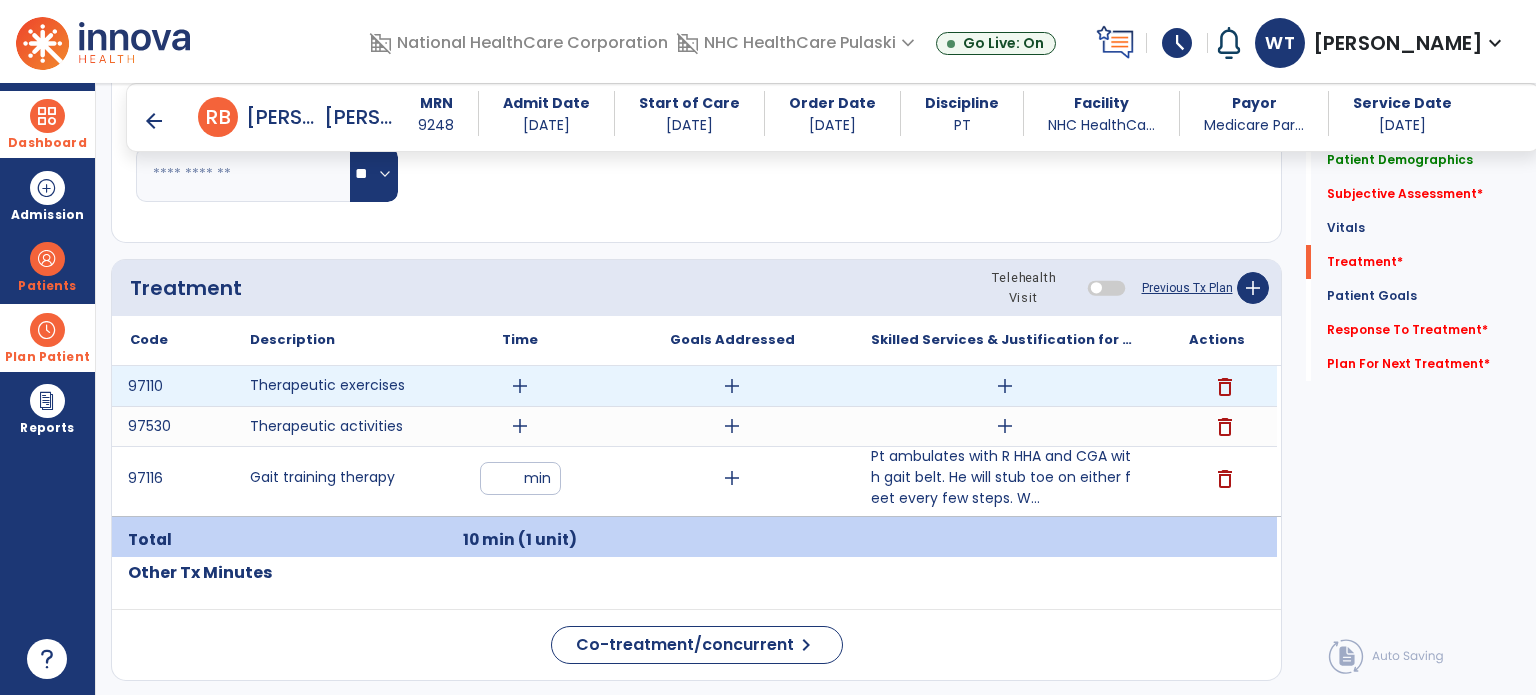 click on "add" at bounding box center (520, 386) 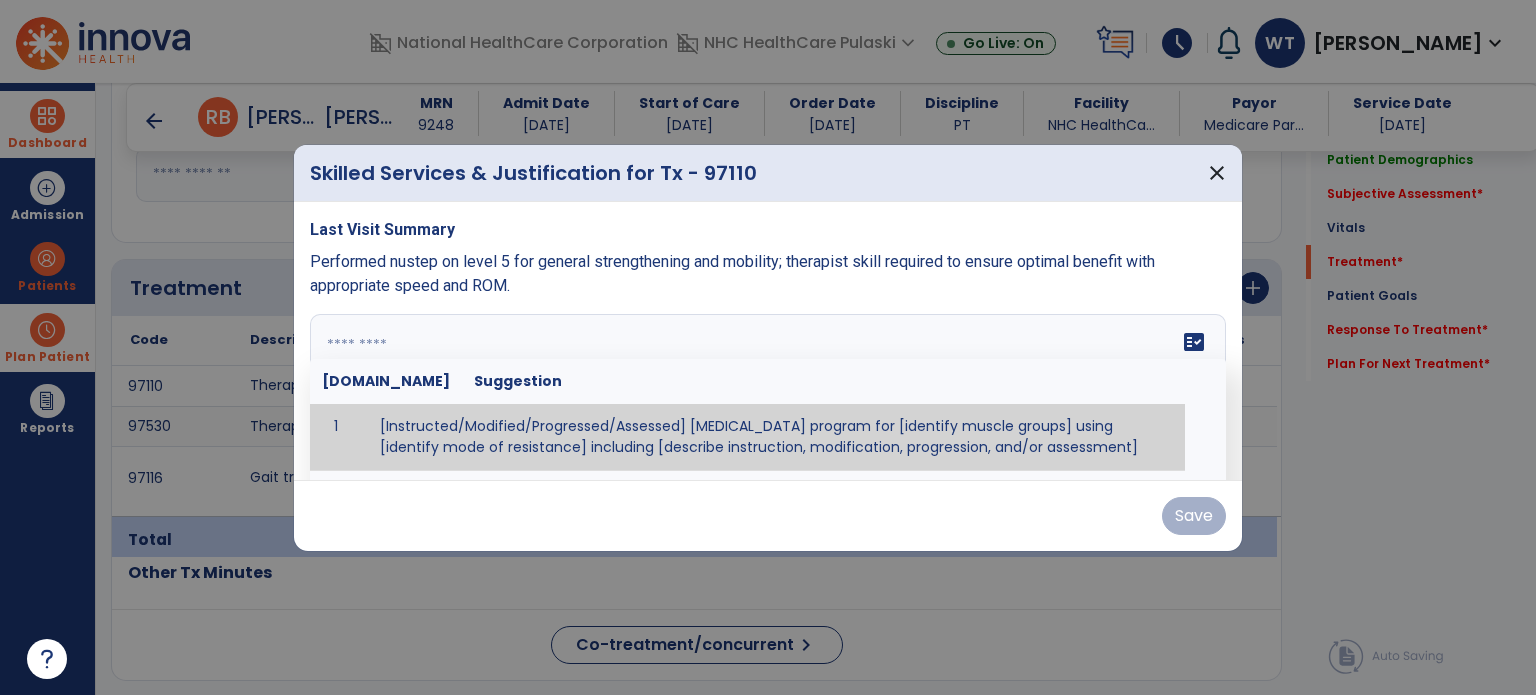 click at bounding box center [766, 389] 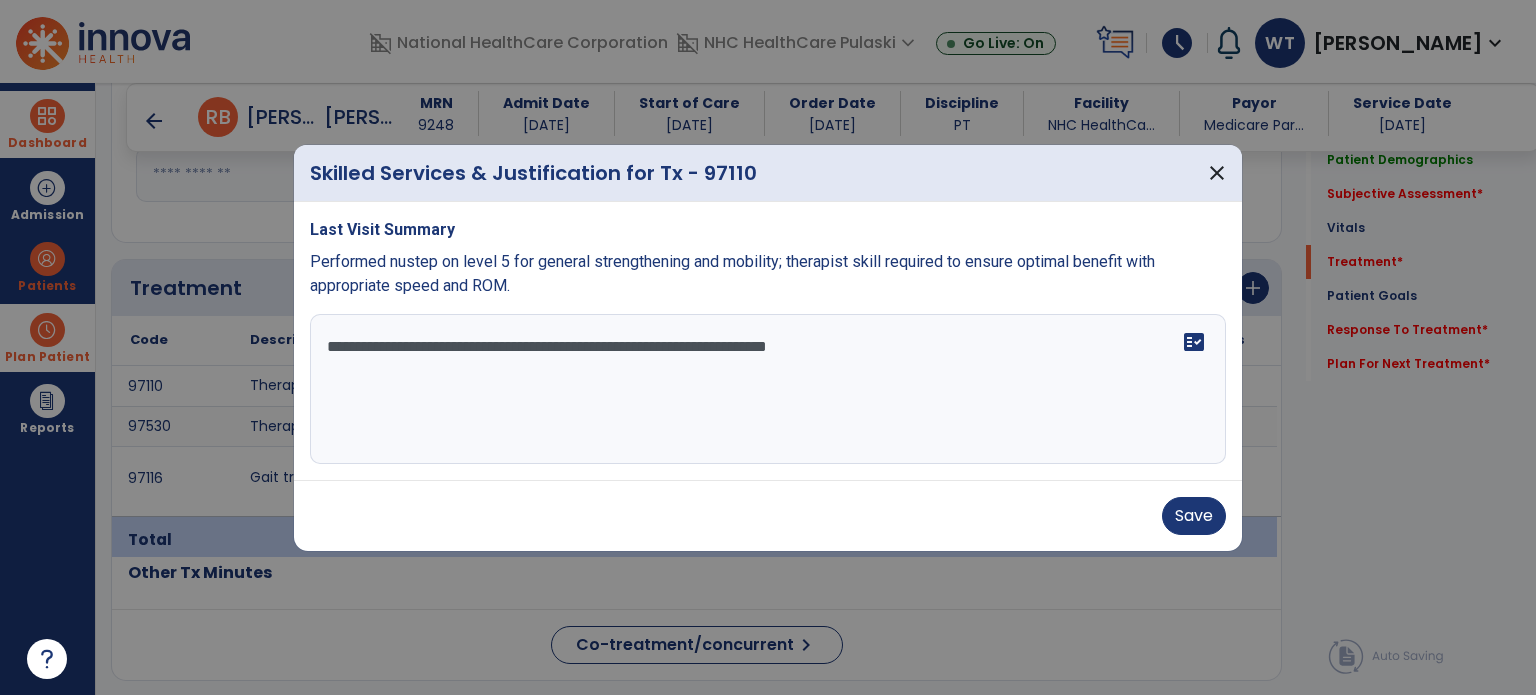 click on "**********" at bounding box center [768, 389] 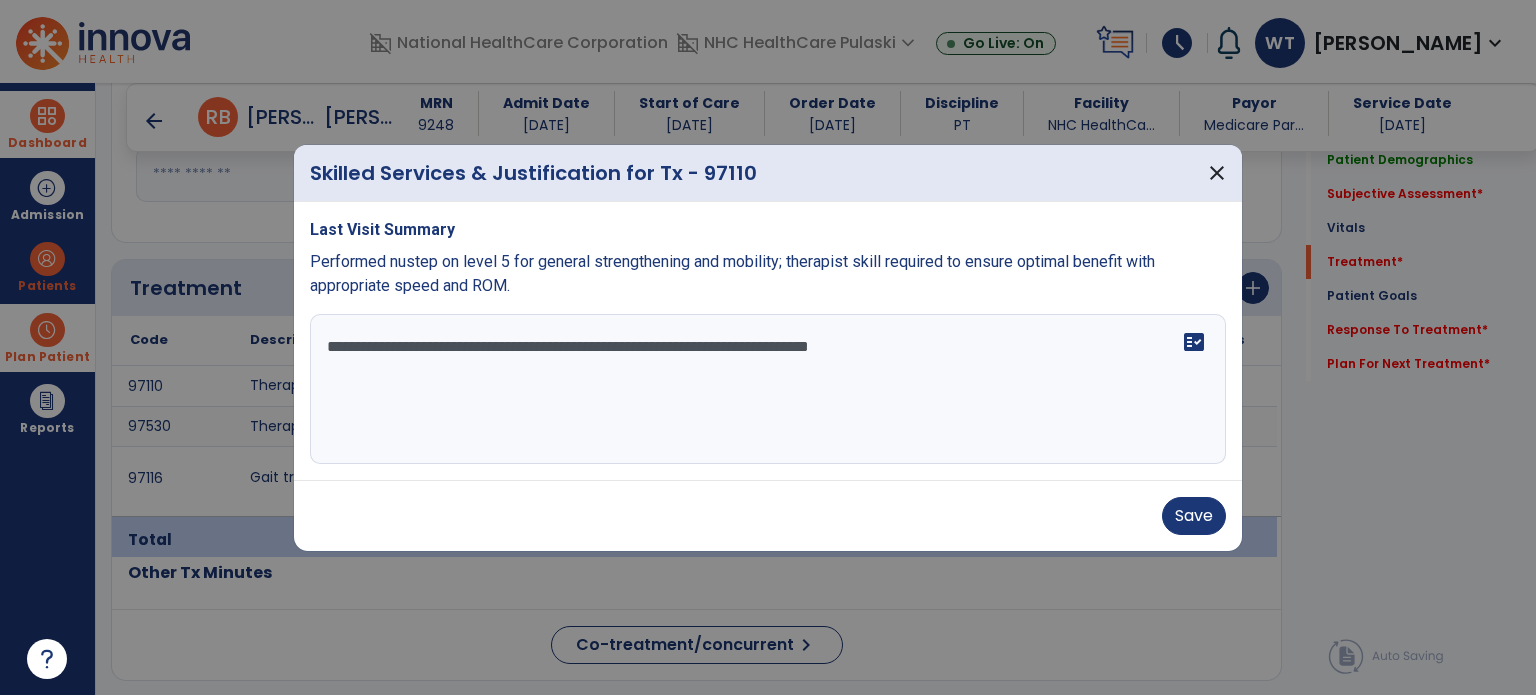 click on "**********" at bounding box center (768, 389) 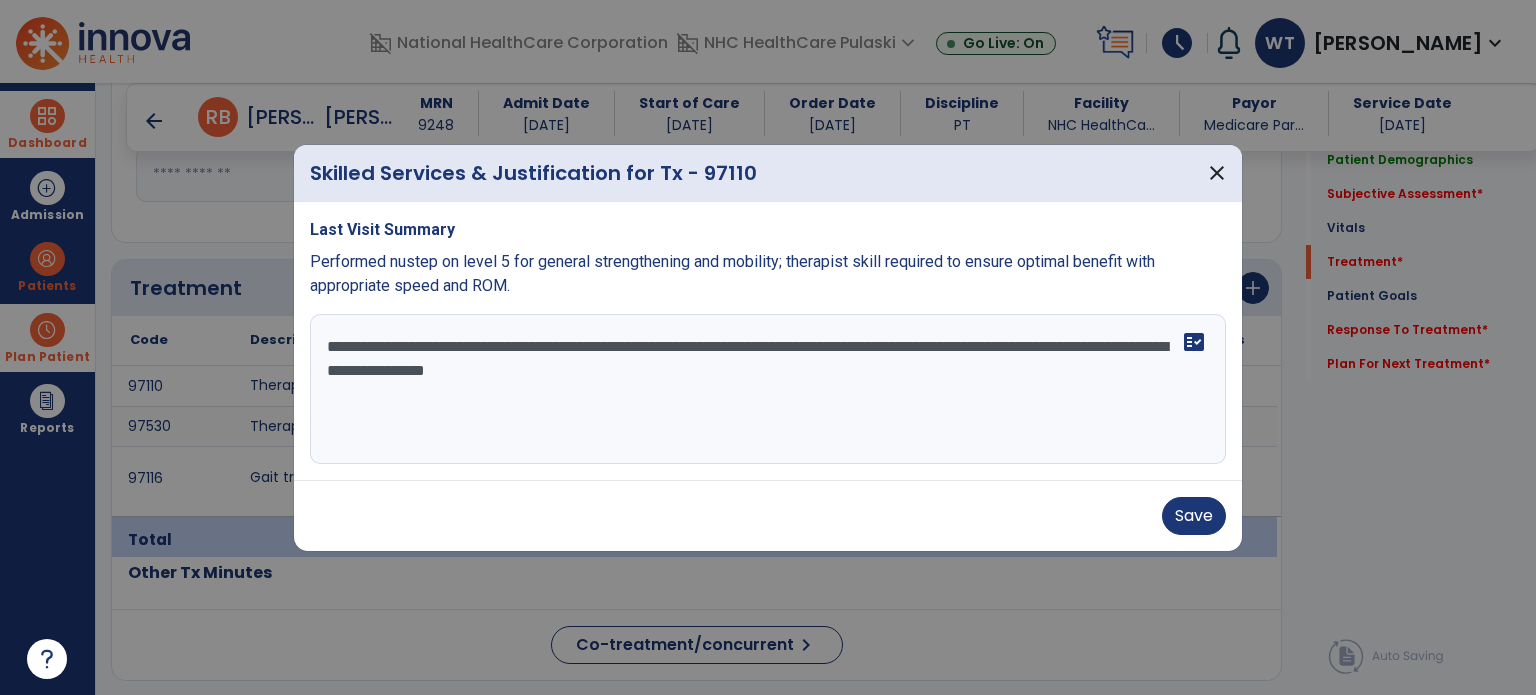 click on "**********" at bounding box center (768, 389) 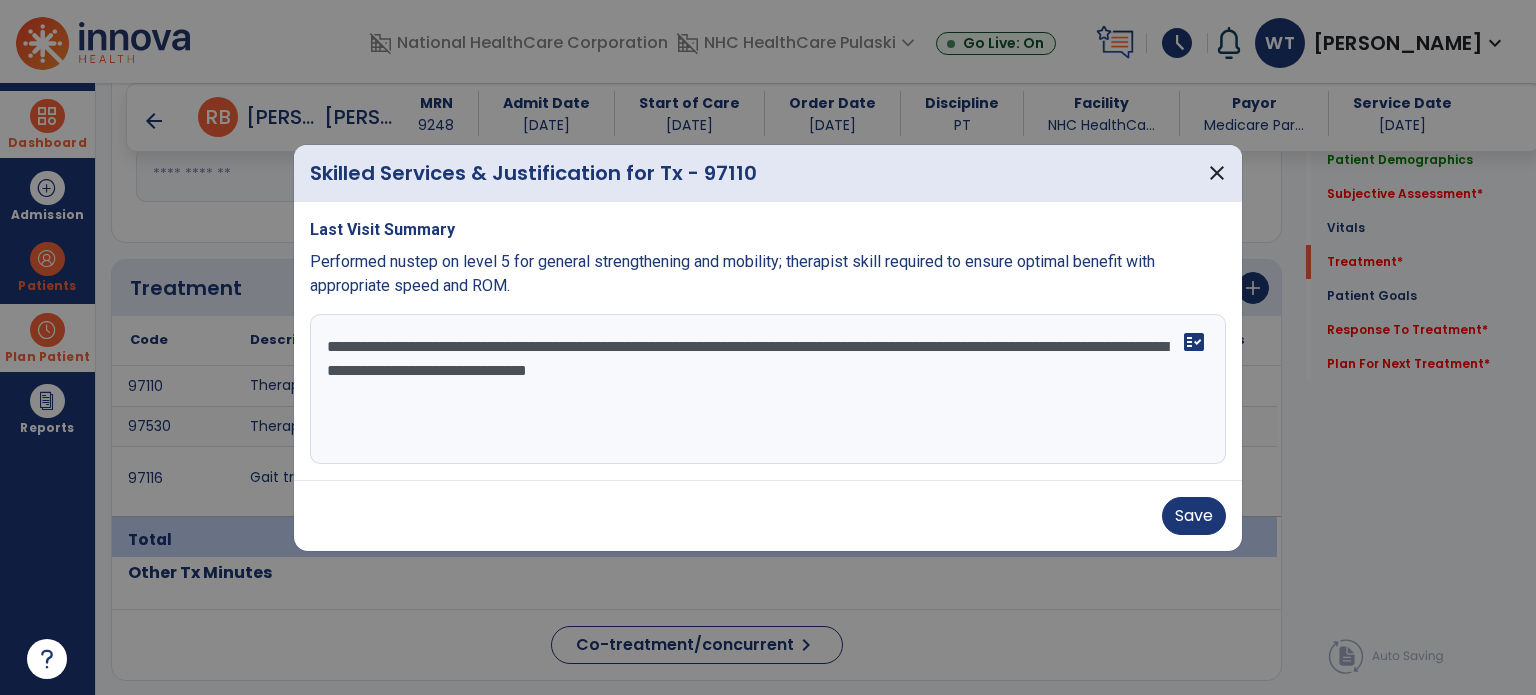 click on "**********" at bounding box center [768, 389] 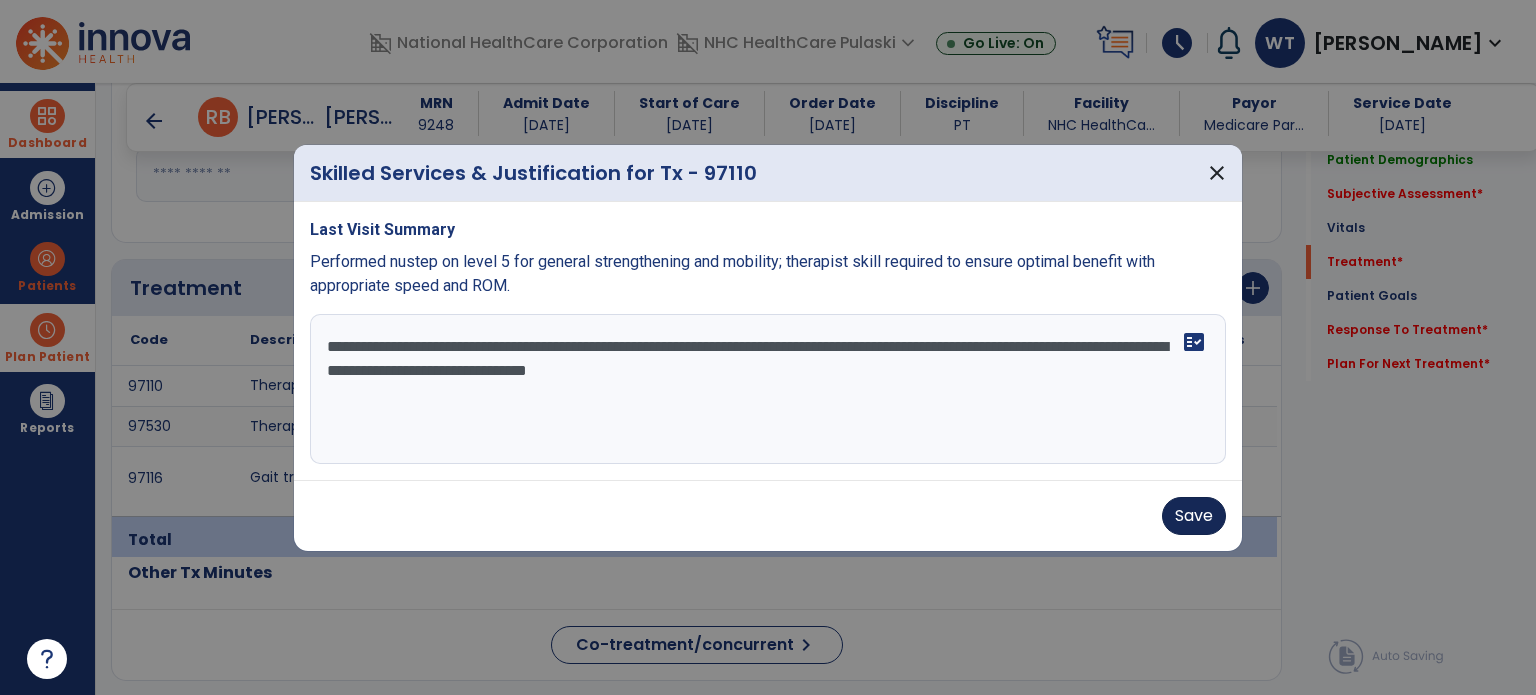 type on "**********" 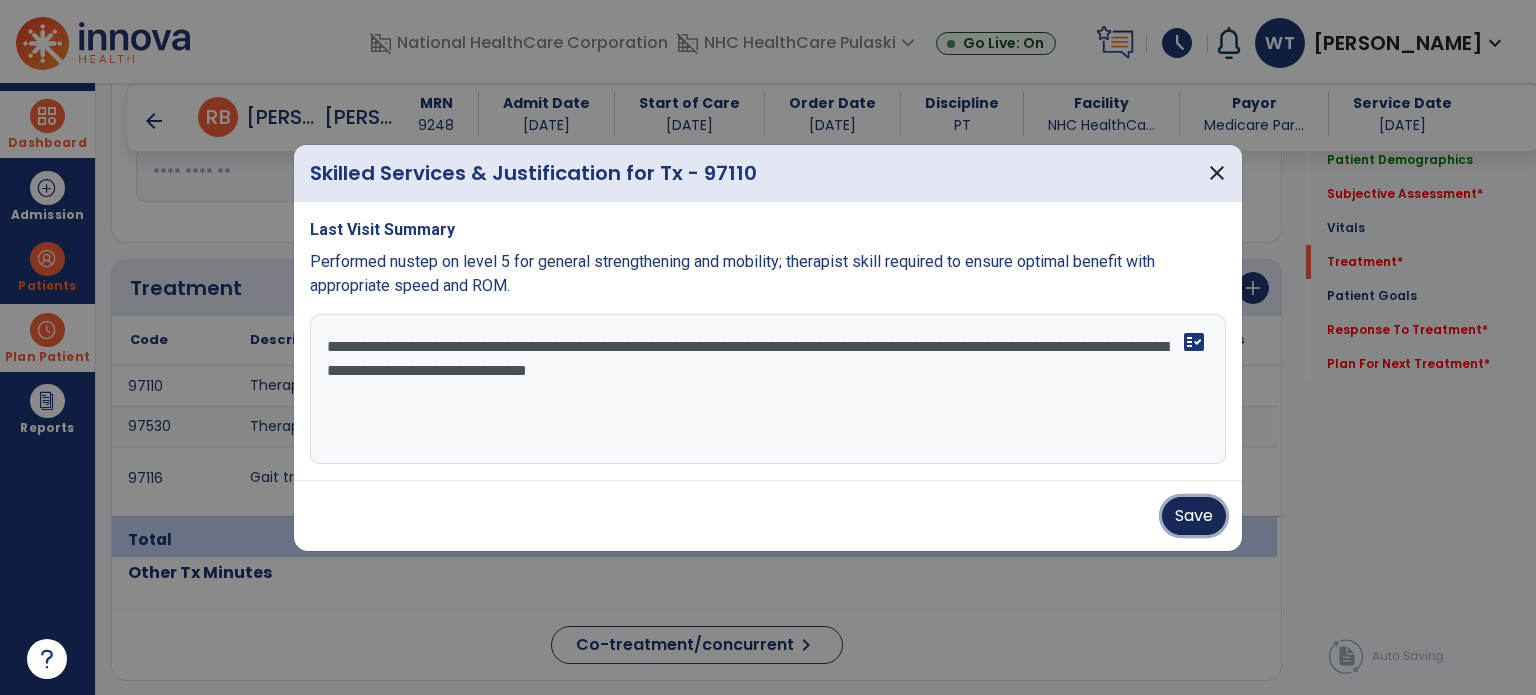click on "Save" at bounding box center (1194, 516) 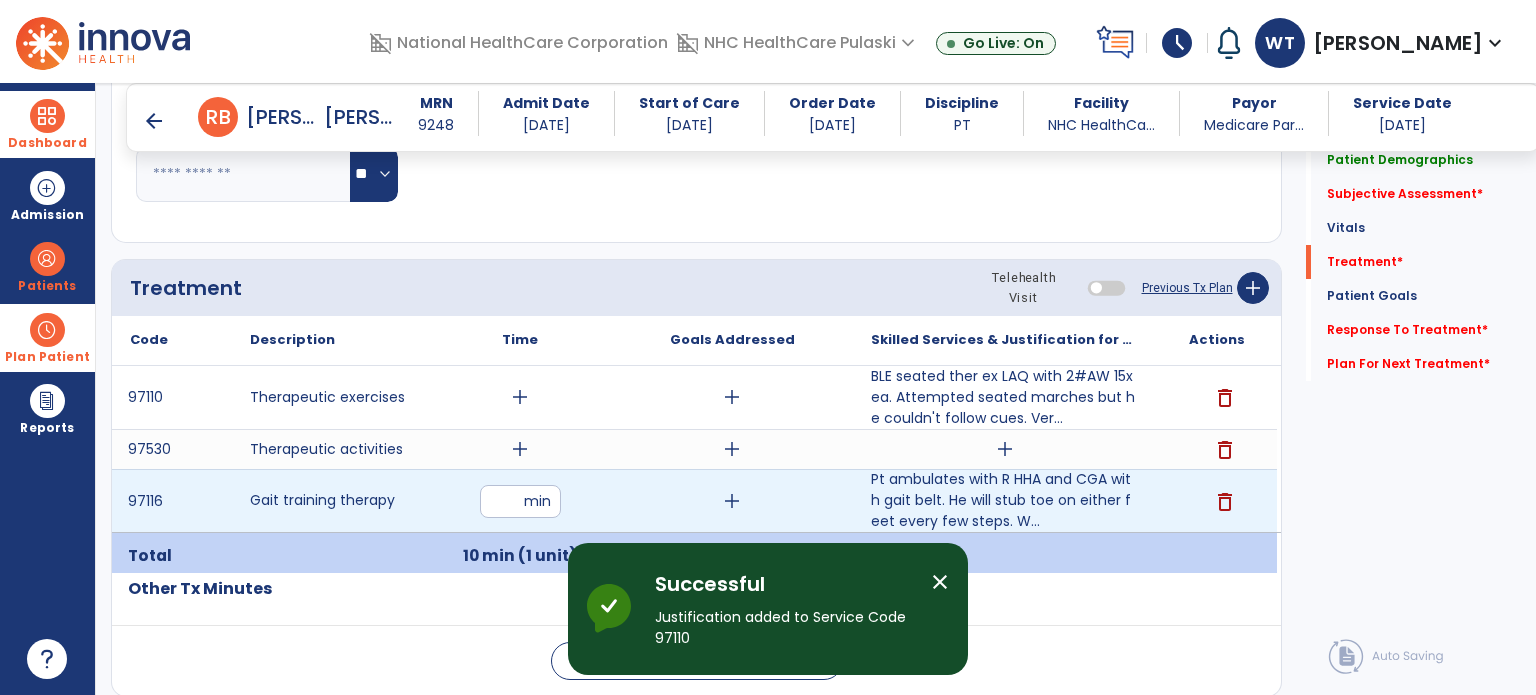 drag, startPoint x: 503, startPoint y: 496, endPoint x: 468, endPoint y: 488, distance: 35.902645 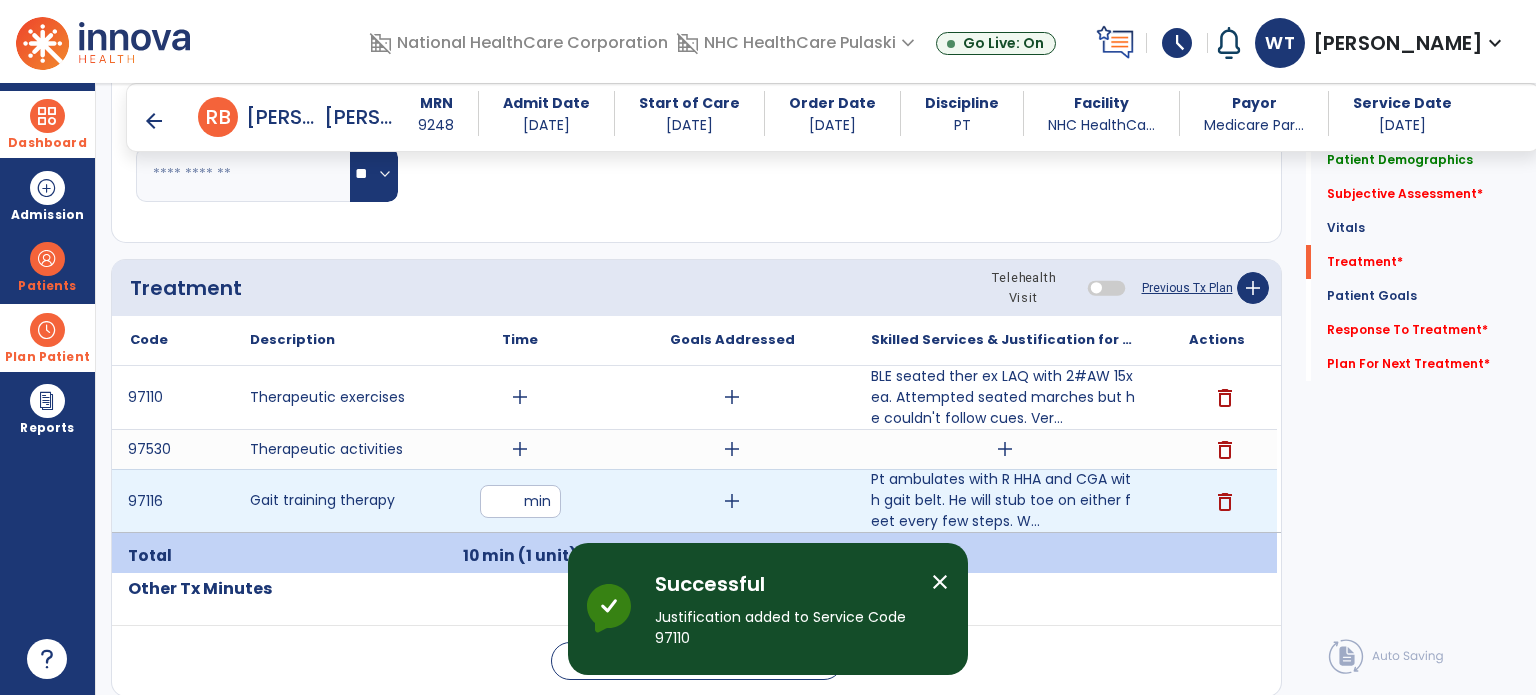 click on "** min" at bounding box center (520, 501) 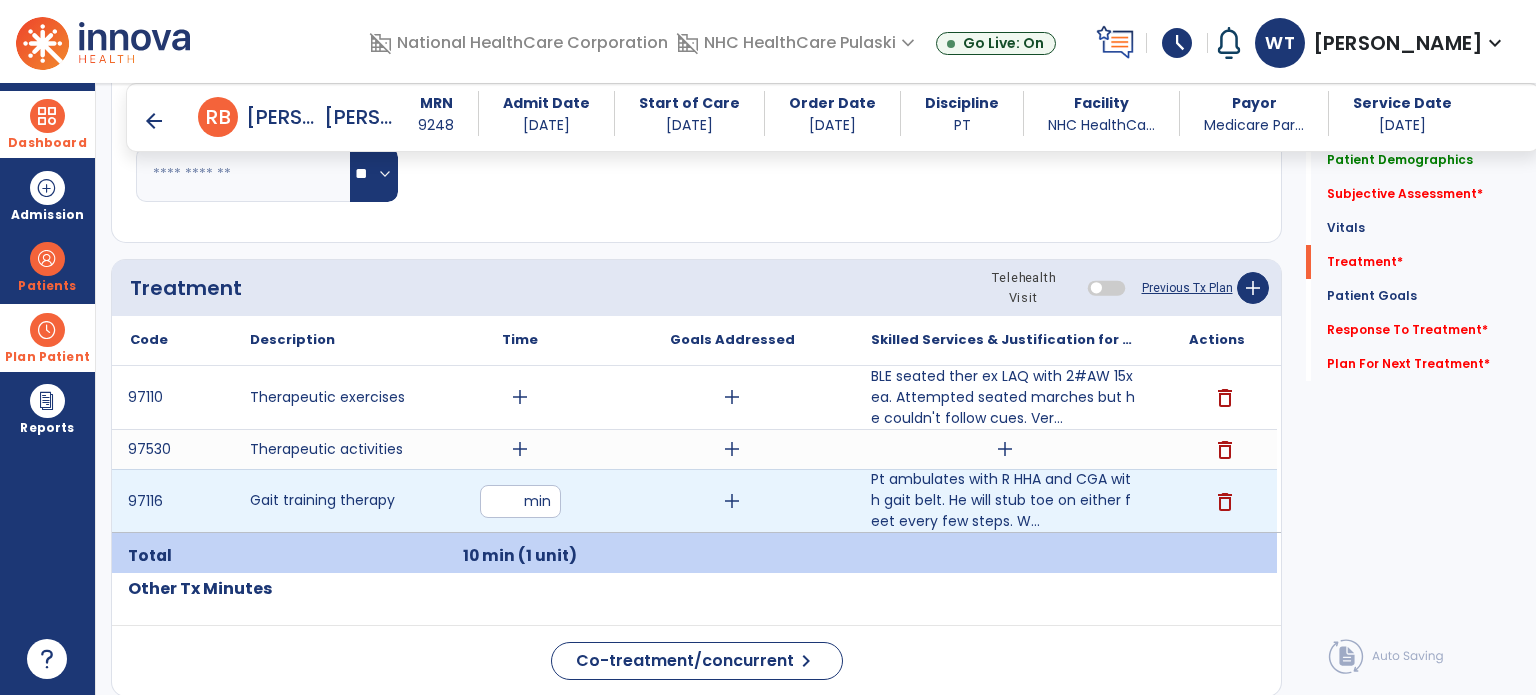 type on "*" 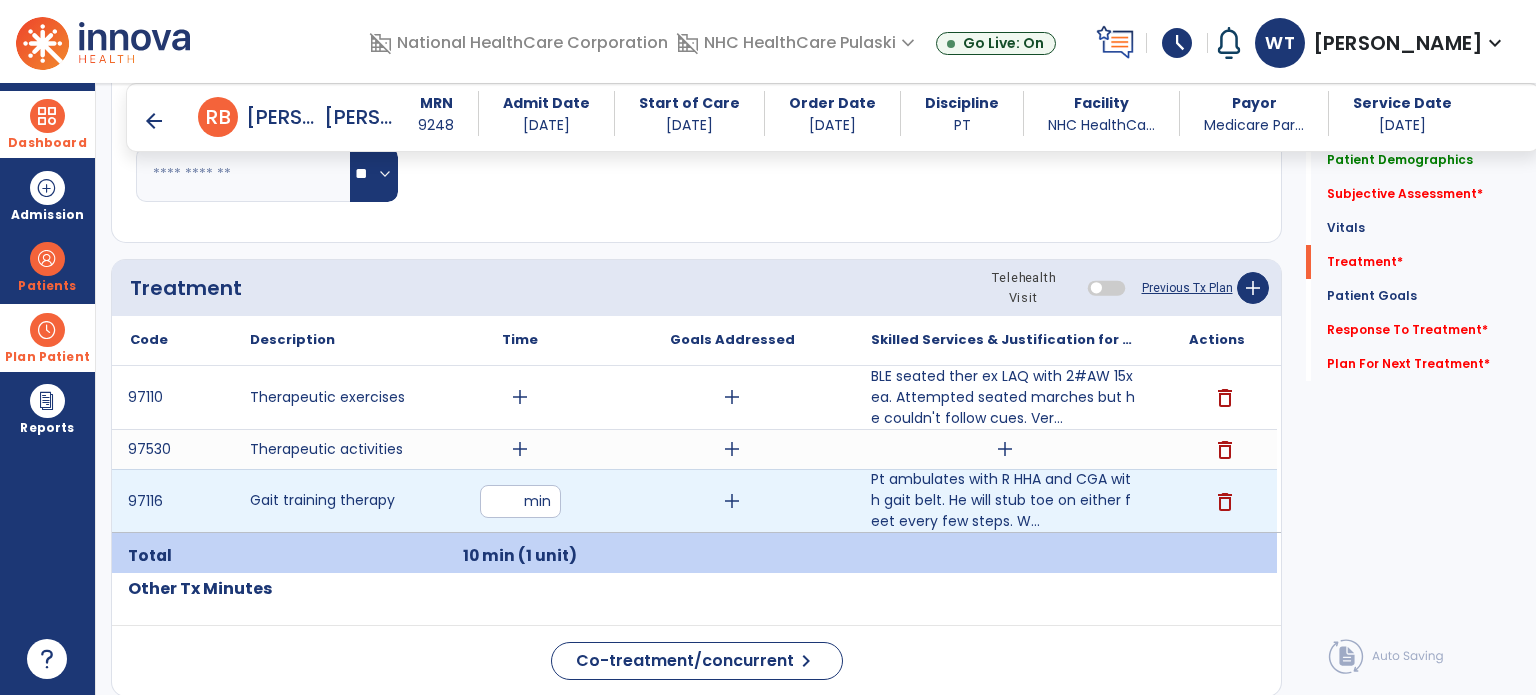type on "**" 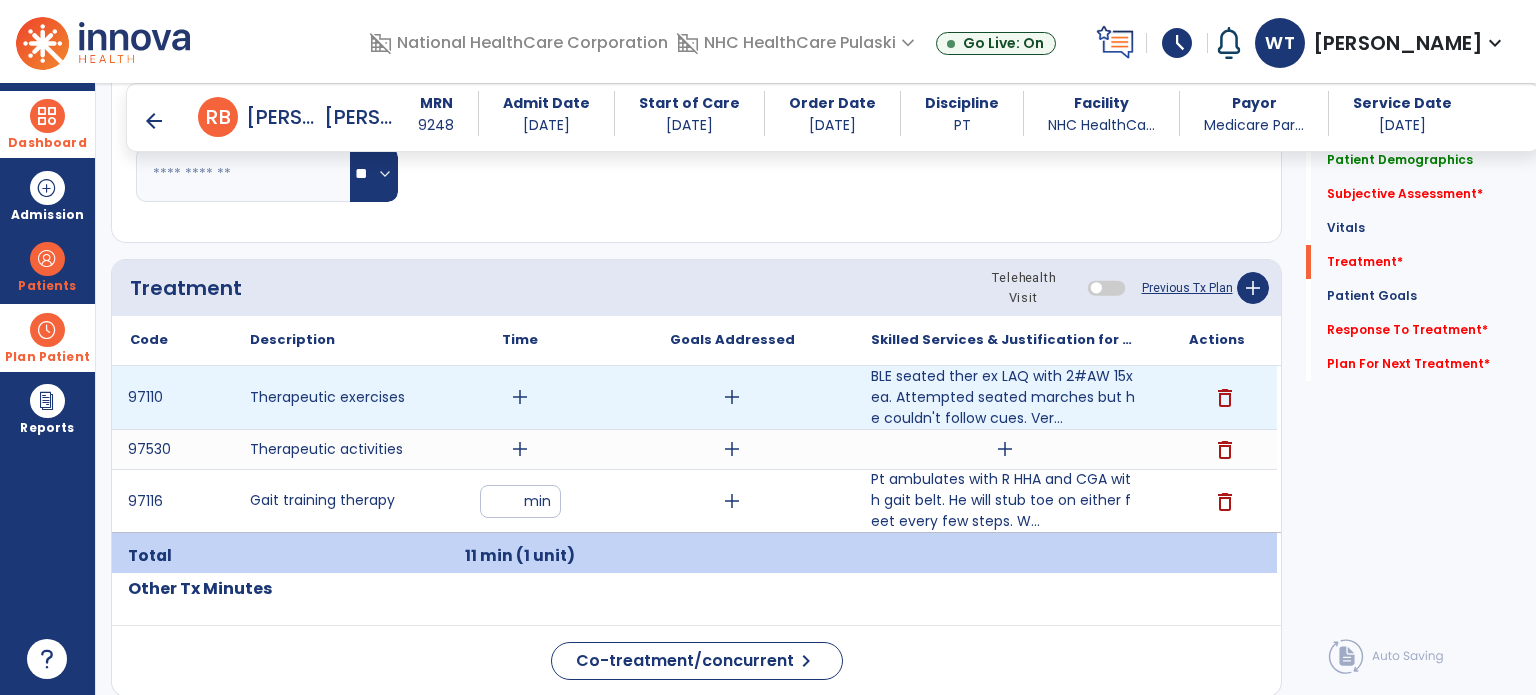 click on "add" at bounding box center (520, 397) 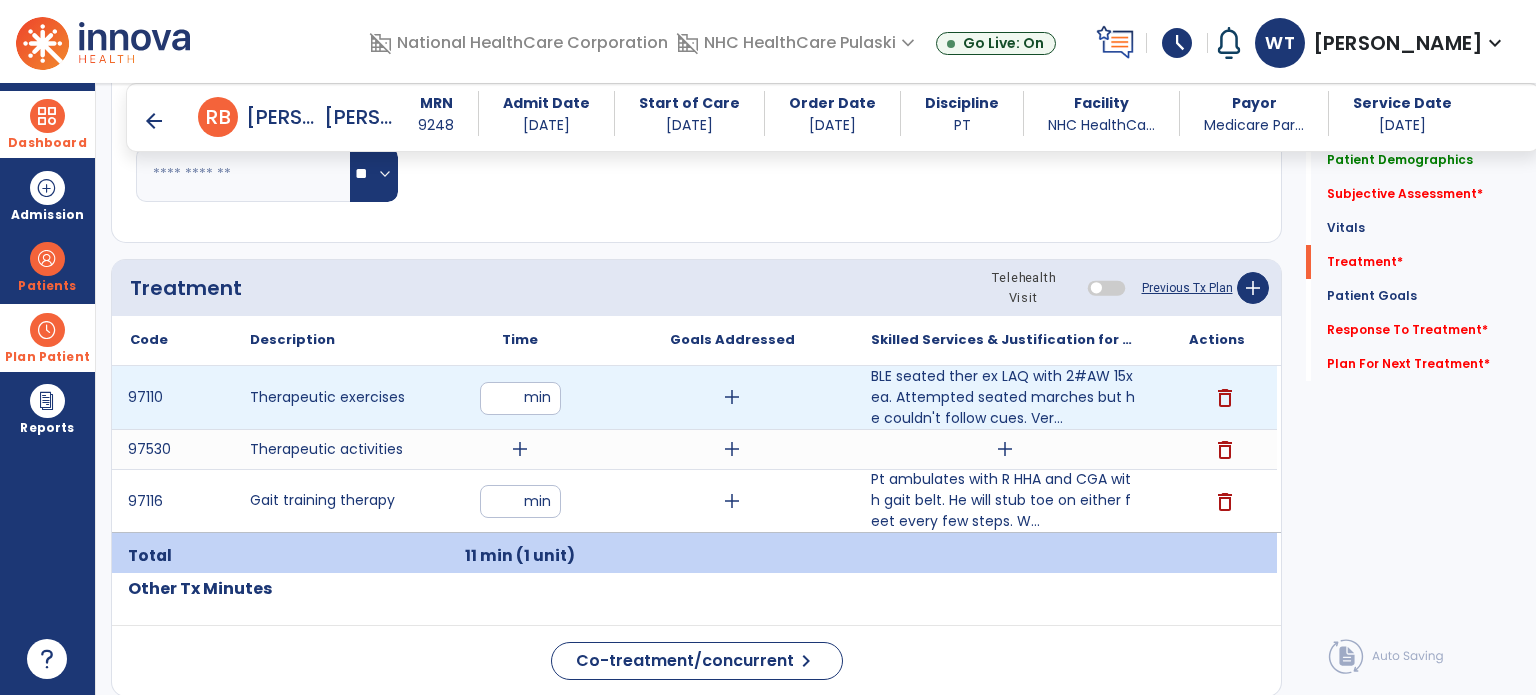 type on "*" 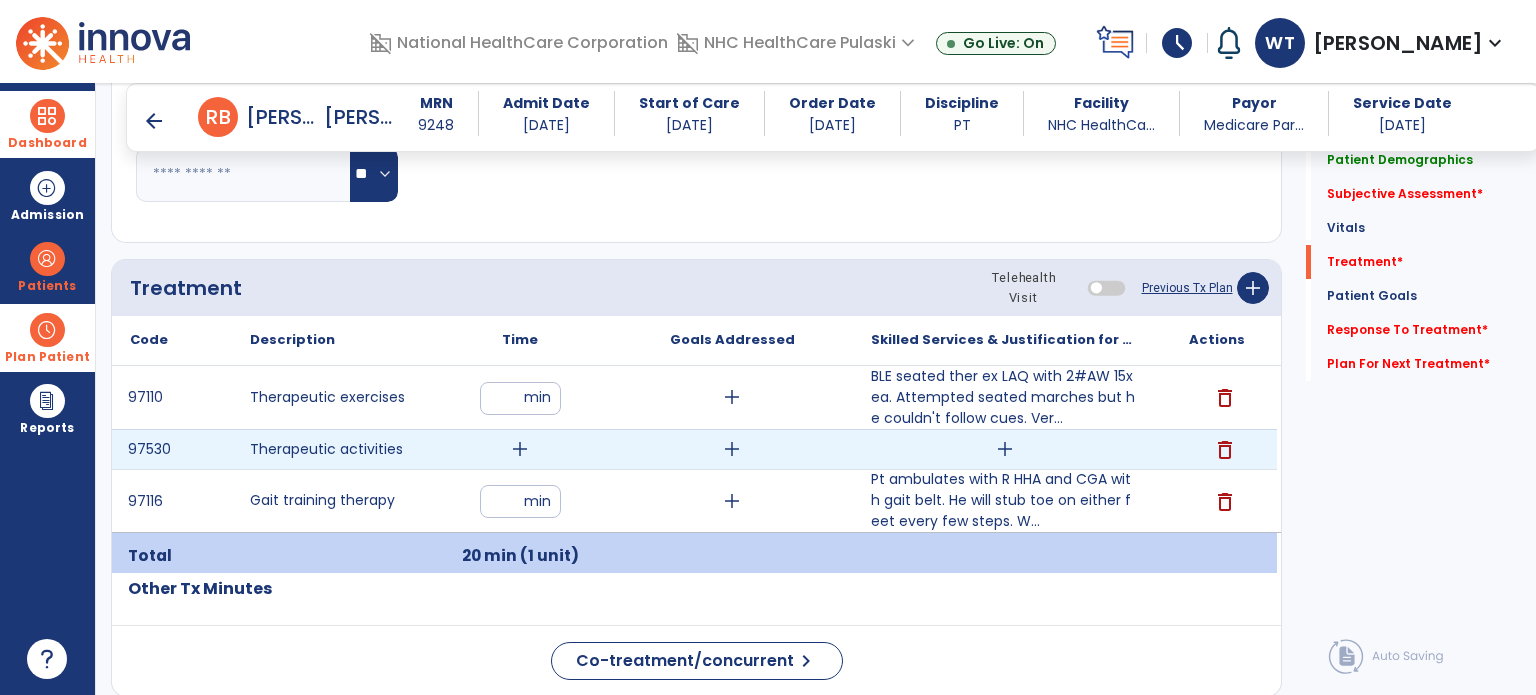 click on "add" at bounding box center [1005, 449] 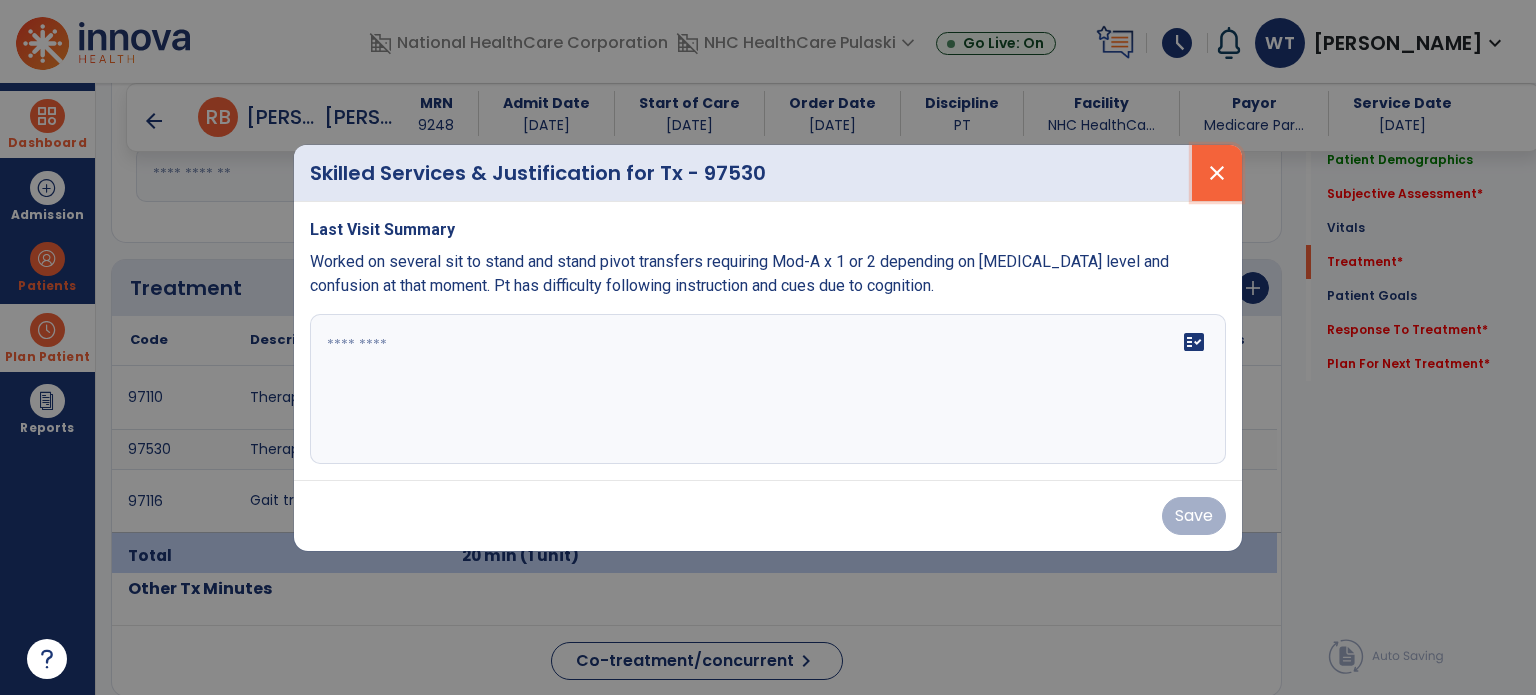 click on "close" at bounding box center [1217, 173] 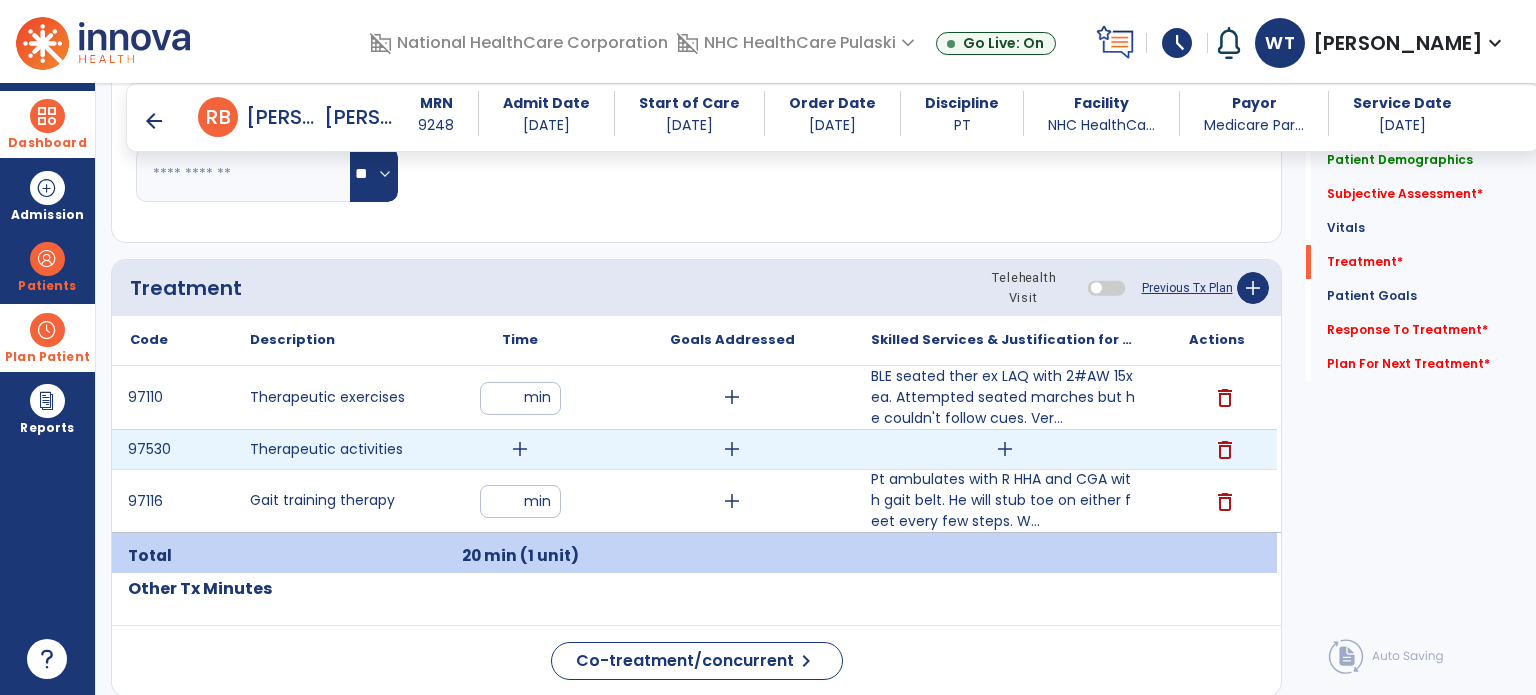 click on "add" at bounding box center [520, 449] 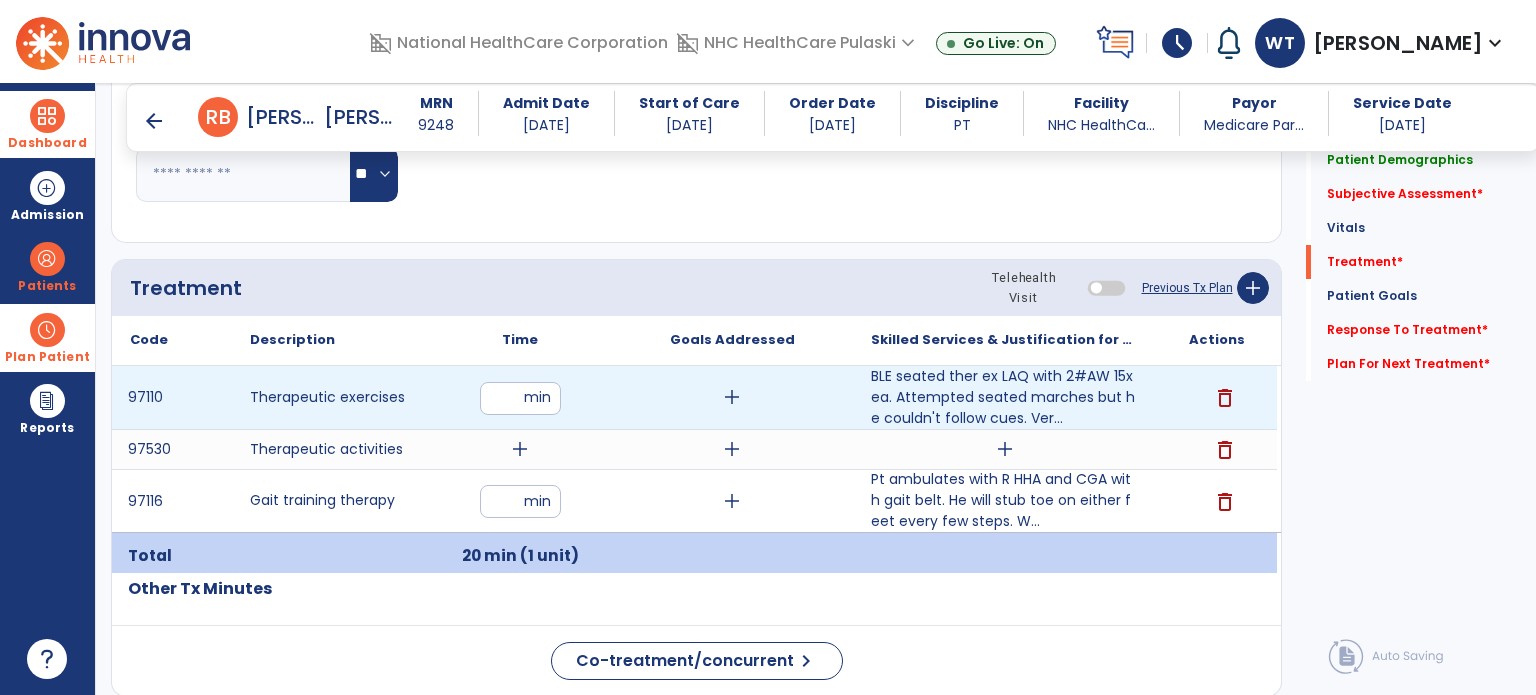 click on "*" at bounding box center [520, 398] 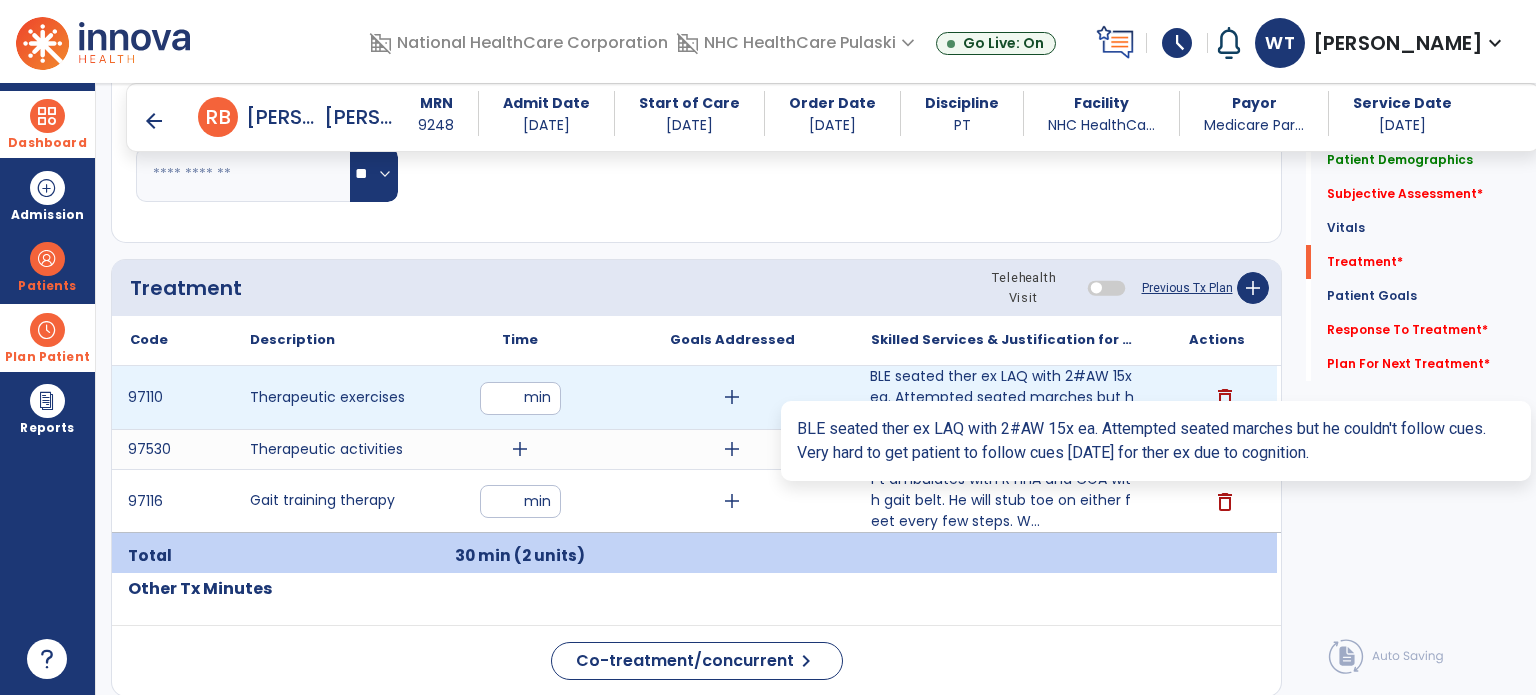 click on "BLE seated ther ex LAQ with 2#AW 15x ea.  Attempted seated marches but he couldn't follow cues.  Ver..." at bounding box center (1004, 397) 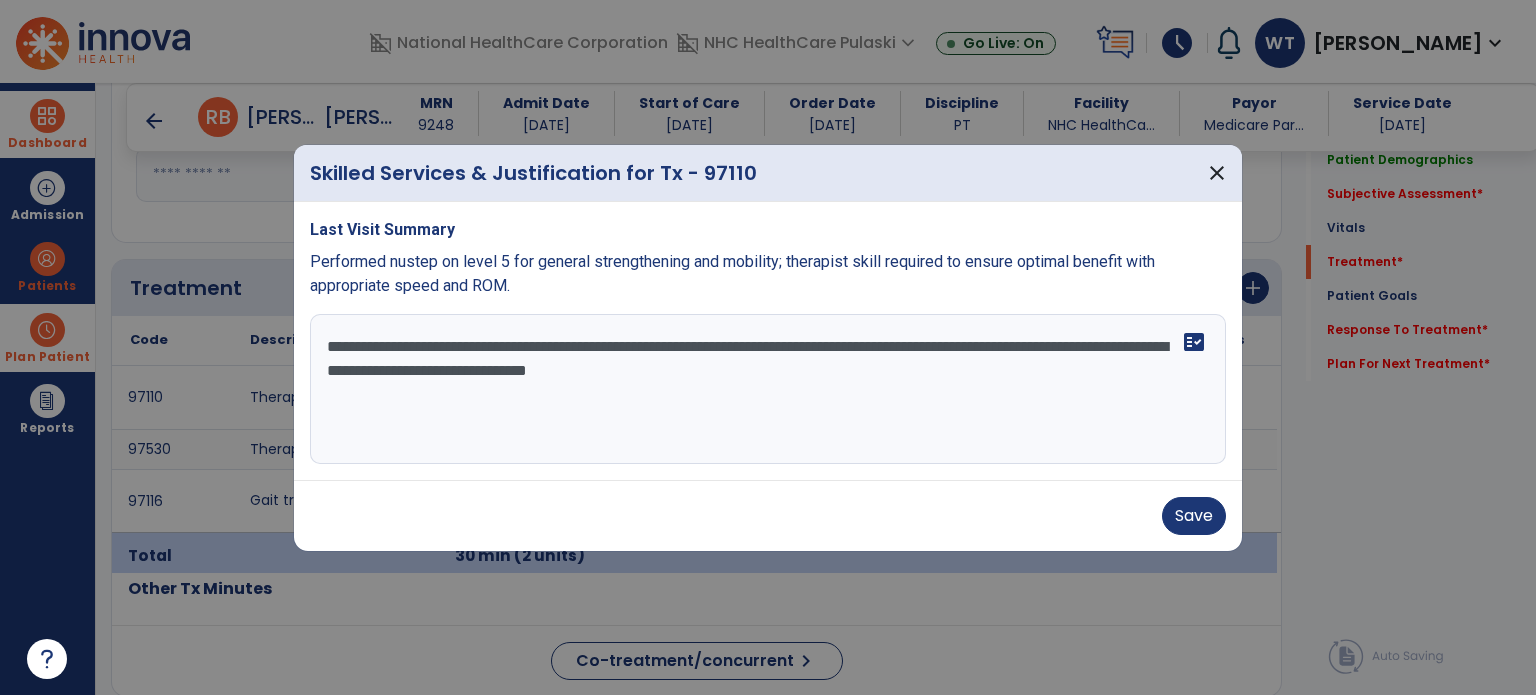click on "**********" at bounding box center (768, 389) 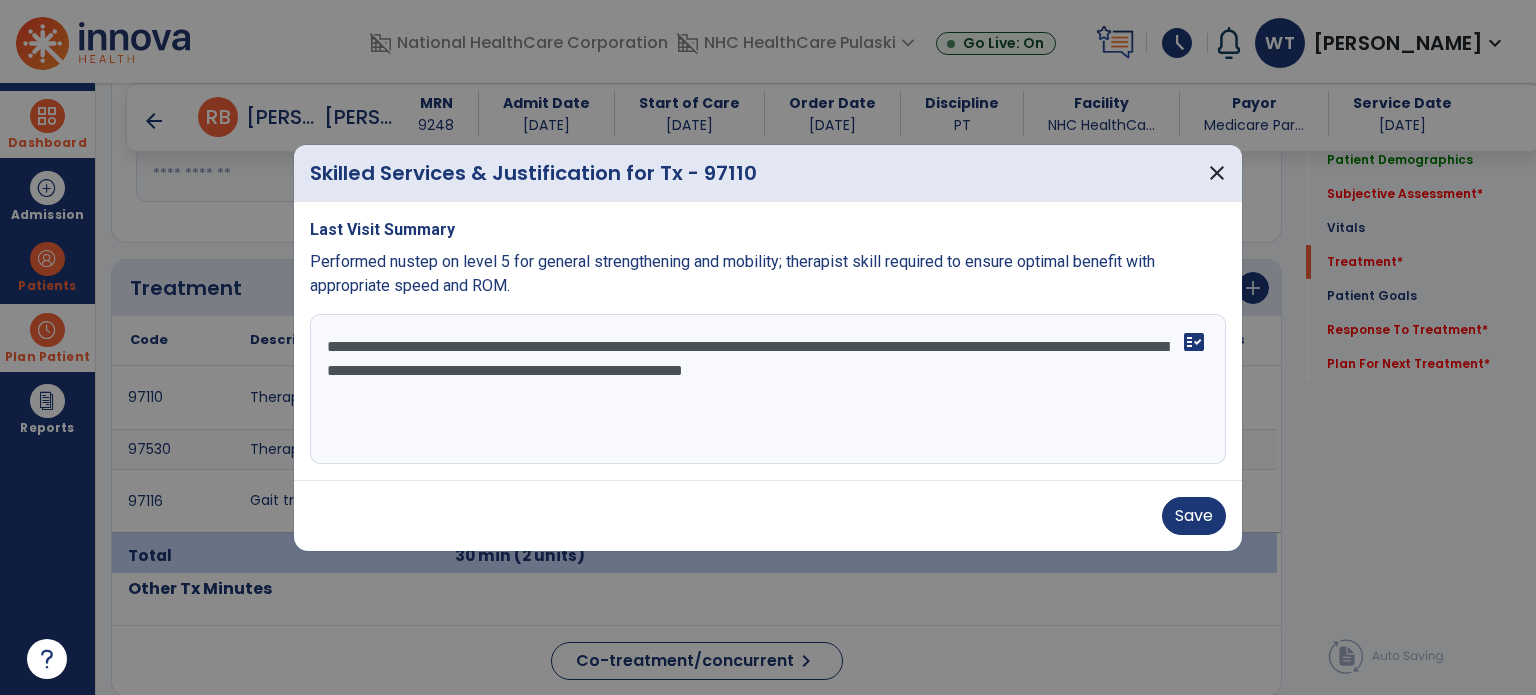 click on "**********" at bounding box center (768, 389) 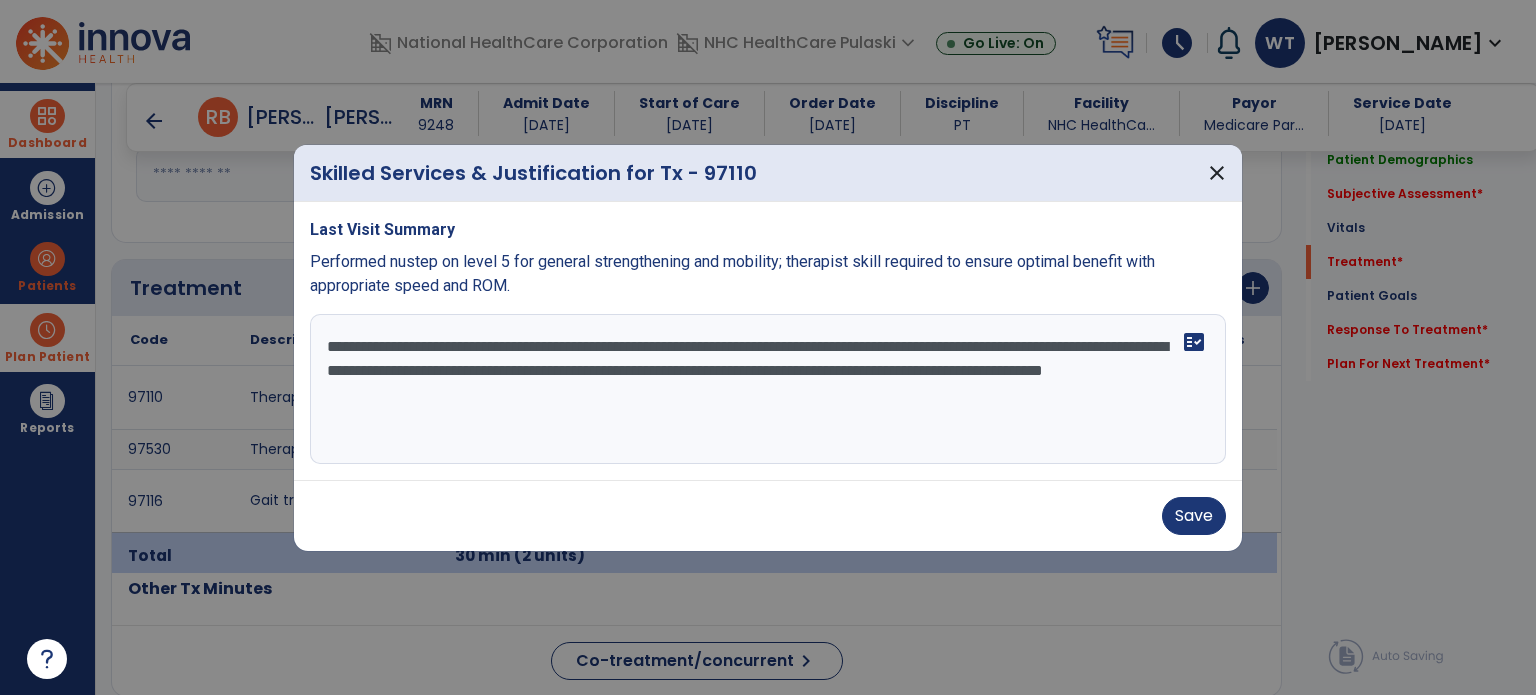 click on "**********" at bounding box center (768, 389) 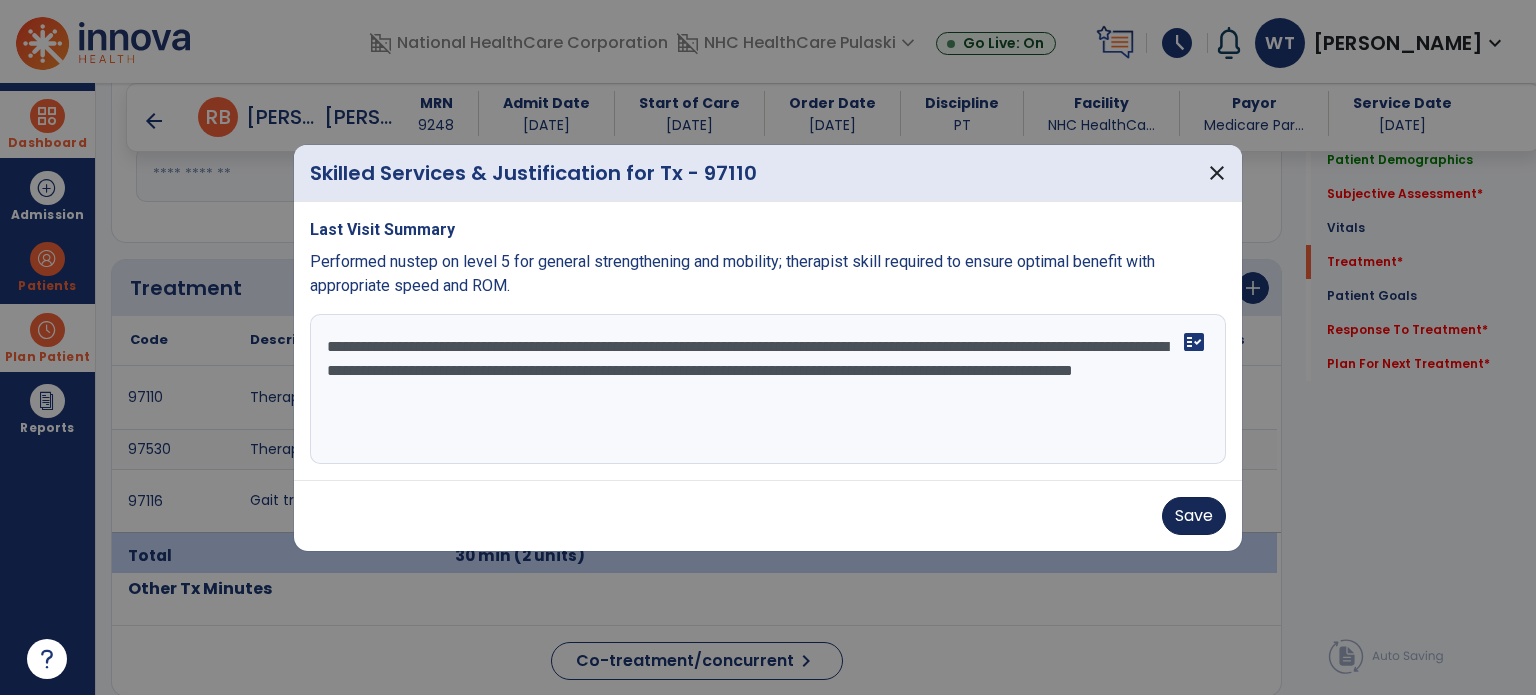 type on "**********" 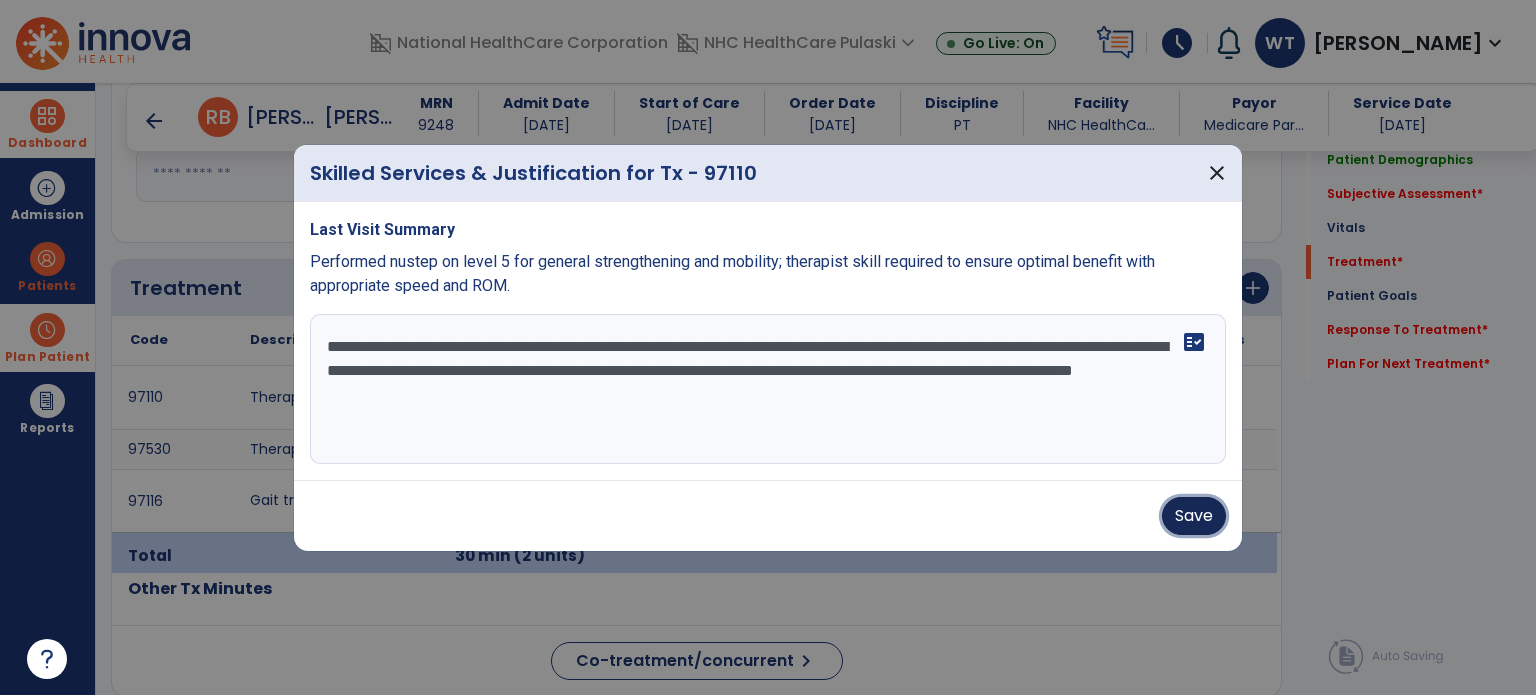 click on "Save" at bounding box center (1194, 516) 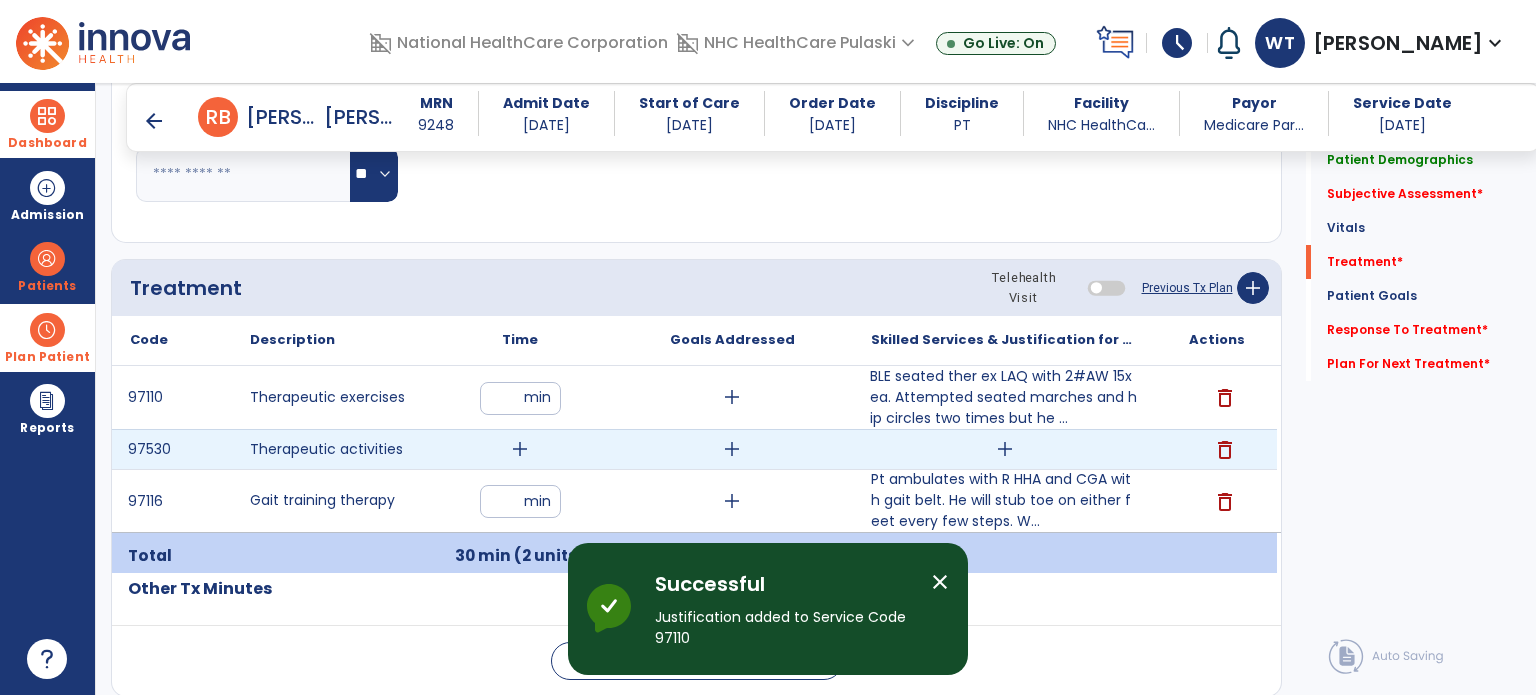 click on "add" at bounding box center [520, 449] 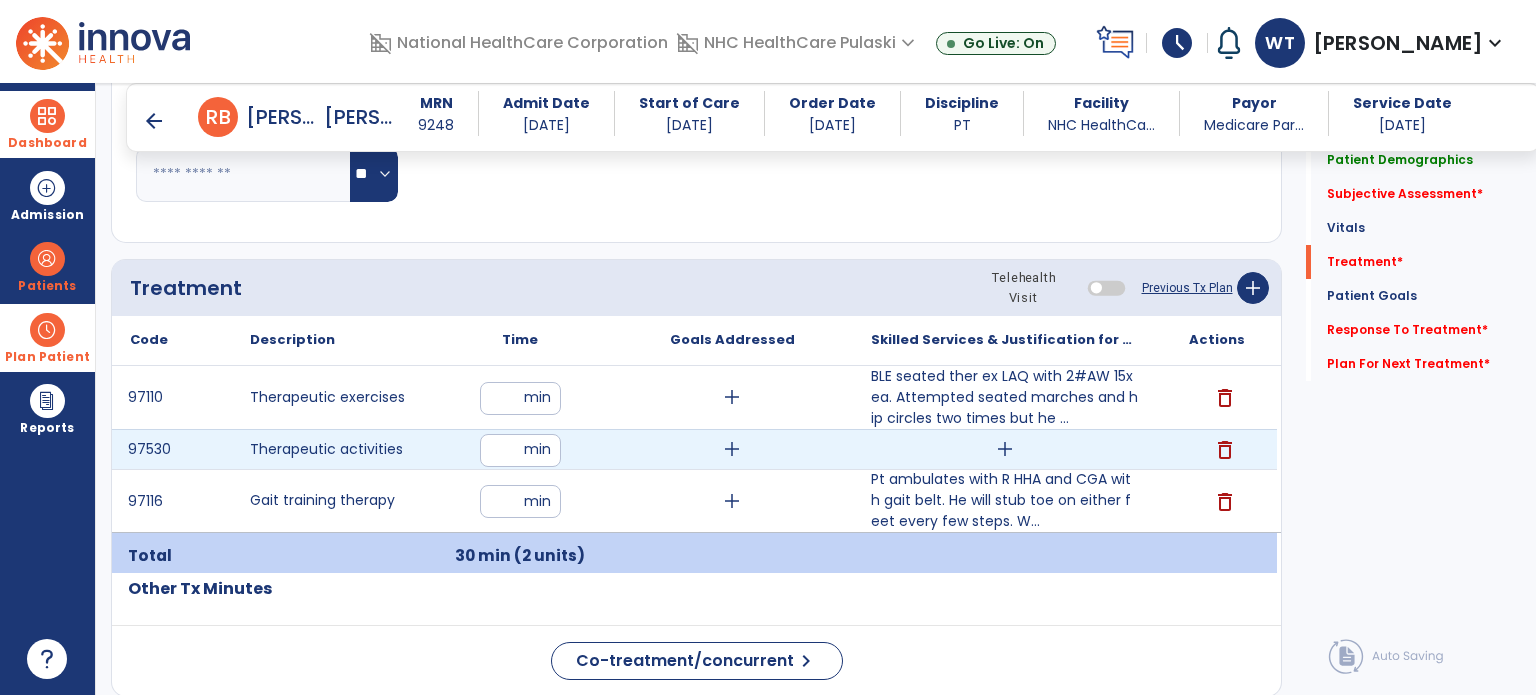 type on "**" 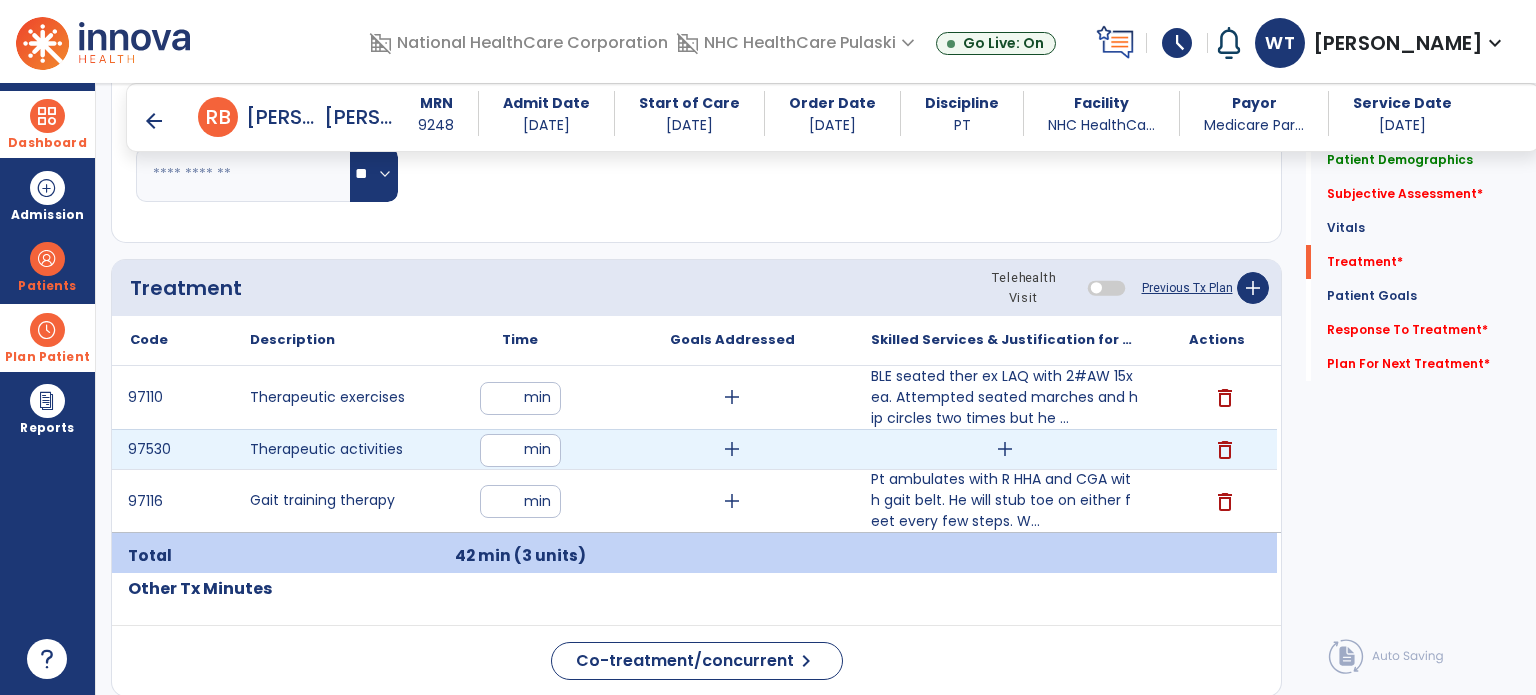 click on "add" at bounding box center [1004, 449] 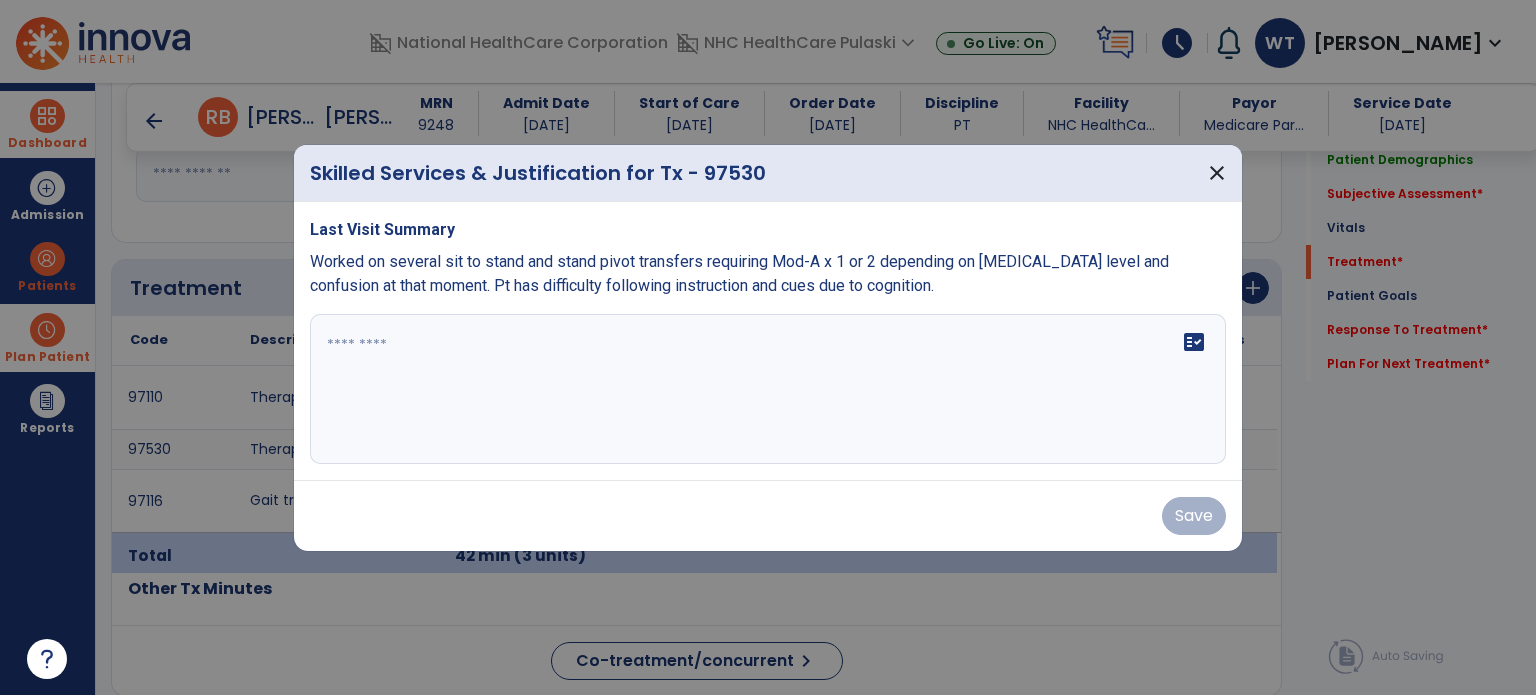 click on "fact_check" at bounding box center (768, 389) 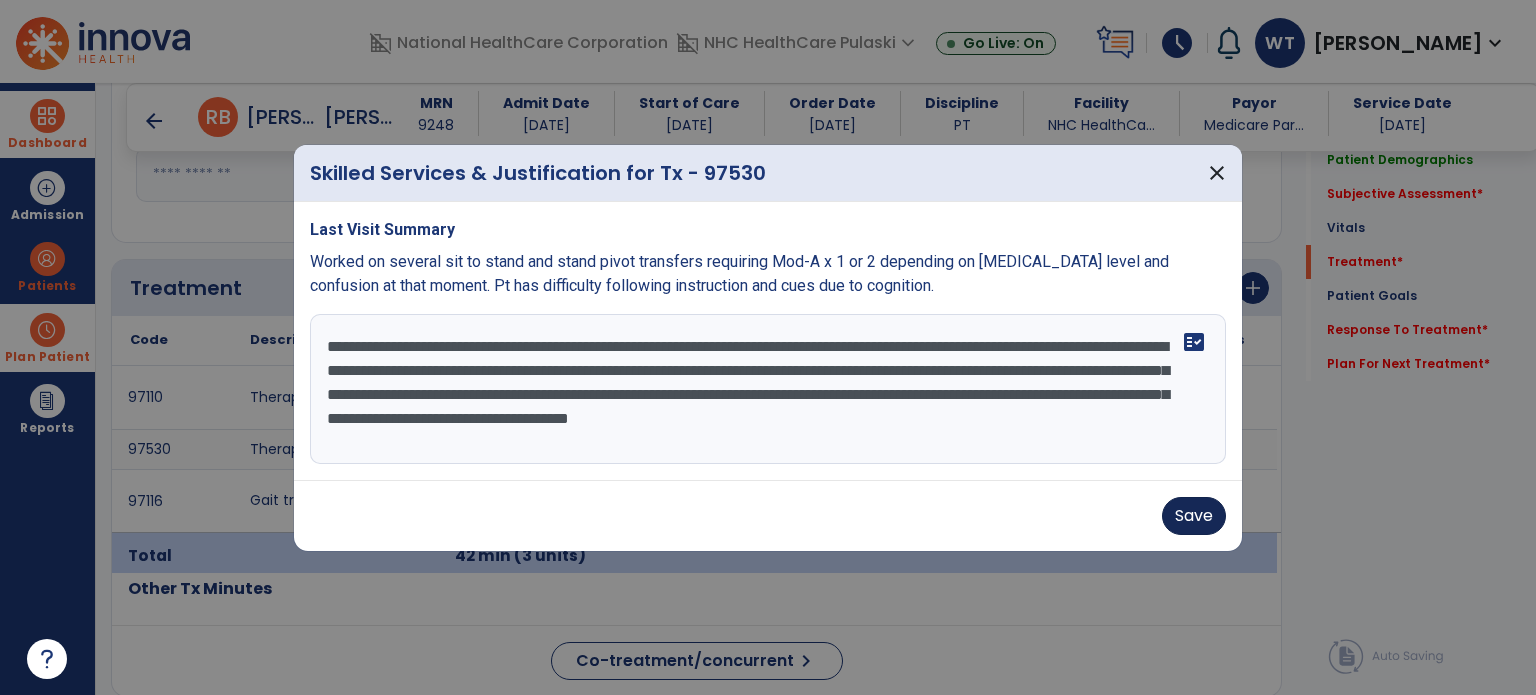 type on "**********" 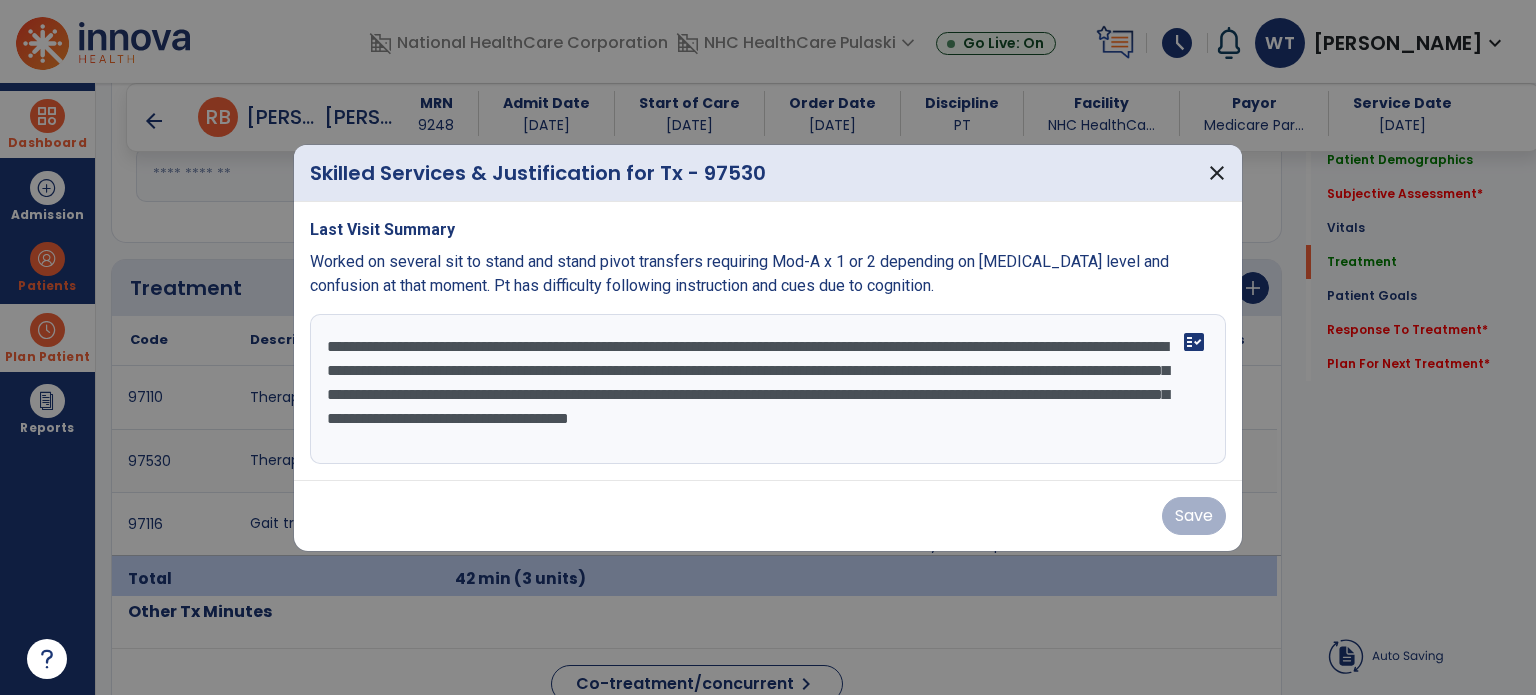 click on "Save" at bounding box center (768, 516) 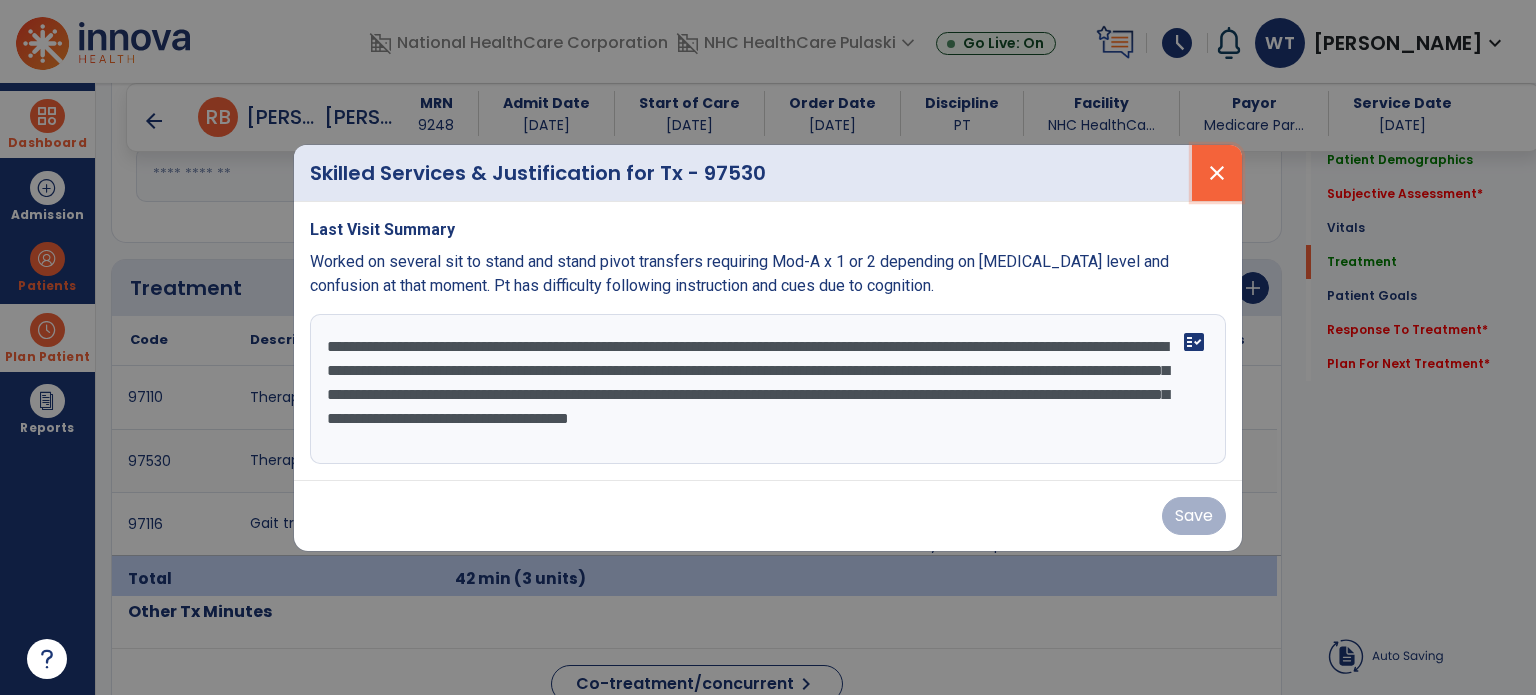 click on "close" at bounding box center (1217, 173) 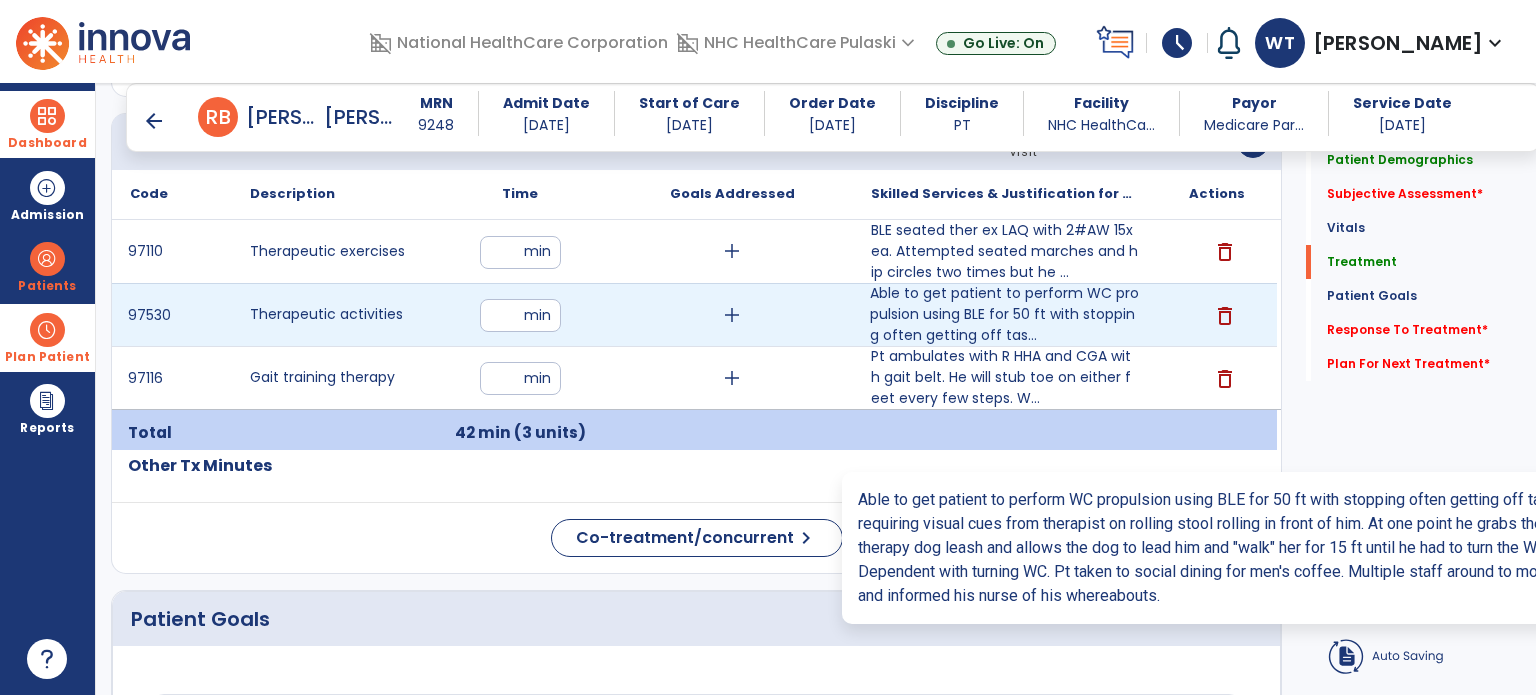 scroll, scrollTop: 1251, scrollLeft: 0, axis: vertical 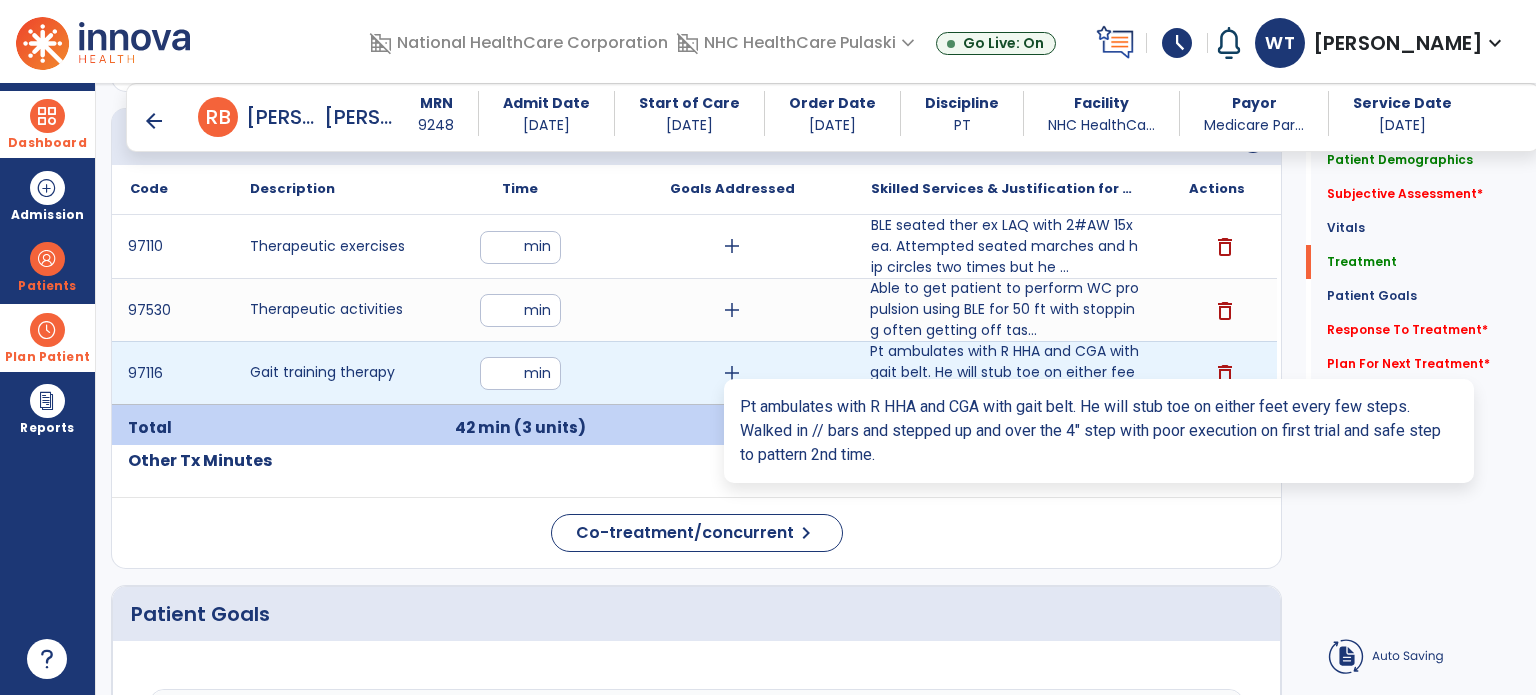 click on "Pt ambulates with R HHA and CGA with gait belt.  He will stub toe on either feet every few steps.  W..." at bounding box center [1004, 372] 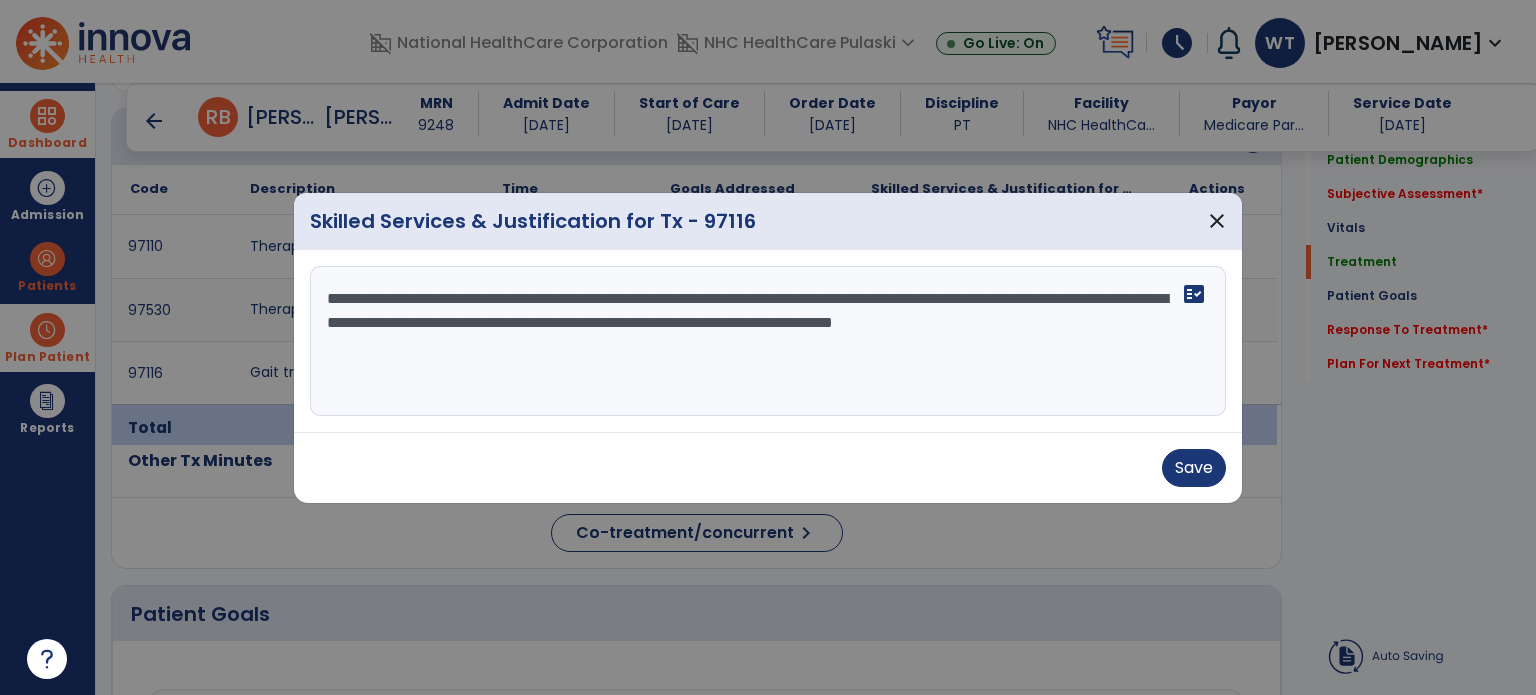click on "**********" at bounding box center (768, 341) 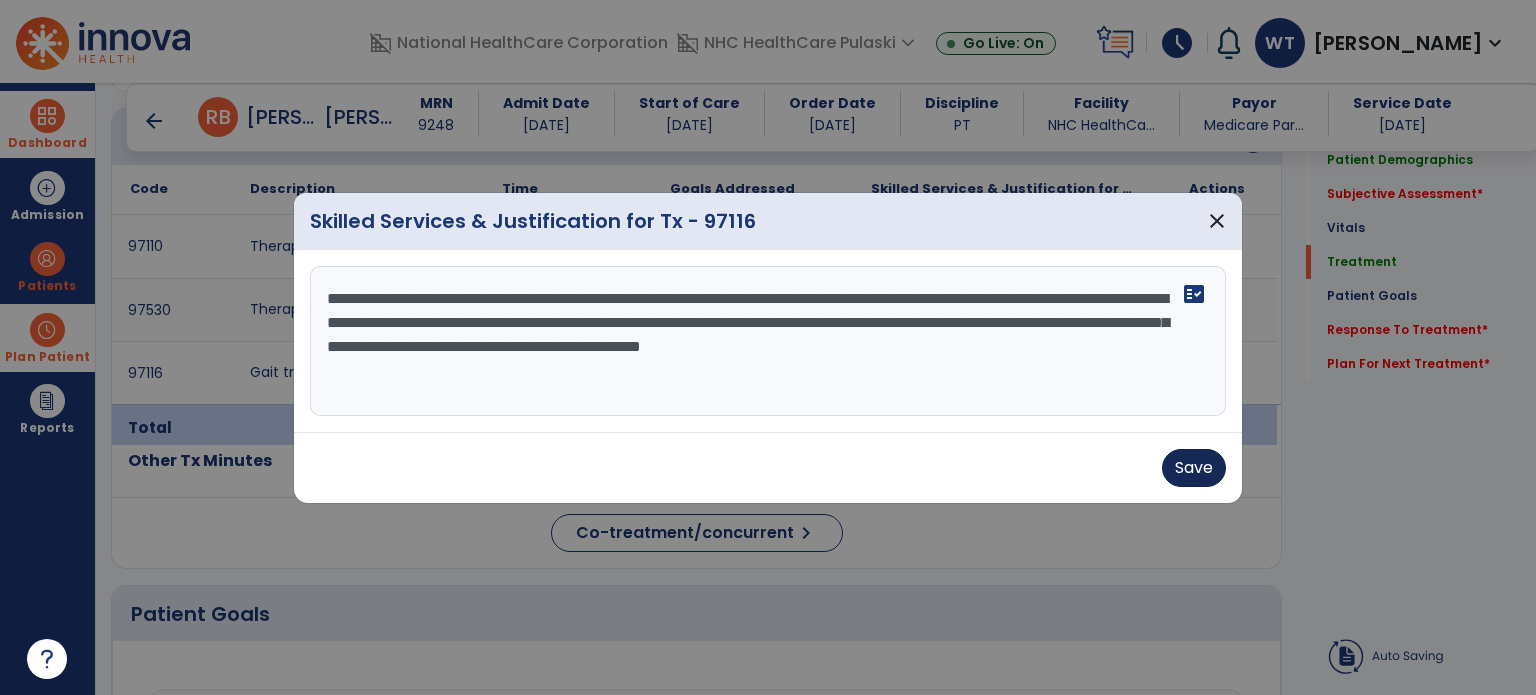 type on "**********" 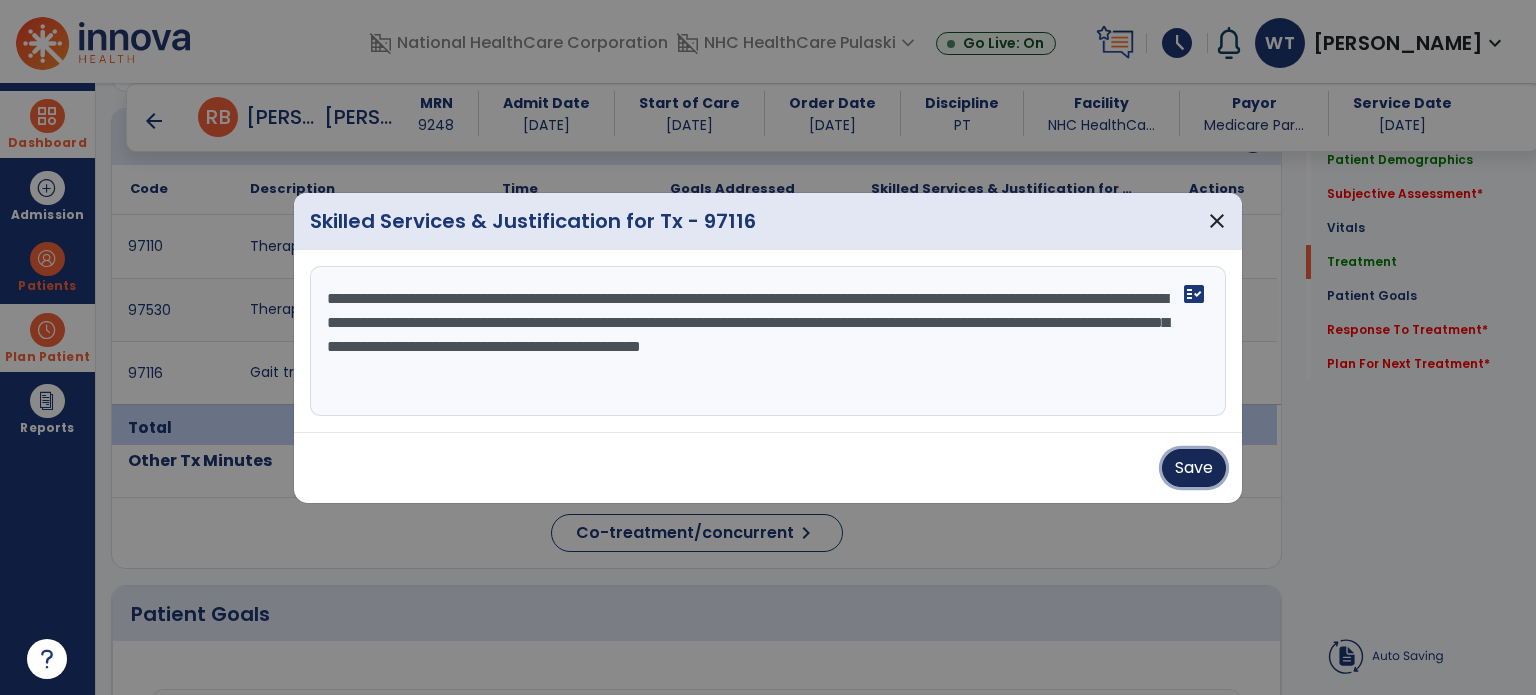 click on "Save" at bounding box center [1194, 468] 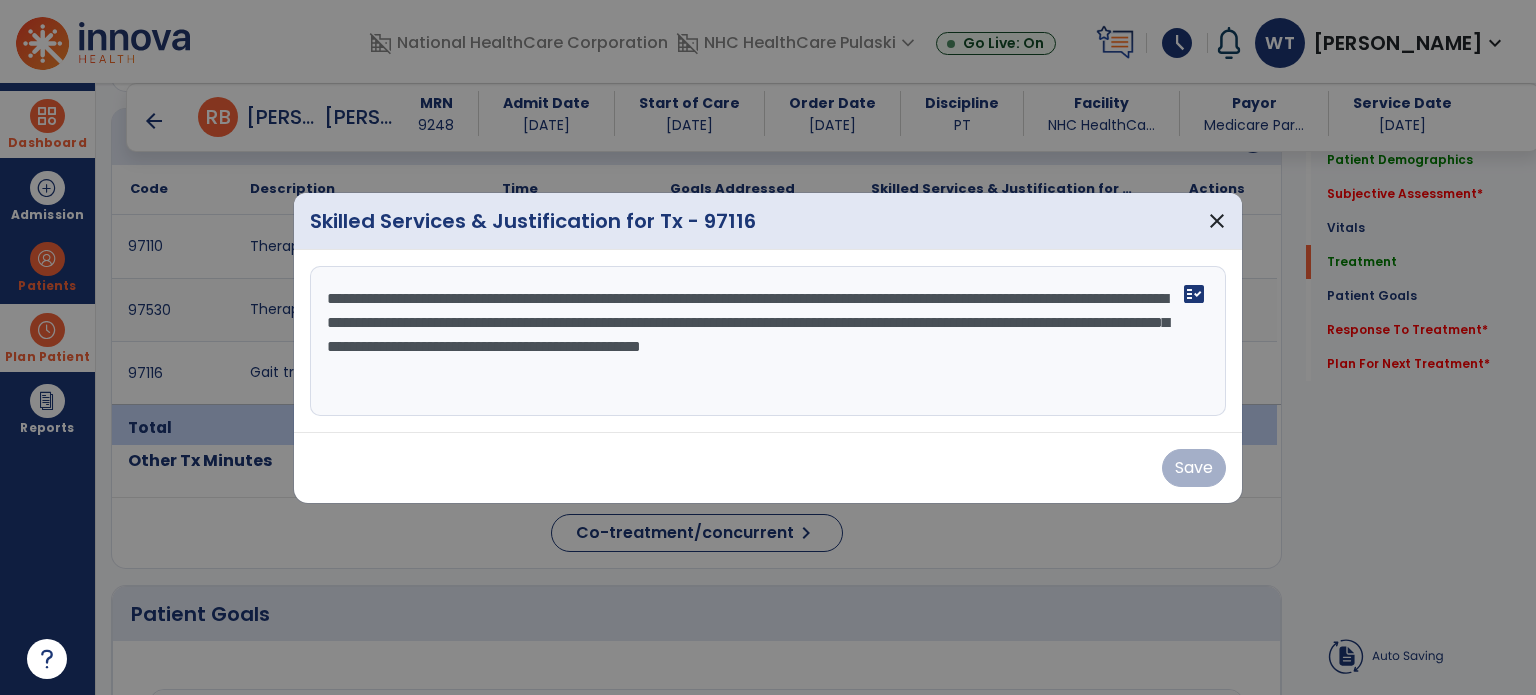 click at bounding box center (768, 347) 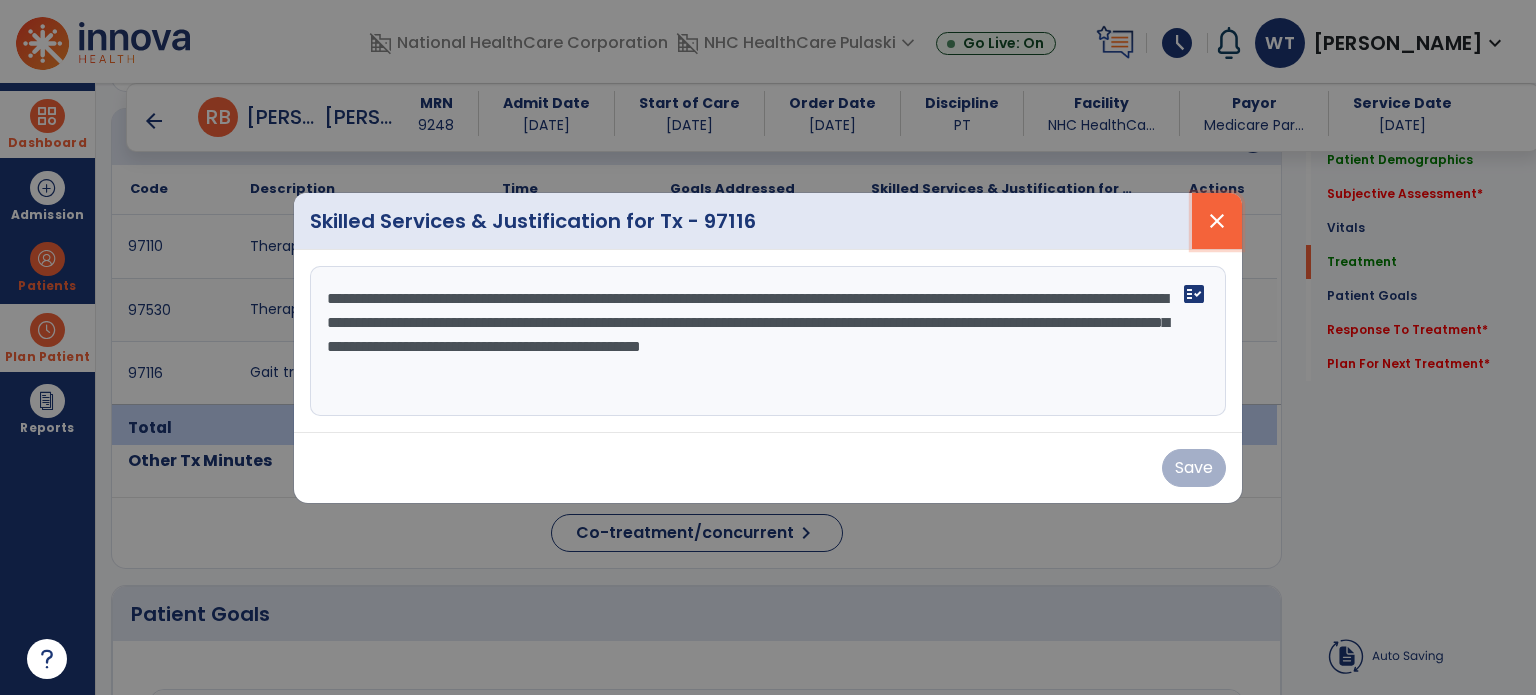 click on "close" at bounding box center [1217, 221] 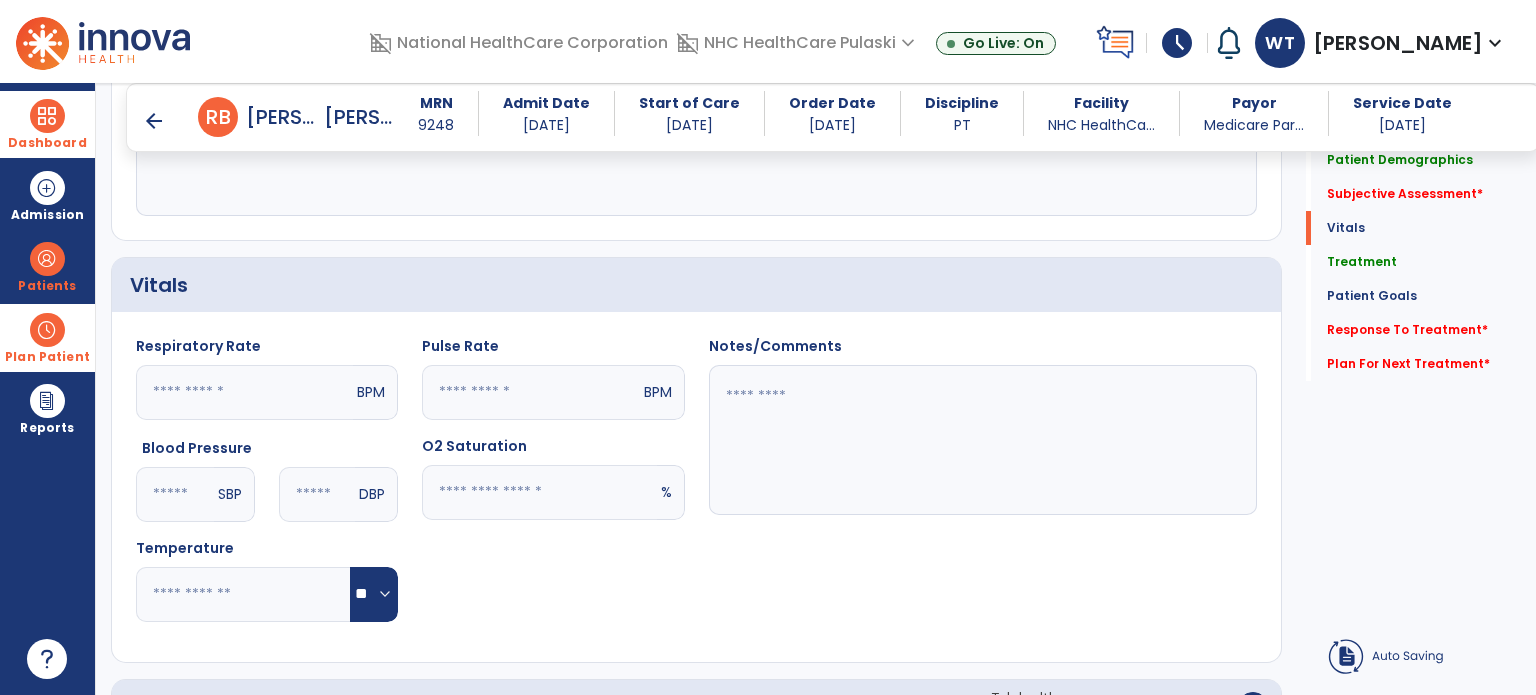 scroll, scrollTop: 552, scrollLeft: 0, axis: vertical 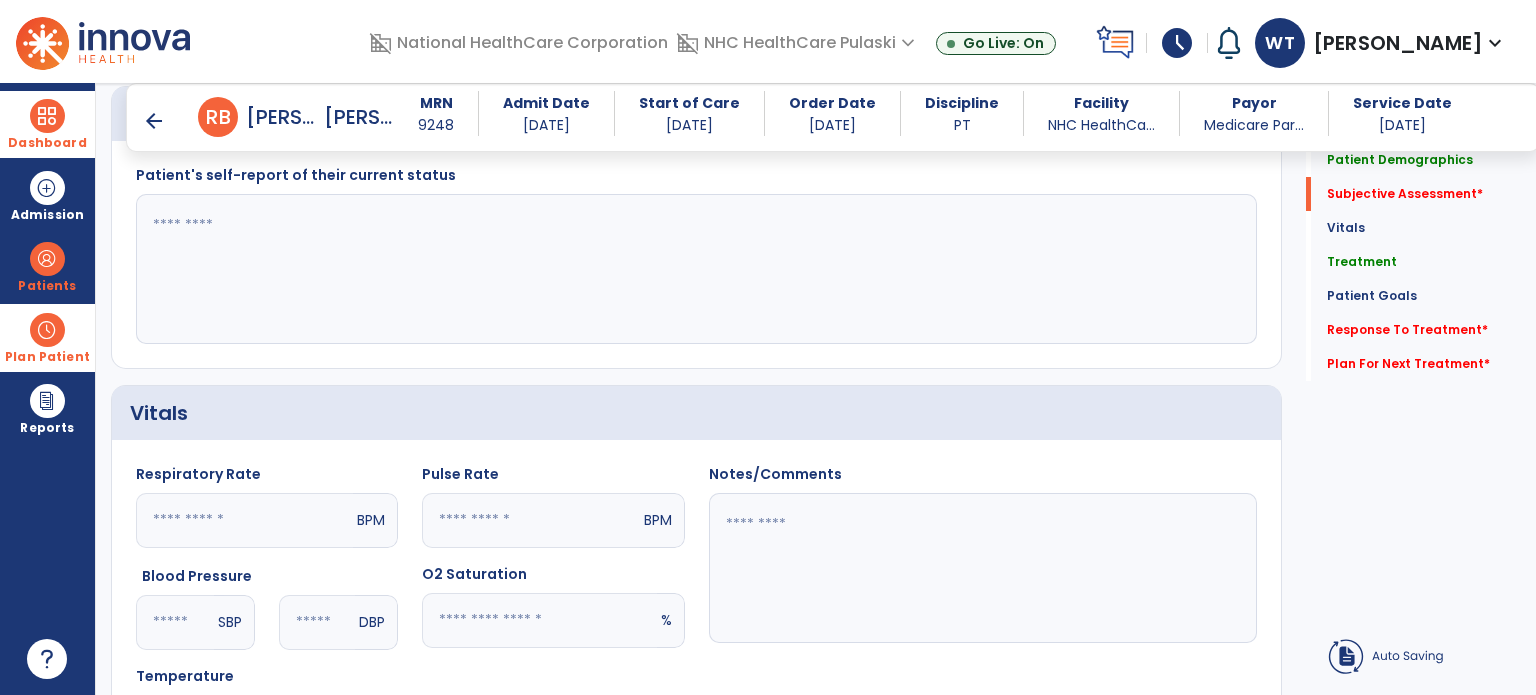click 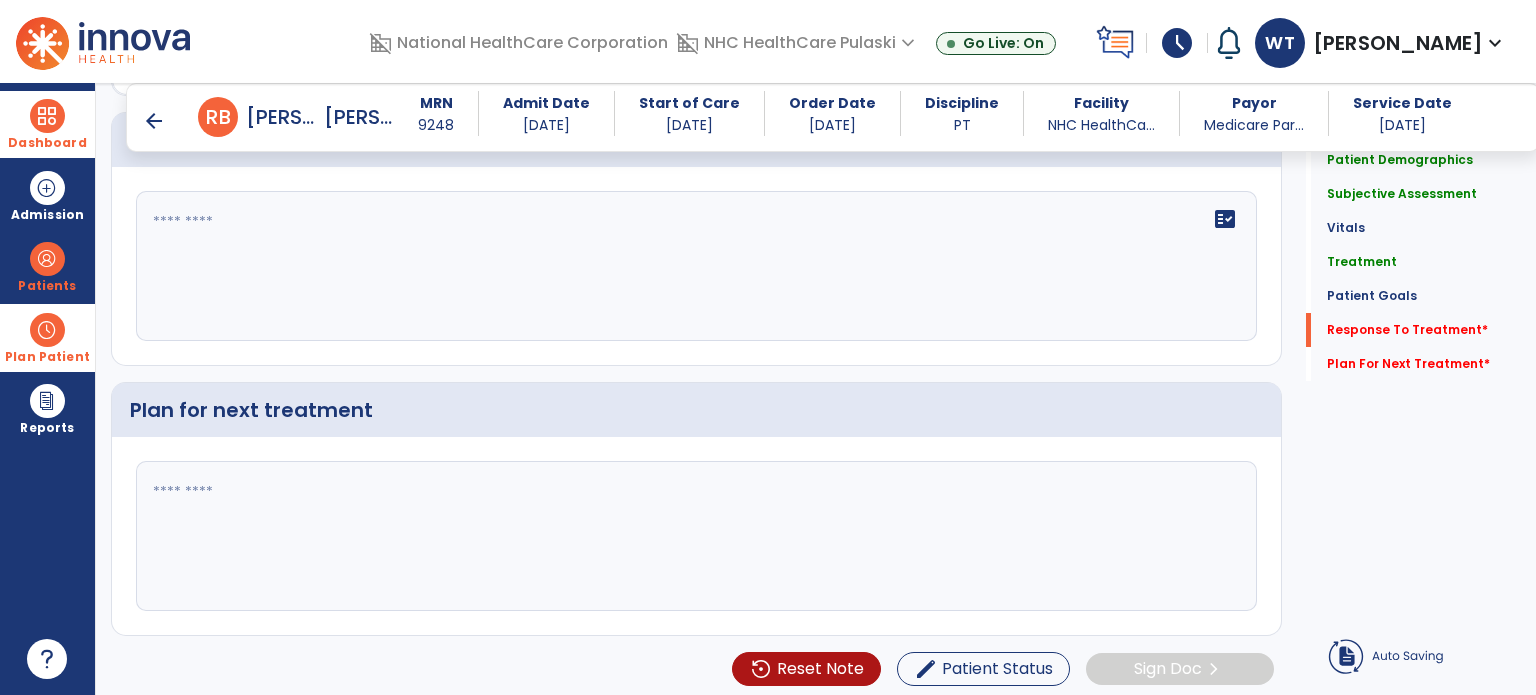 scroll, scrollTop: 2999, scrollLeft: 0, axis: vertical 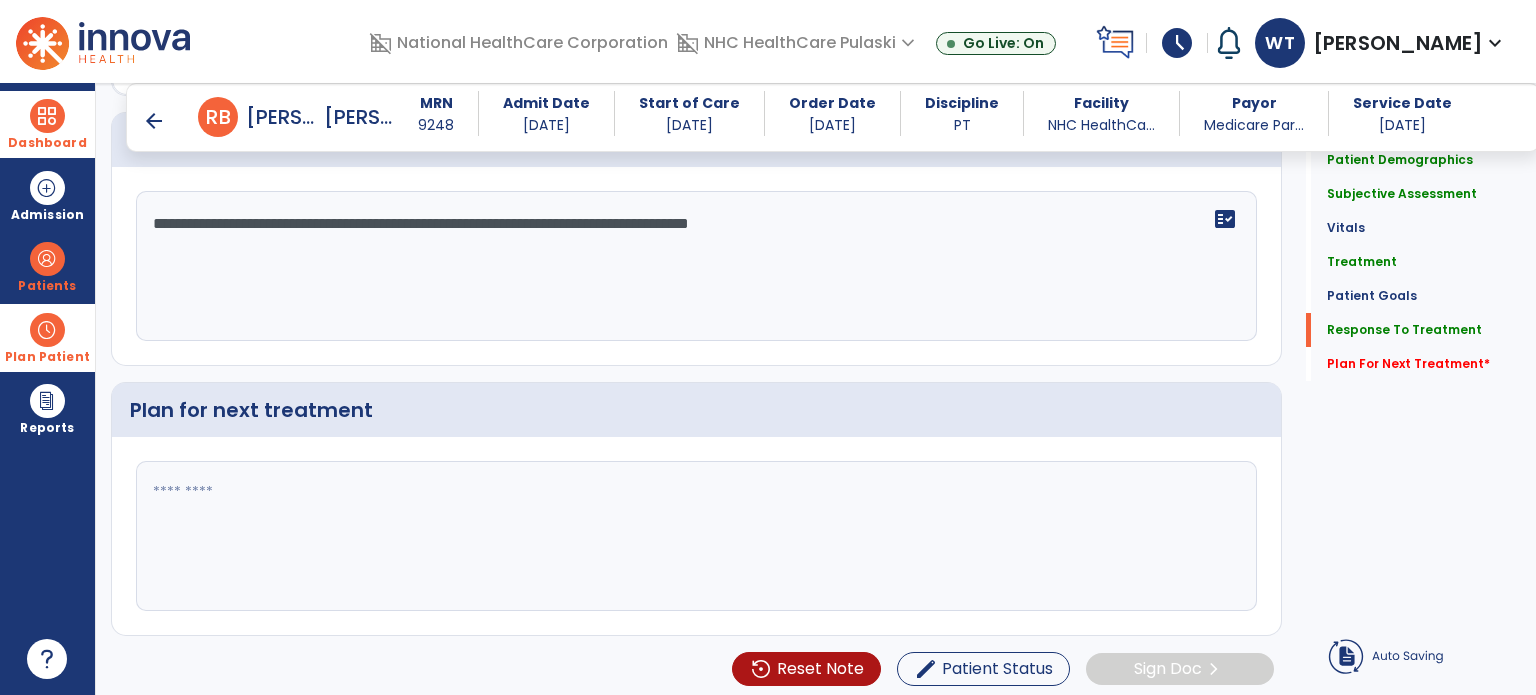 type on "**********" 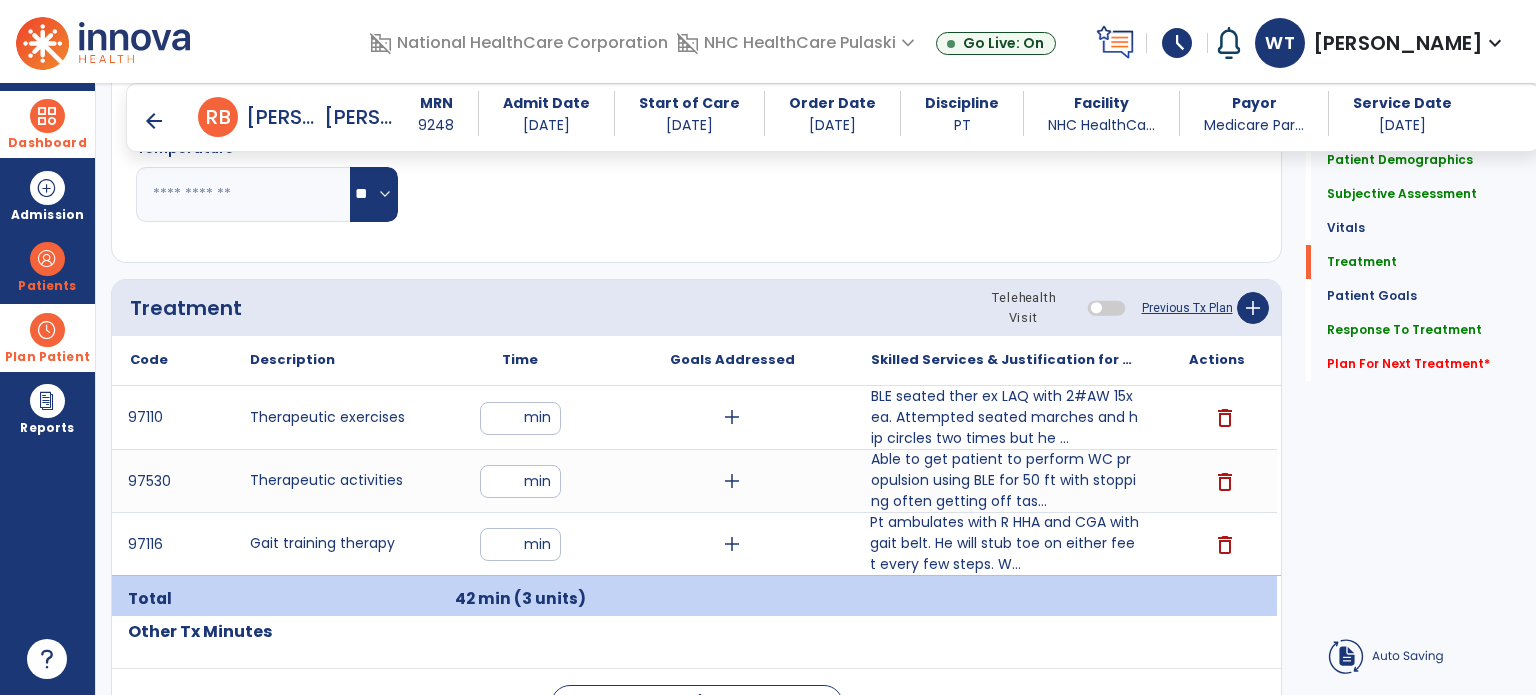 scroll, scrollTop: 1079, scrollLeft: 0, axis: vertical 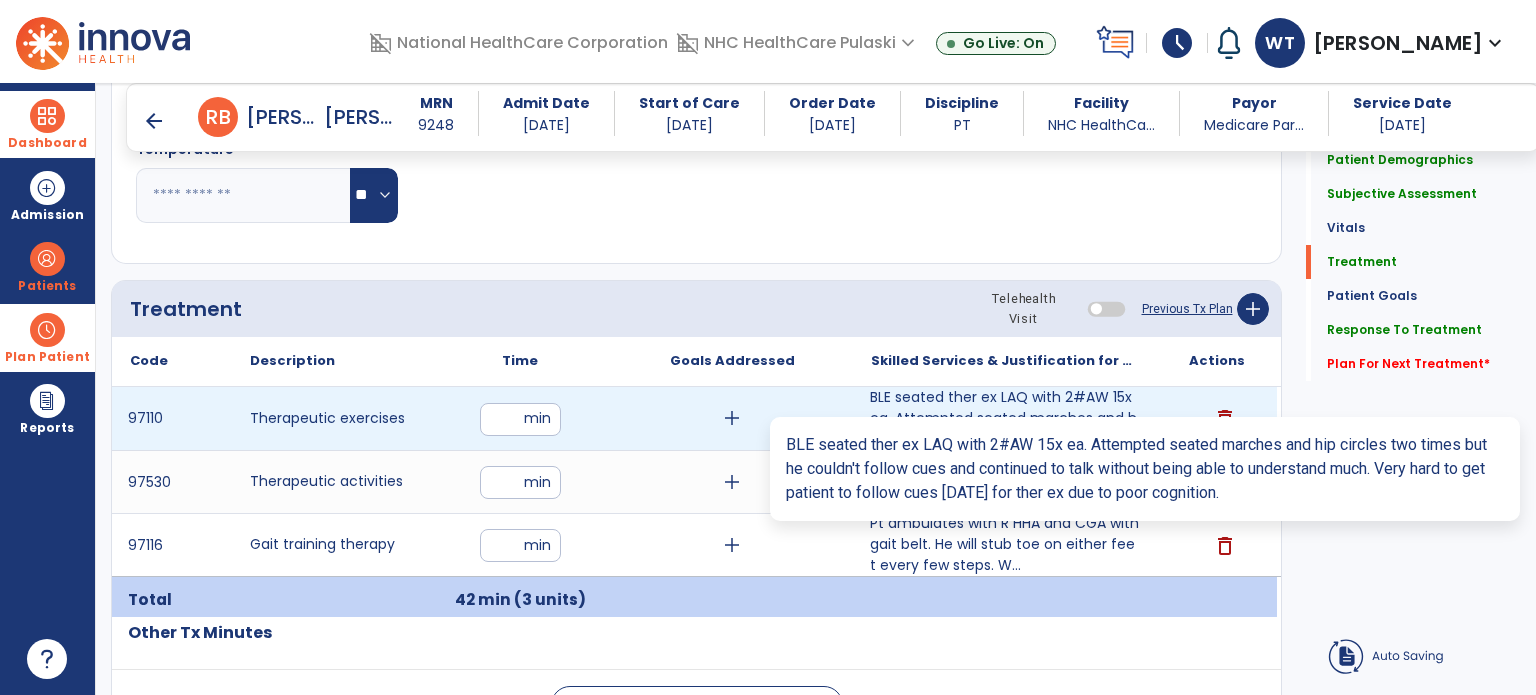 click on "BLE seated ther ex LAQ with 2#AW 15x ea.  Attempted seated marches and hip circles two times but he ..." at bounding box center (1004, 418) 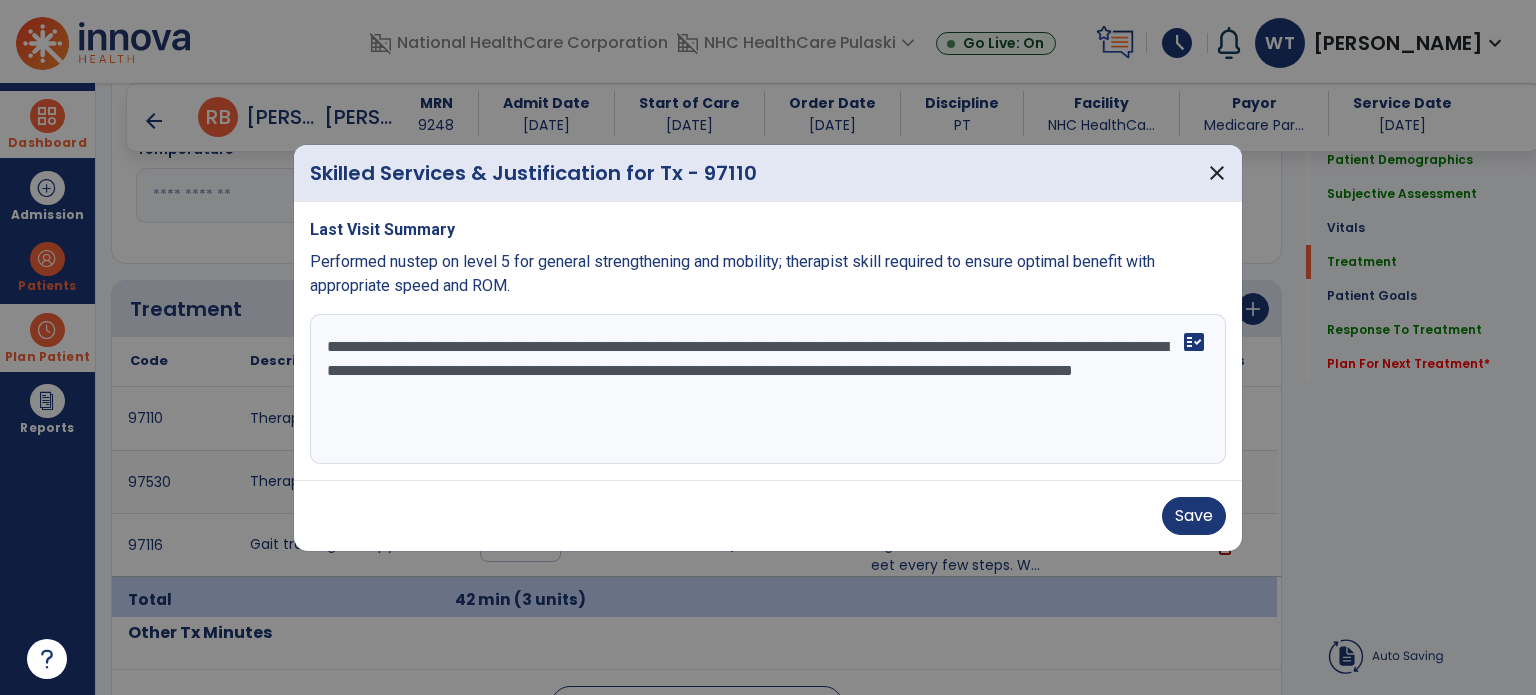 drag, startPoint x: 329, startPoint y: 344, endPoint x: 871, endPoint y: 429, distance: 548.62463 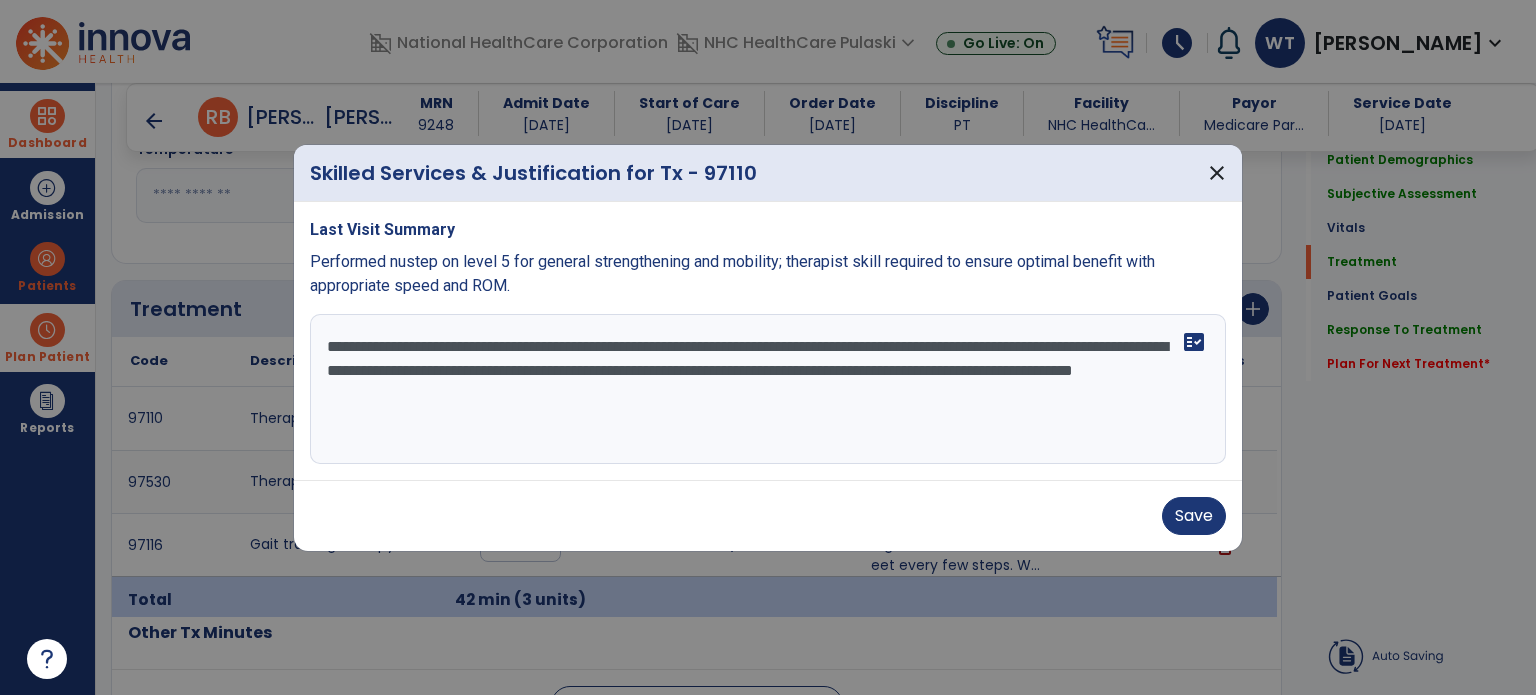 click on "**********" at bounding box center [768, 389] 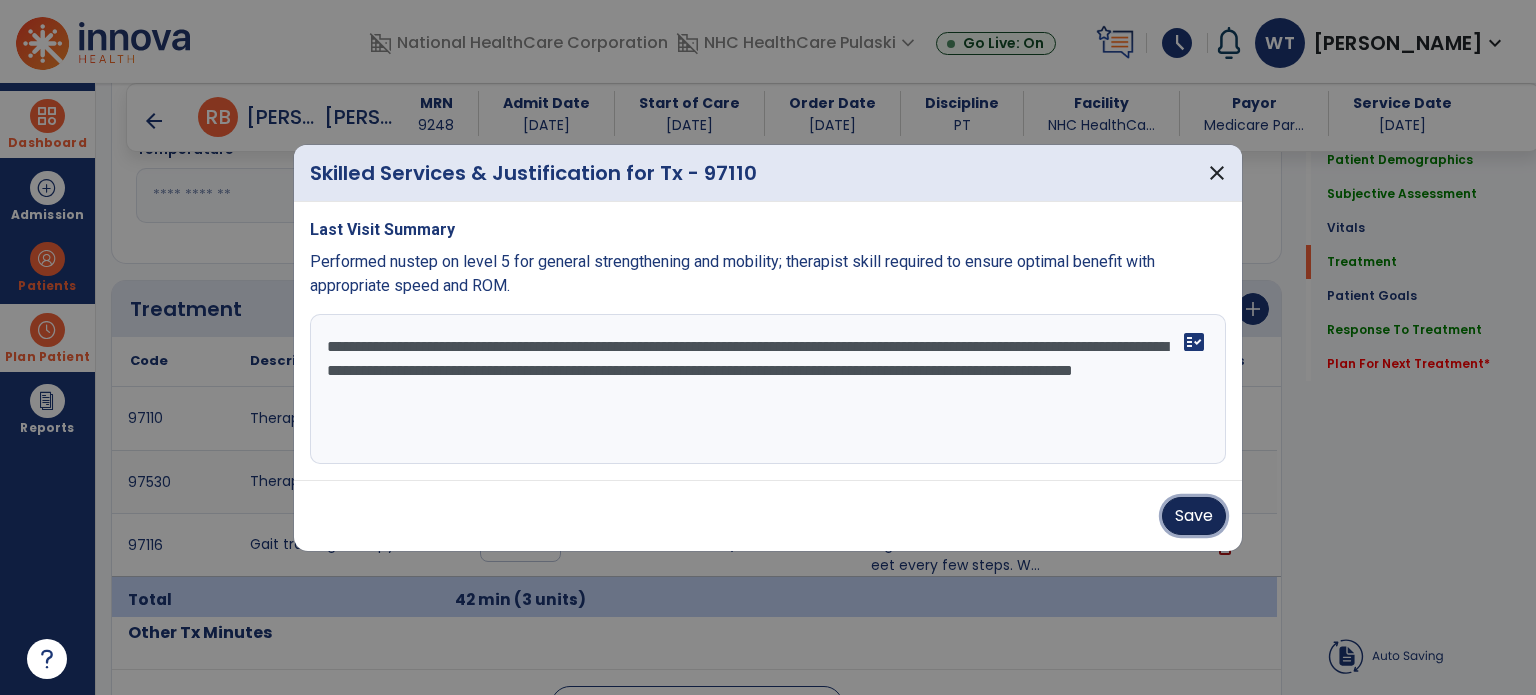 click on "Save" at bounding box center (1194, 516) 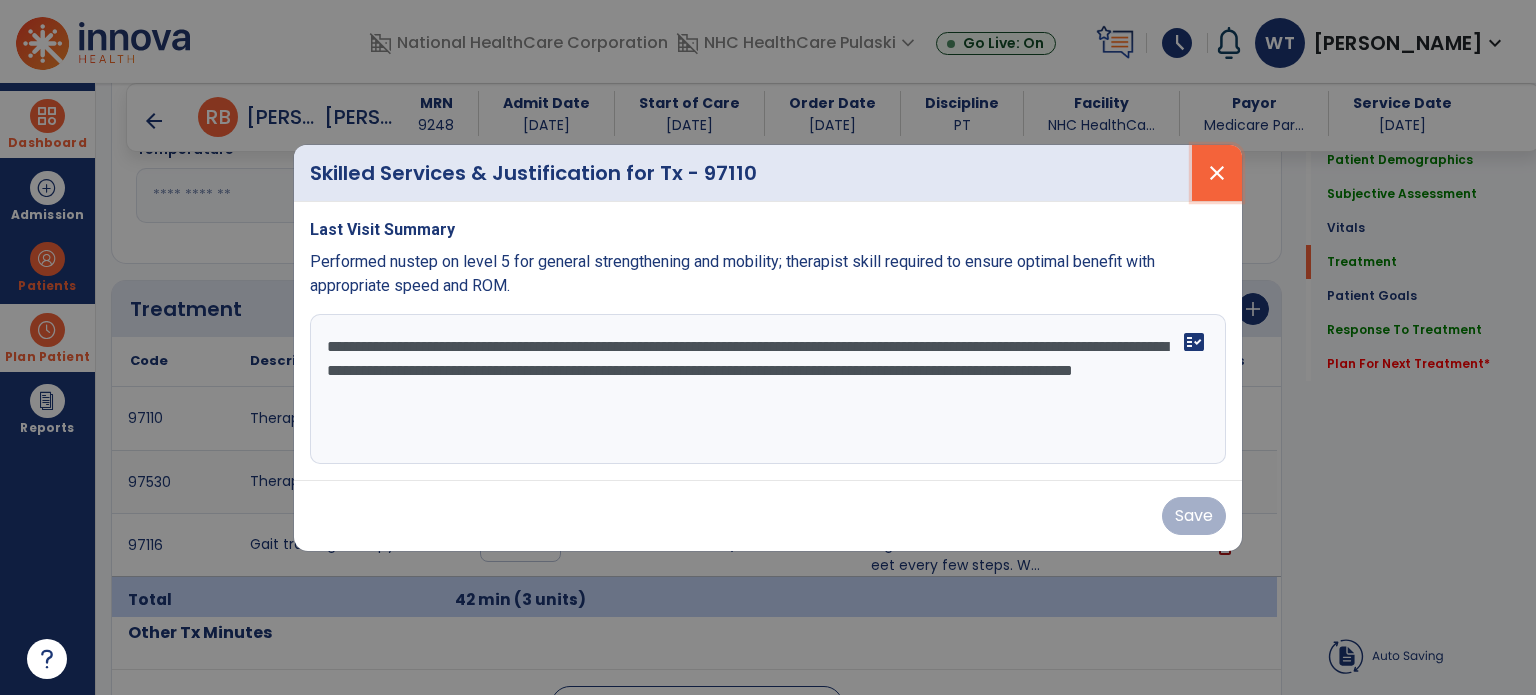 click on "close" at bounding box center (1217, 173) 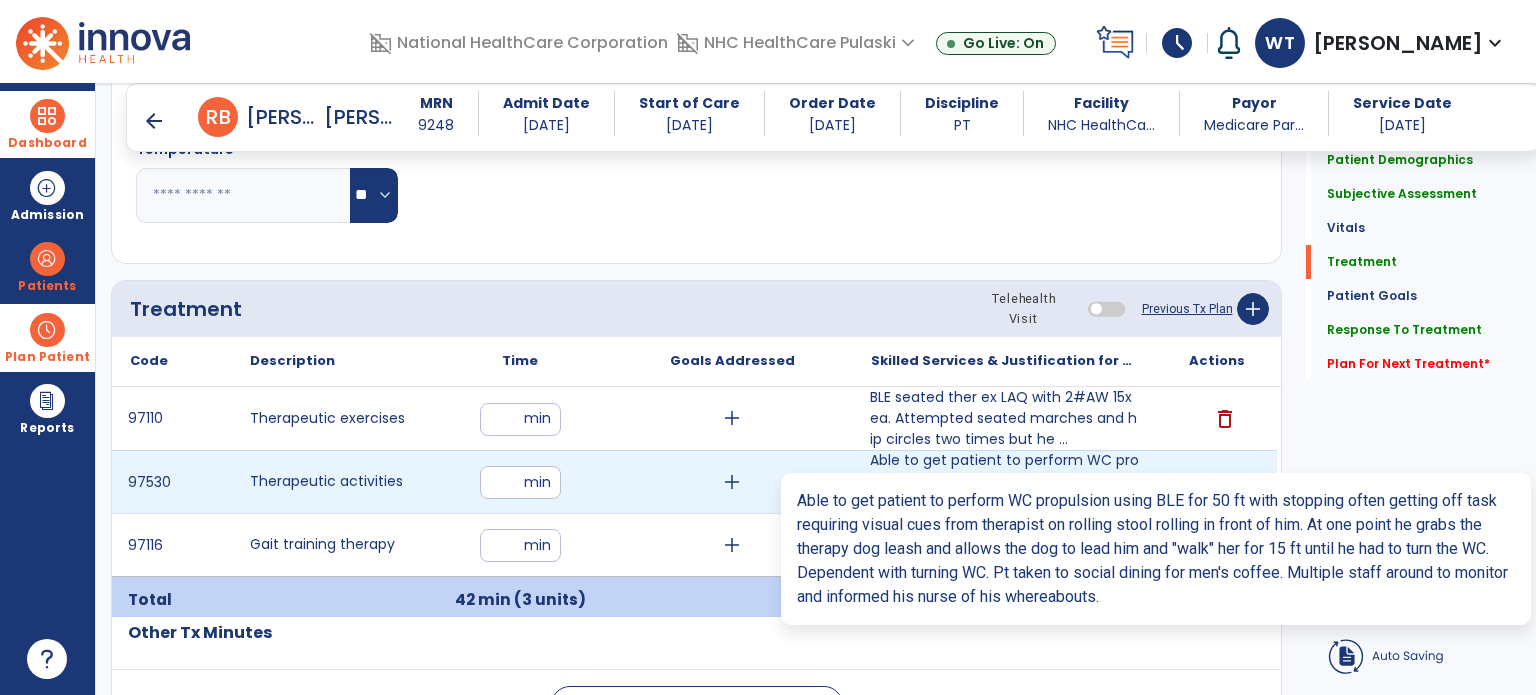 click on "Able to get patient to perform WC propulsion using BLE for 50 ft with stopping often getting off tas..." at bounding box center [1004, 481] 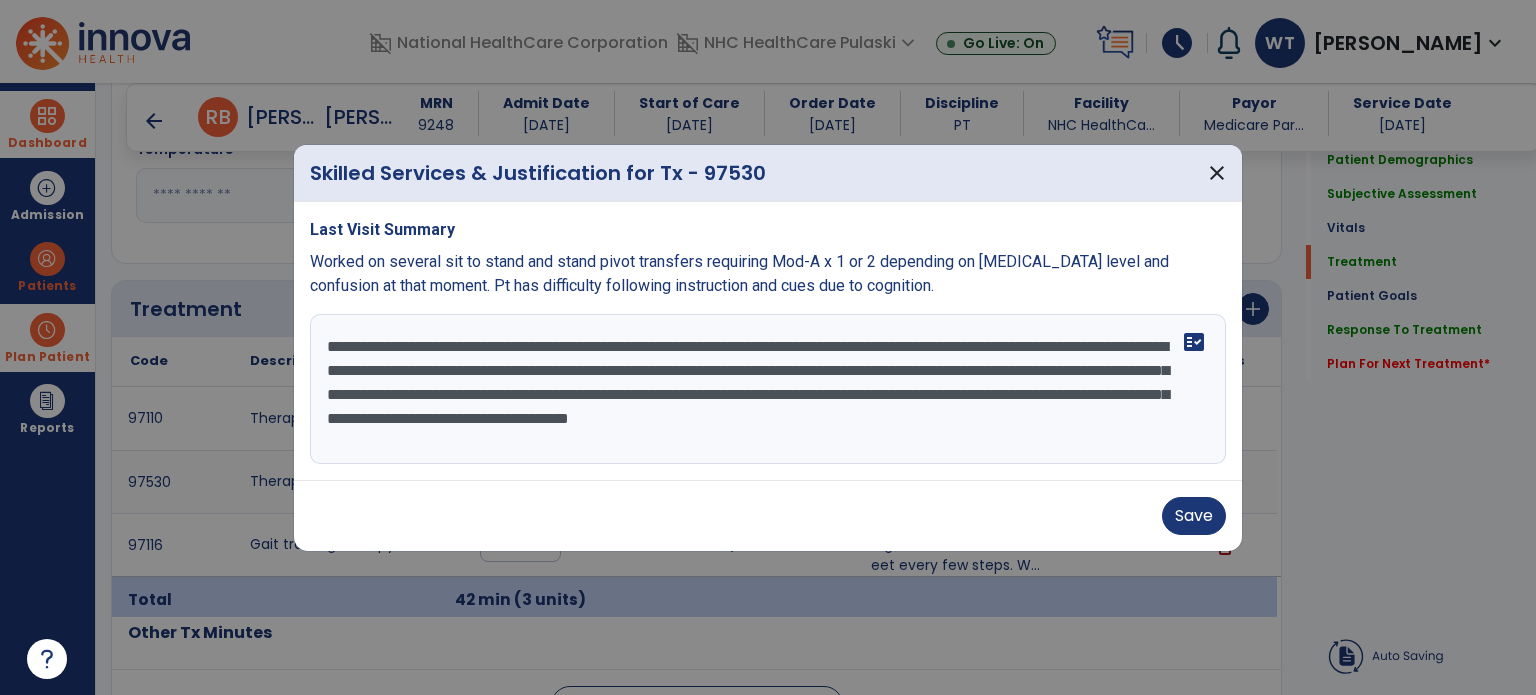 drag, startPoint x: 327, startPoint y: 344, endPoint x: 749, endPoint y: 462, distance: 438.18716 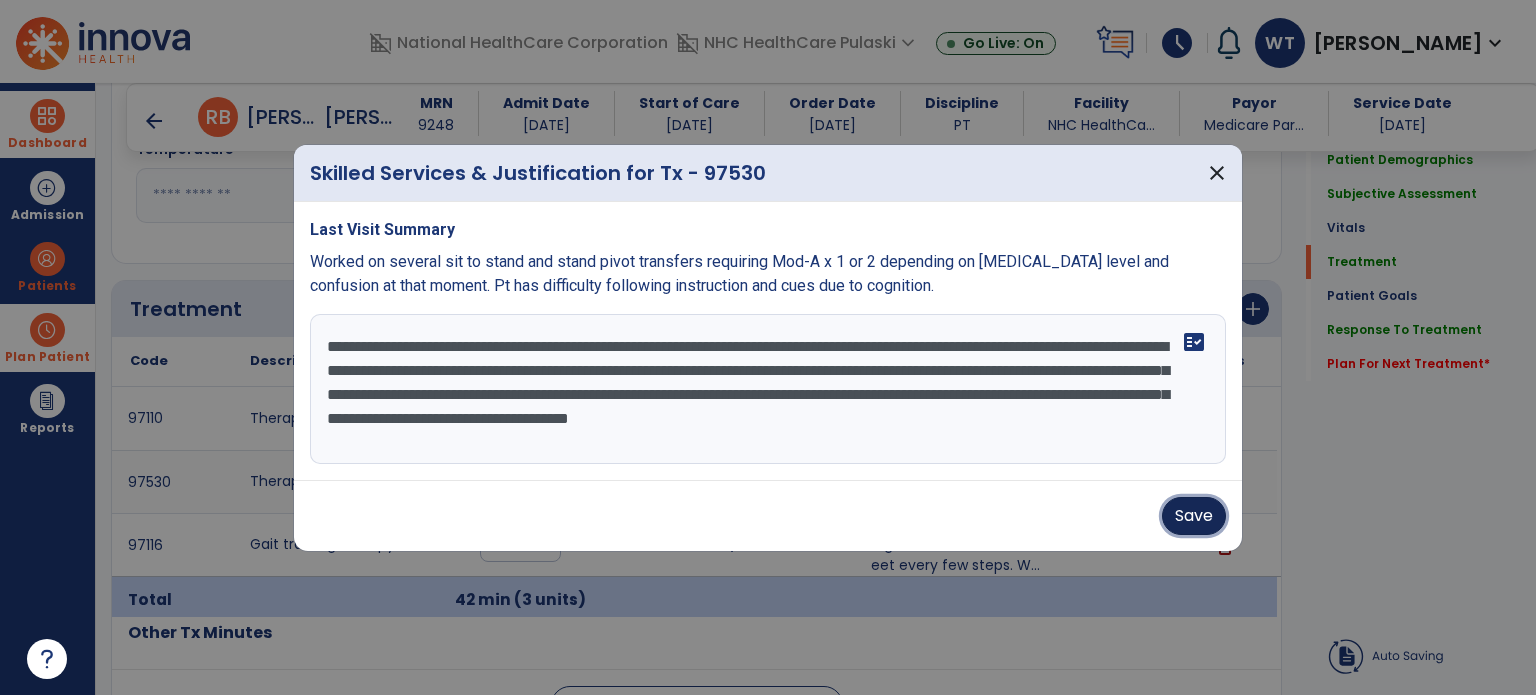 click on "Save" at bounding box center (1194, 516) 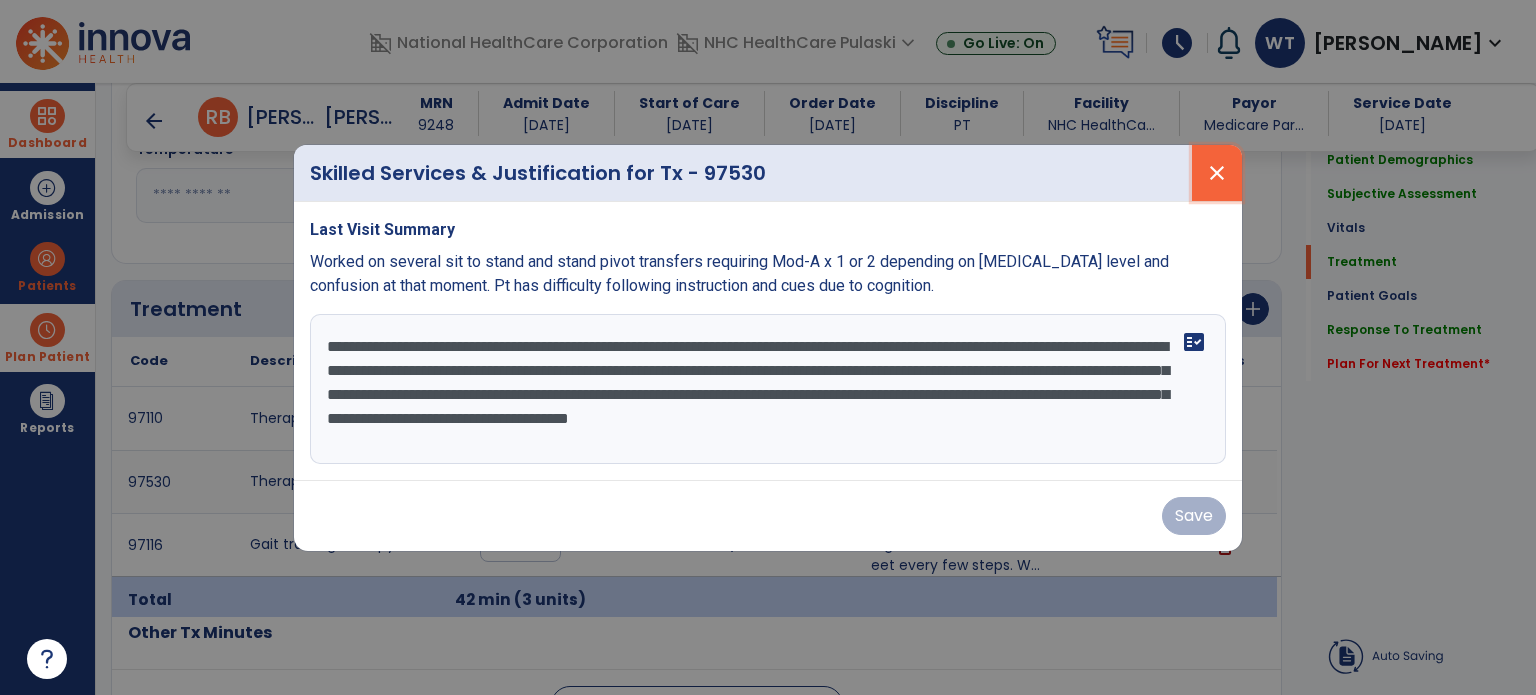 click on "close" at bounding box center (1217, 173) 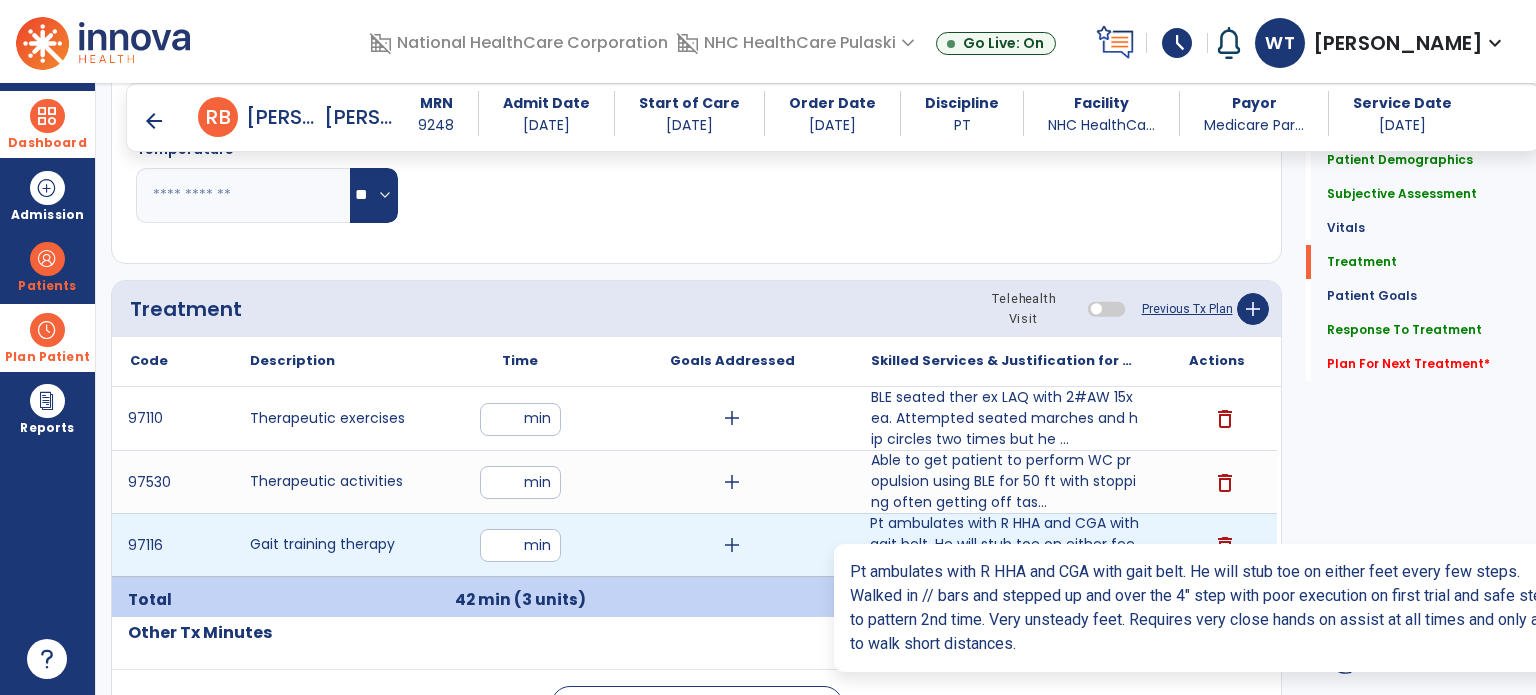 click on "Pt ambulates with R HHA and CGA with gait belt.  He will stub toe on either feet every few steps.  W..." at bounding box center [1004, 544] 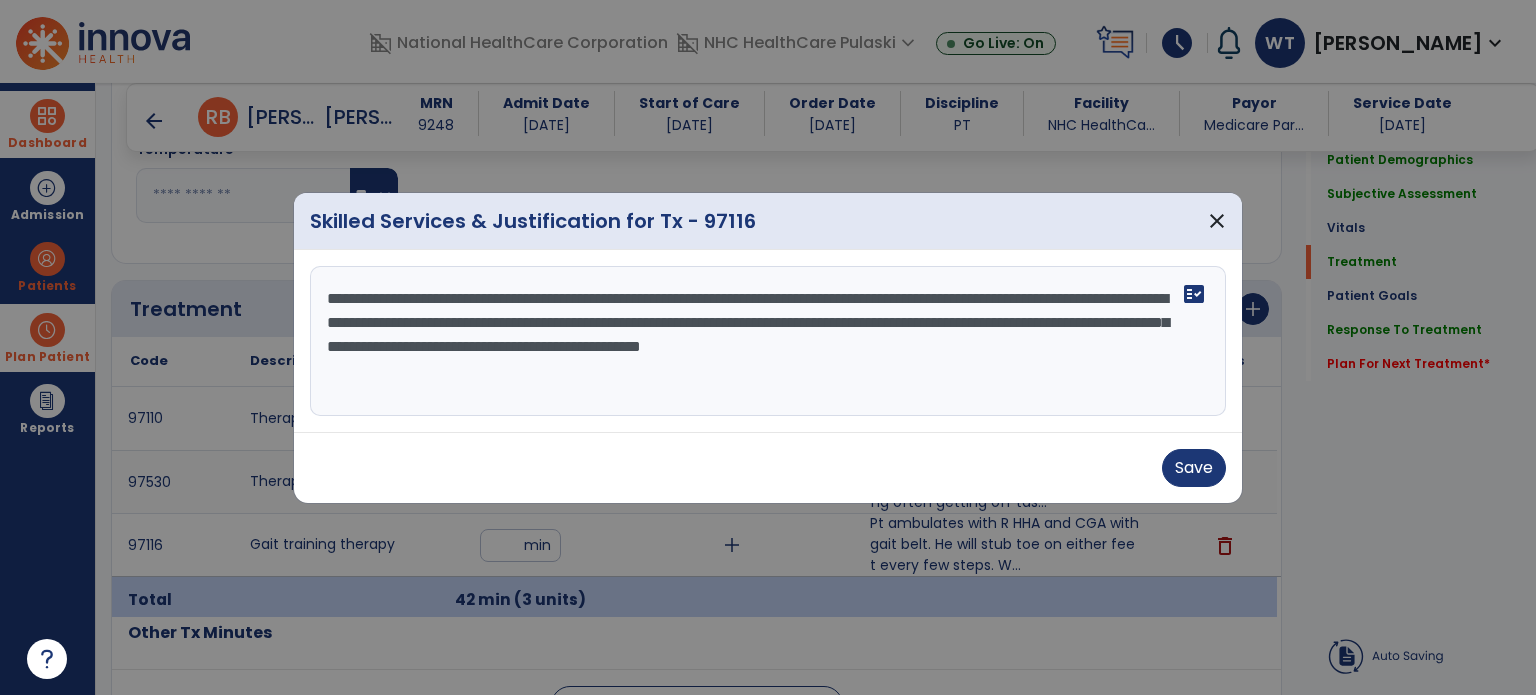 drag, startPoint x: 324, startPoint y: 297, endPoint x: 464, endPoint y: 399, distance: 173.21663 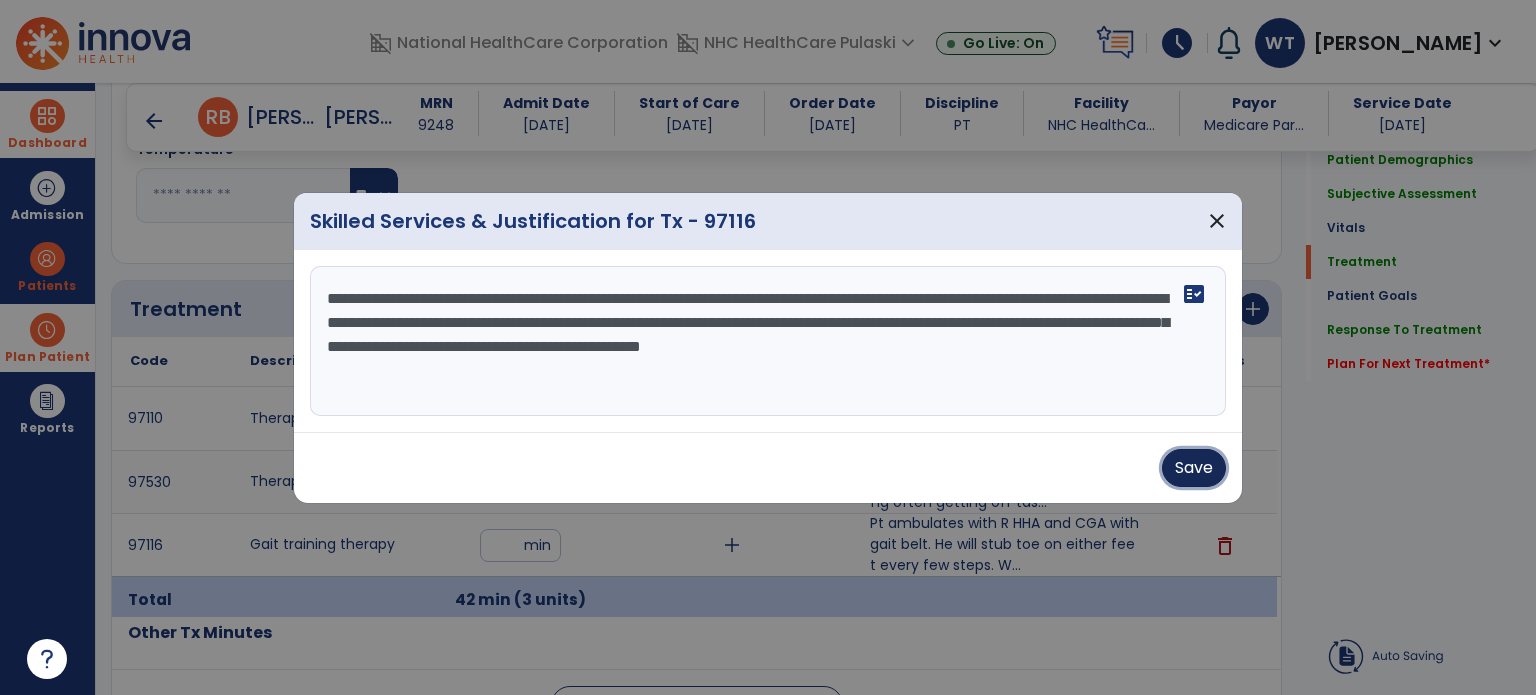 click on "Save" at bounding box center [1194, 468] 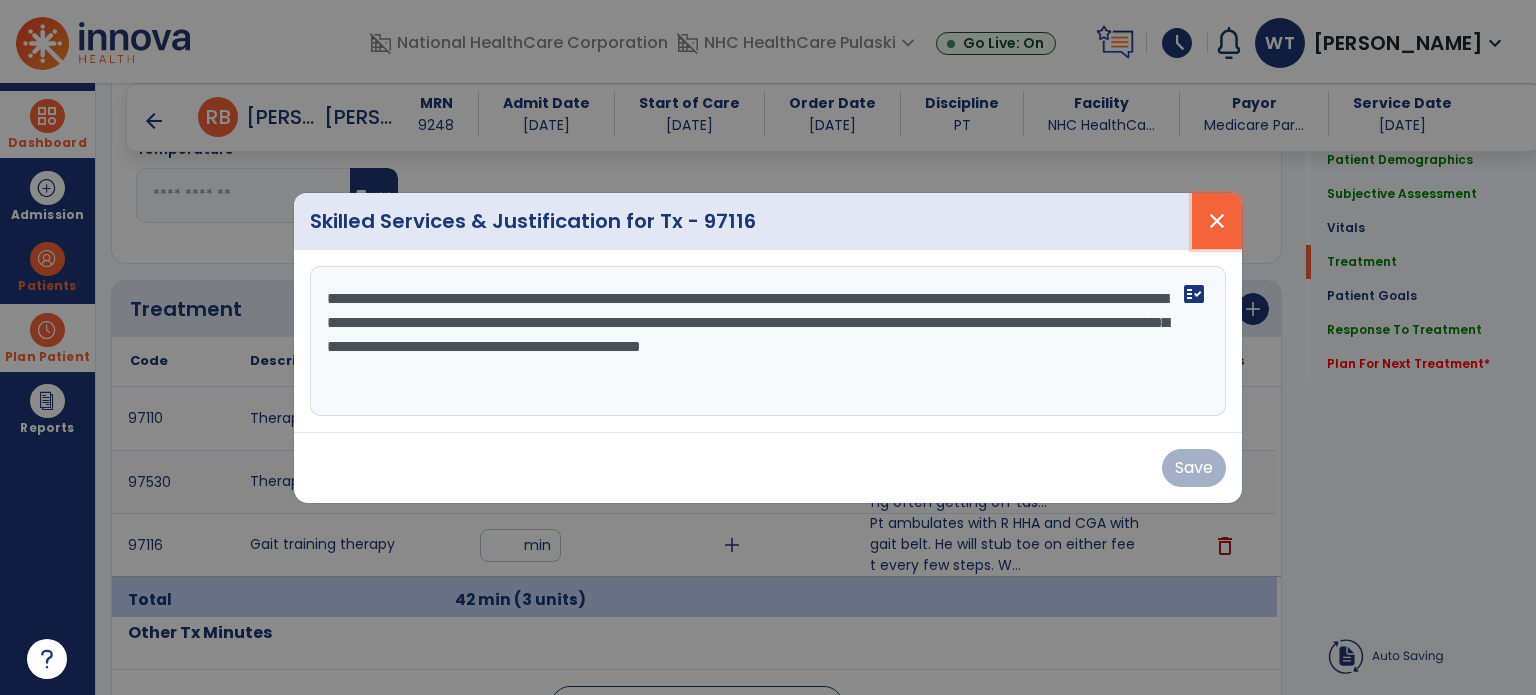 click on "close" at bounding box center [1217, 221] 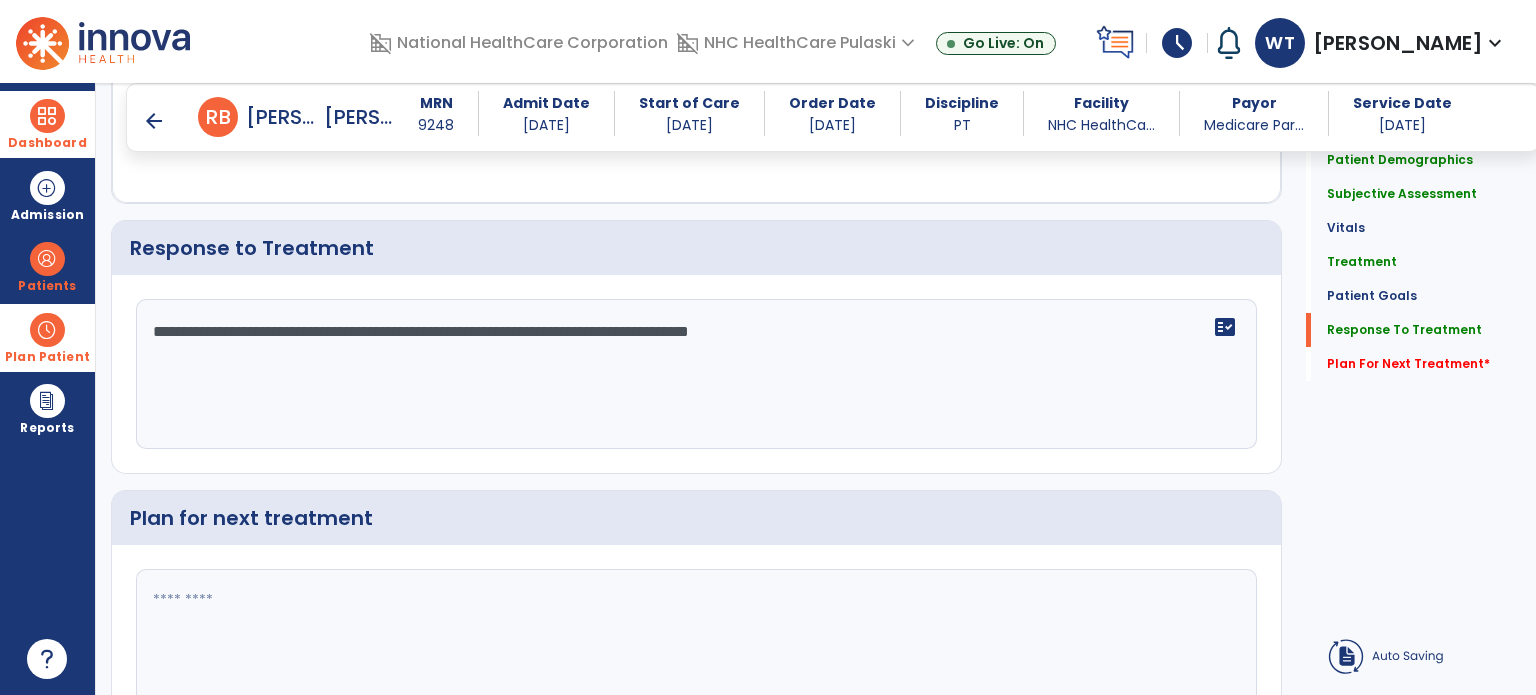 scroll, scrollTop: 2999, scrollLeft: 0, axis: vertical 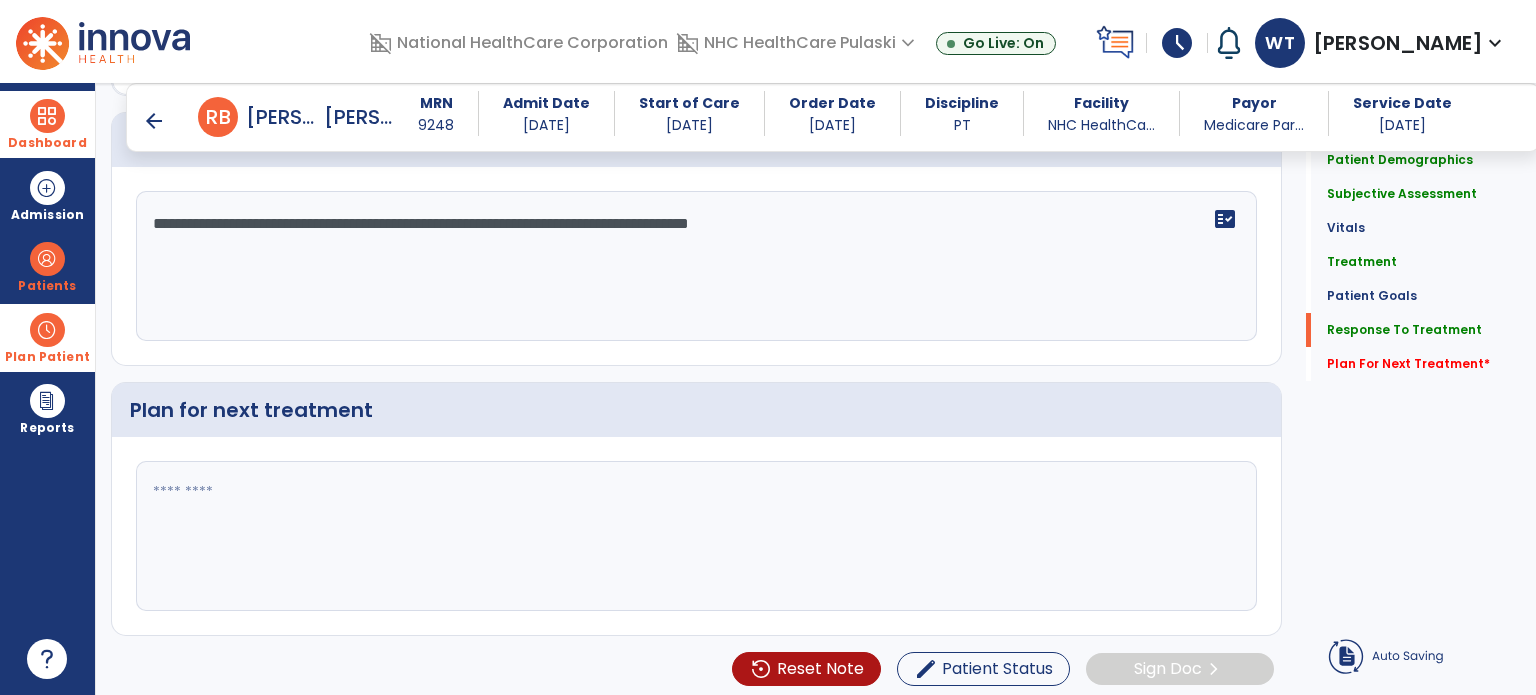 click 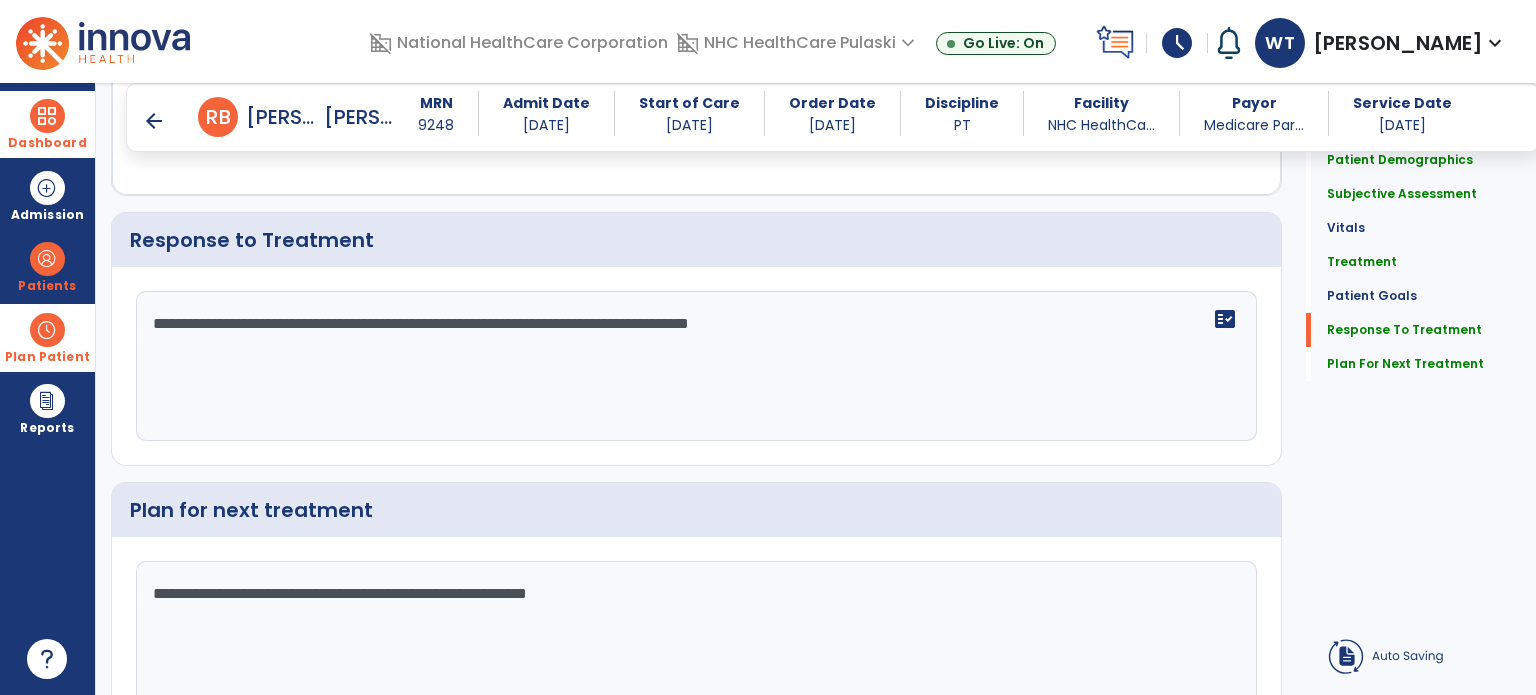 scroll, scrollTop: 2899, scrollLeft: 0, axis: vertical 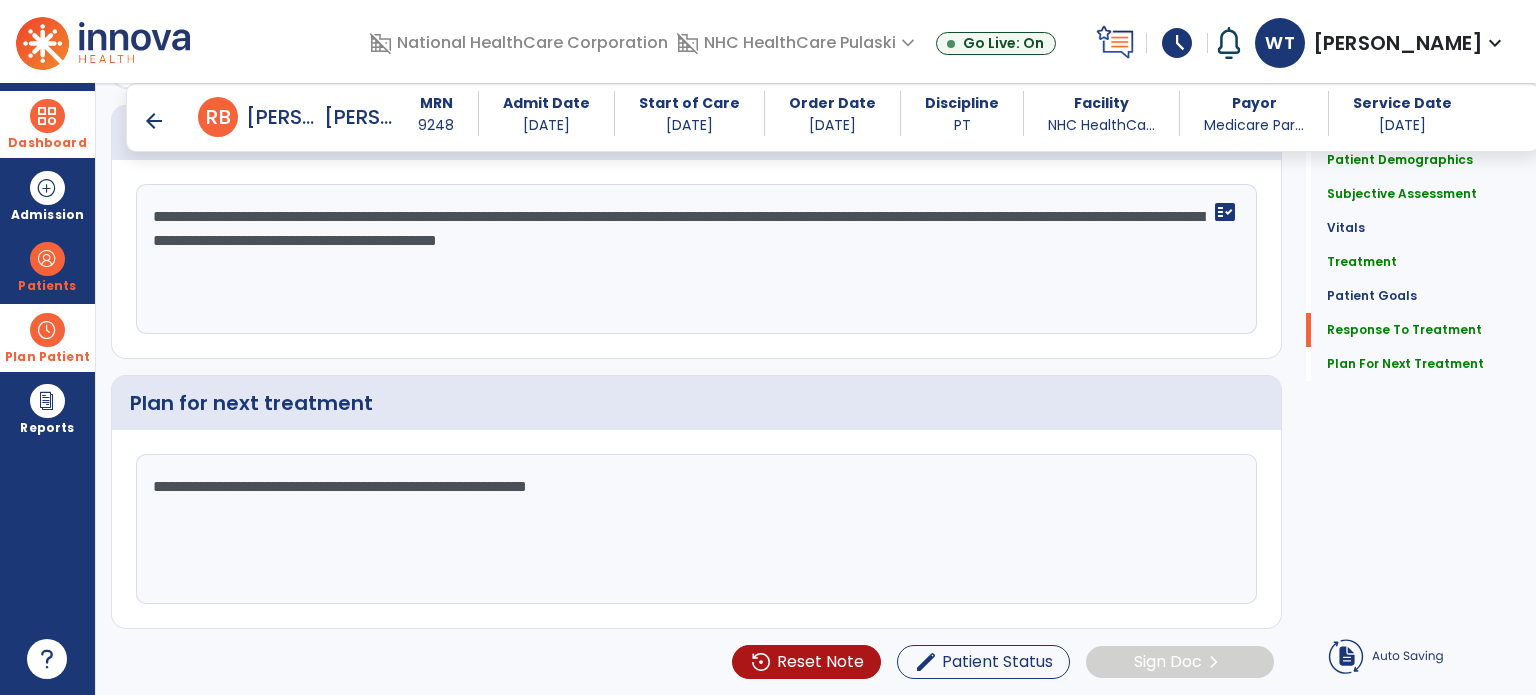 type on "**********" 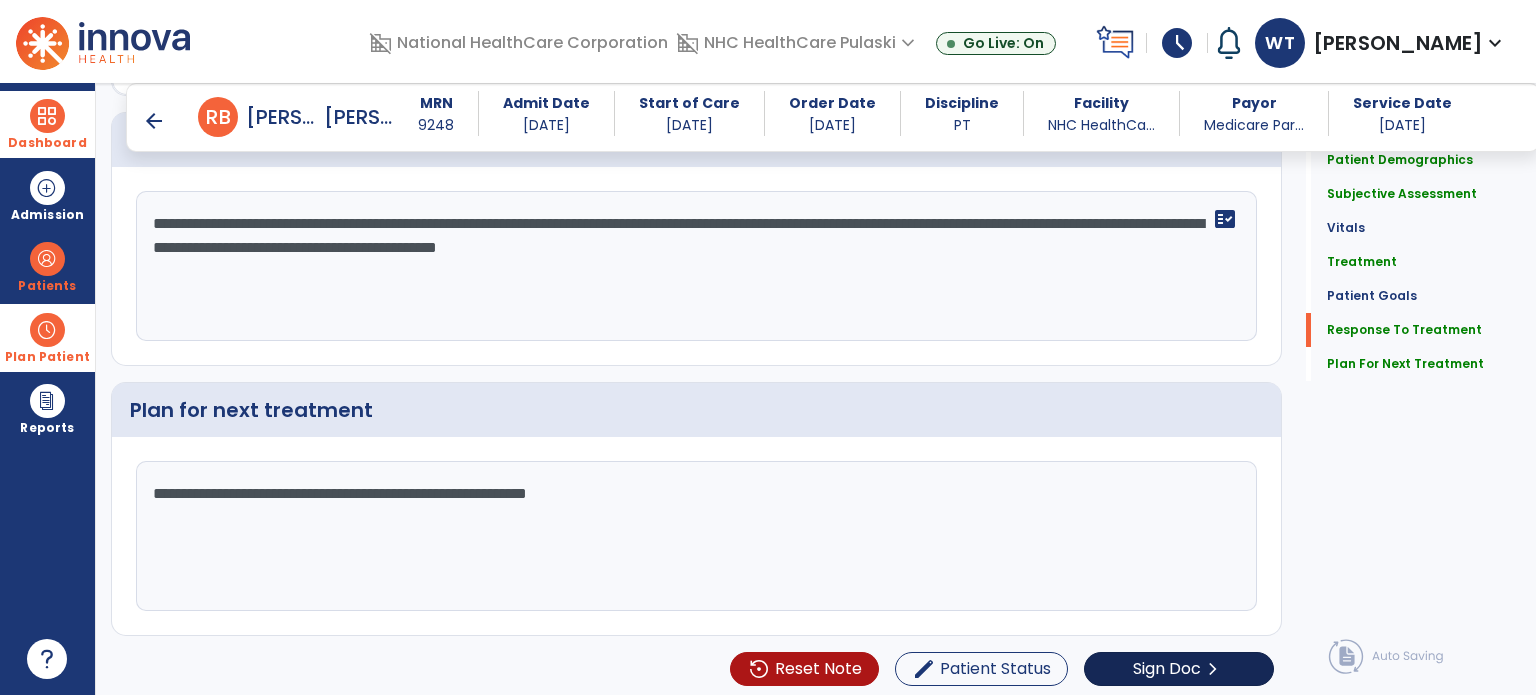scroll, scrollTop: 2999, scrollLeft: 0, axis: vertical 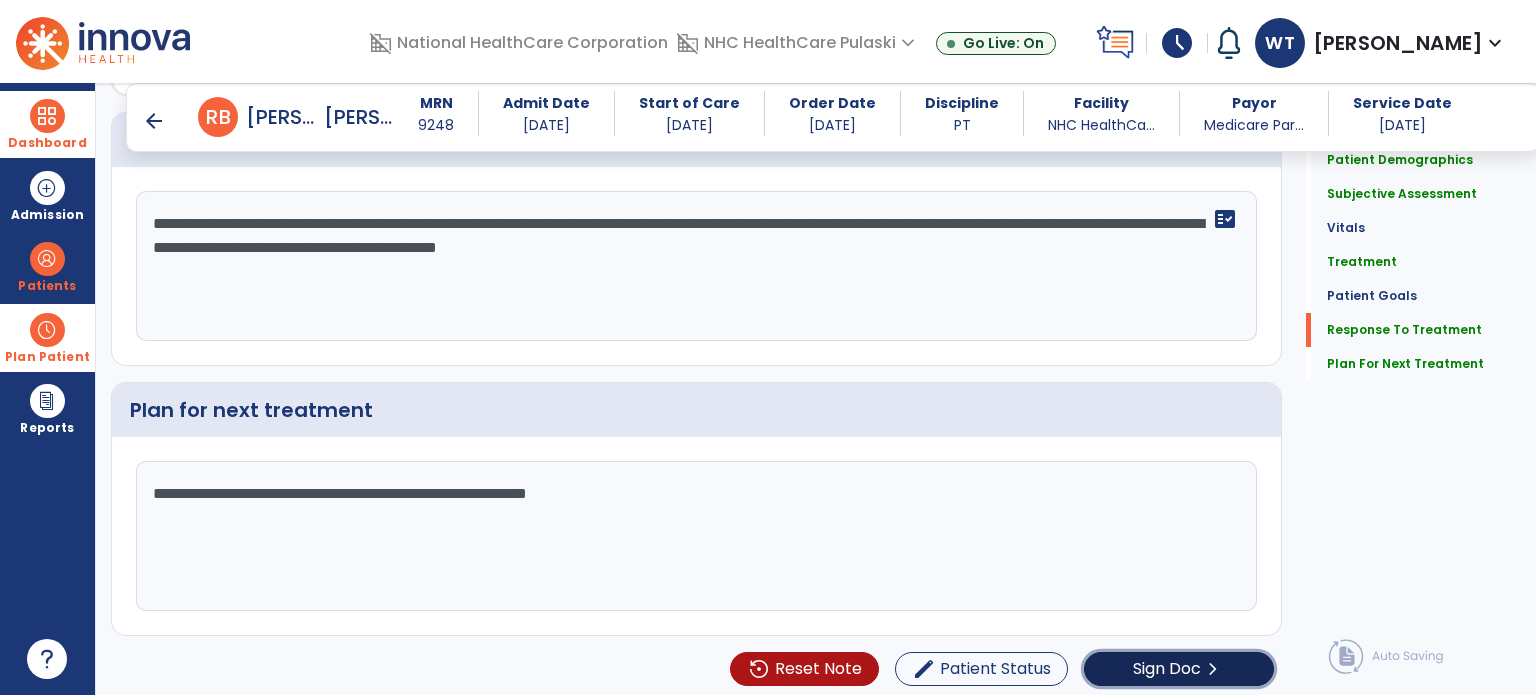 click on "Sign Doc  chevron_right" 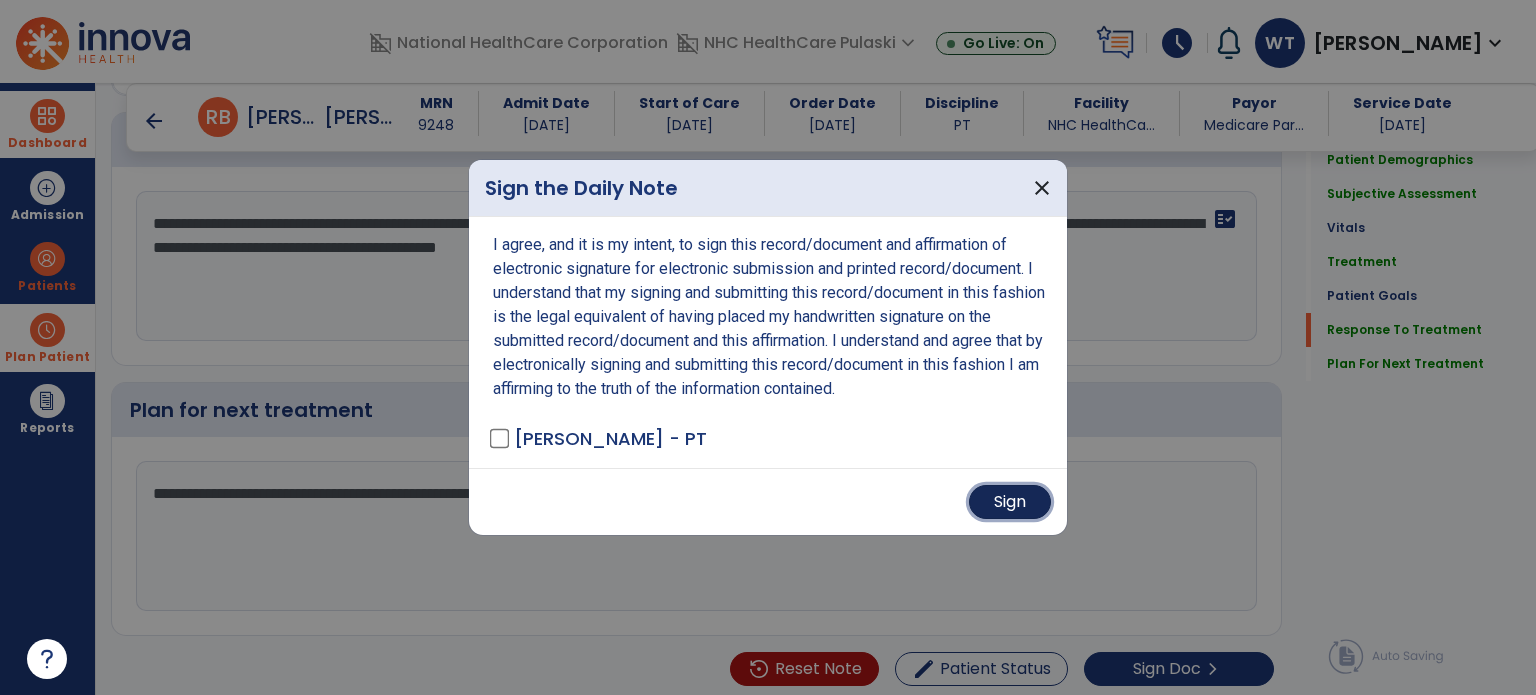 click on "Sign" at bounding box center (1010, 502) 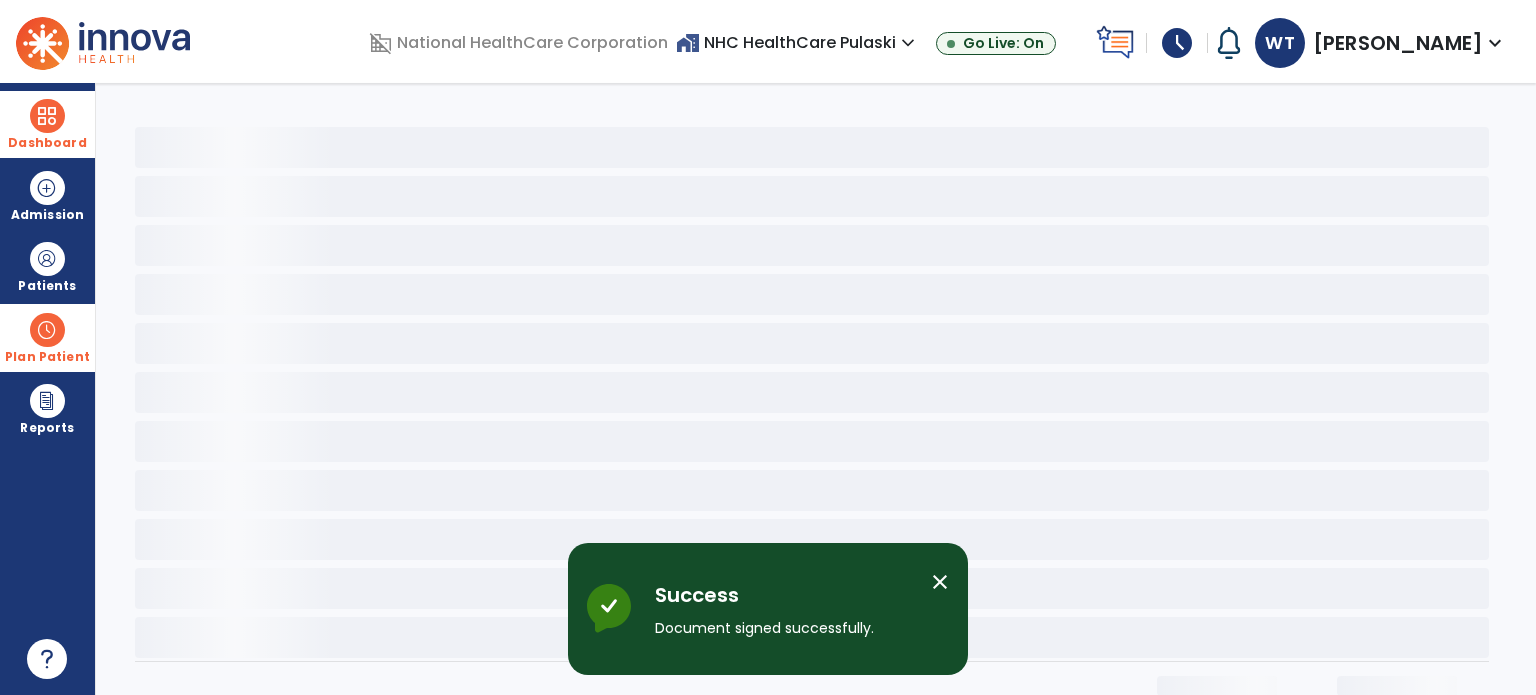 scroll, scrollTop: 0, scrollLeft: 0, axis: both 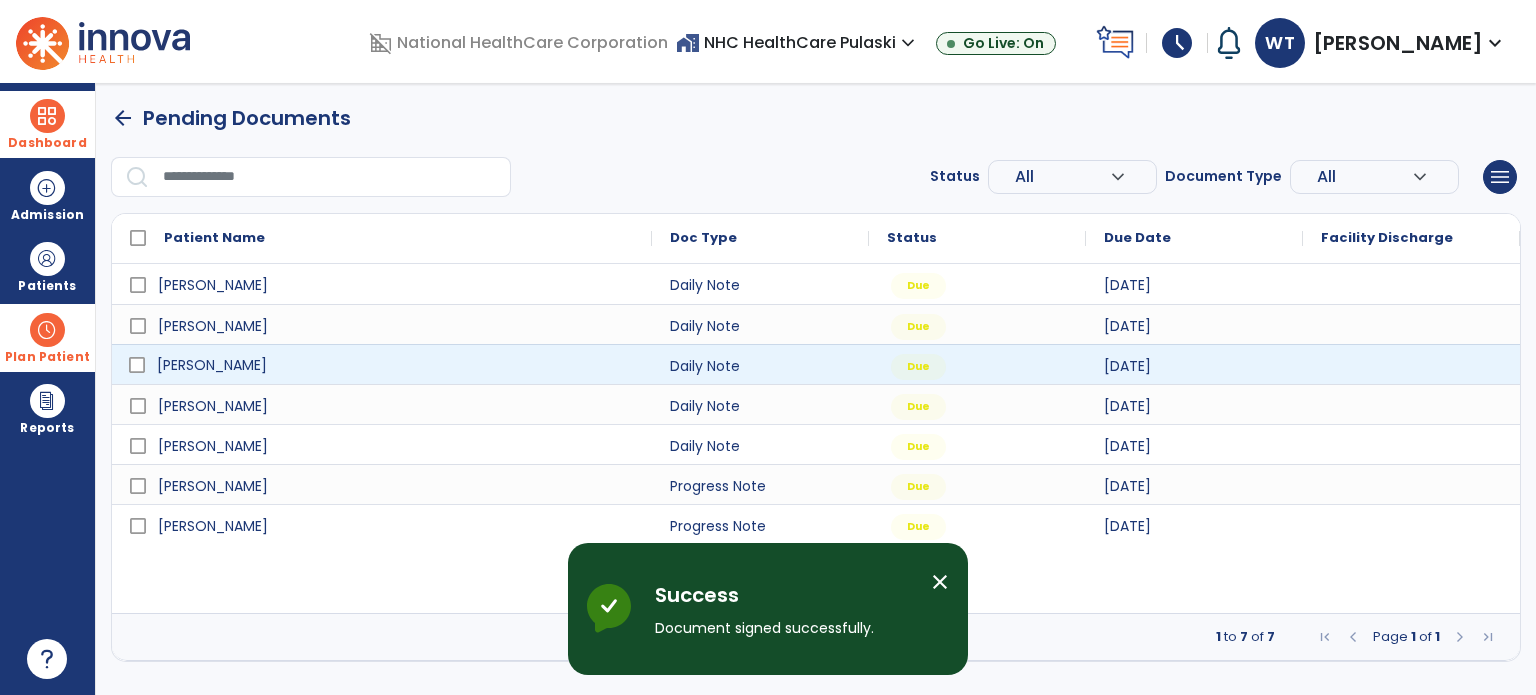click on "[PERSON_NAME]" at bounding box center [396, 365] 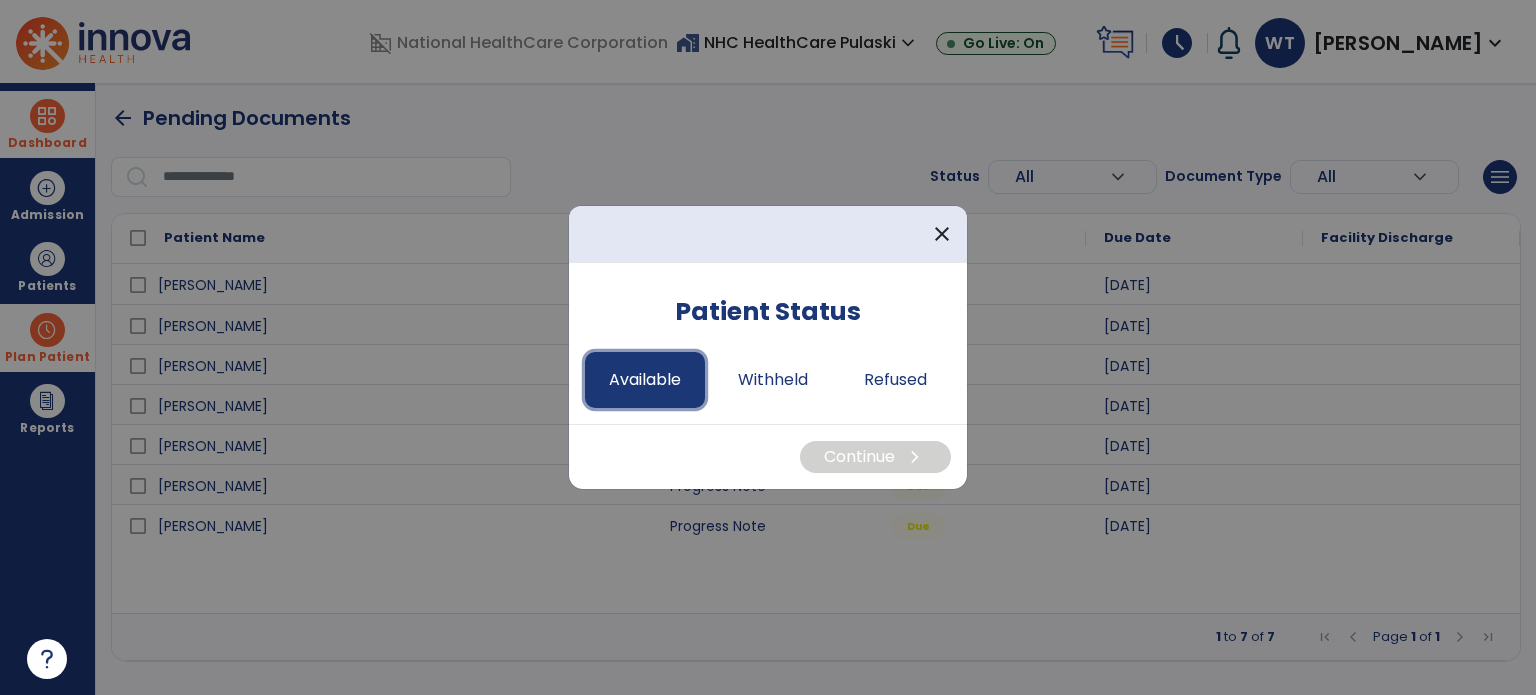 click on "Available" at bounding box center [645, 380] 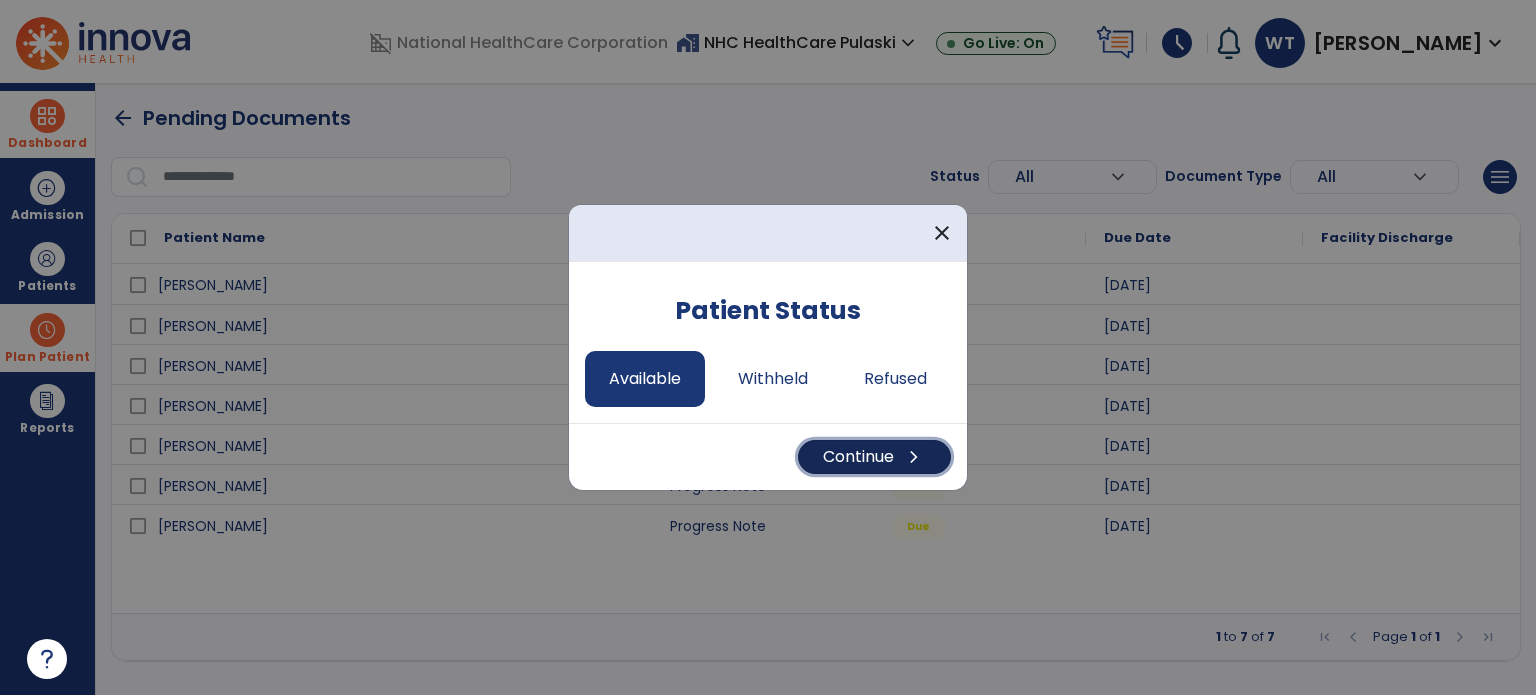 click on "Continue   chevron_right" at bounding box center (874, 457) 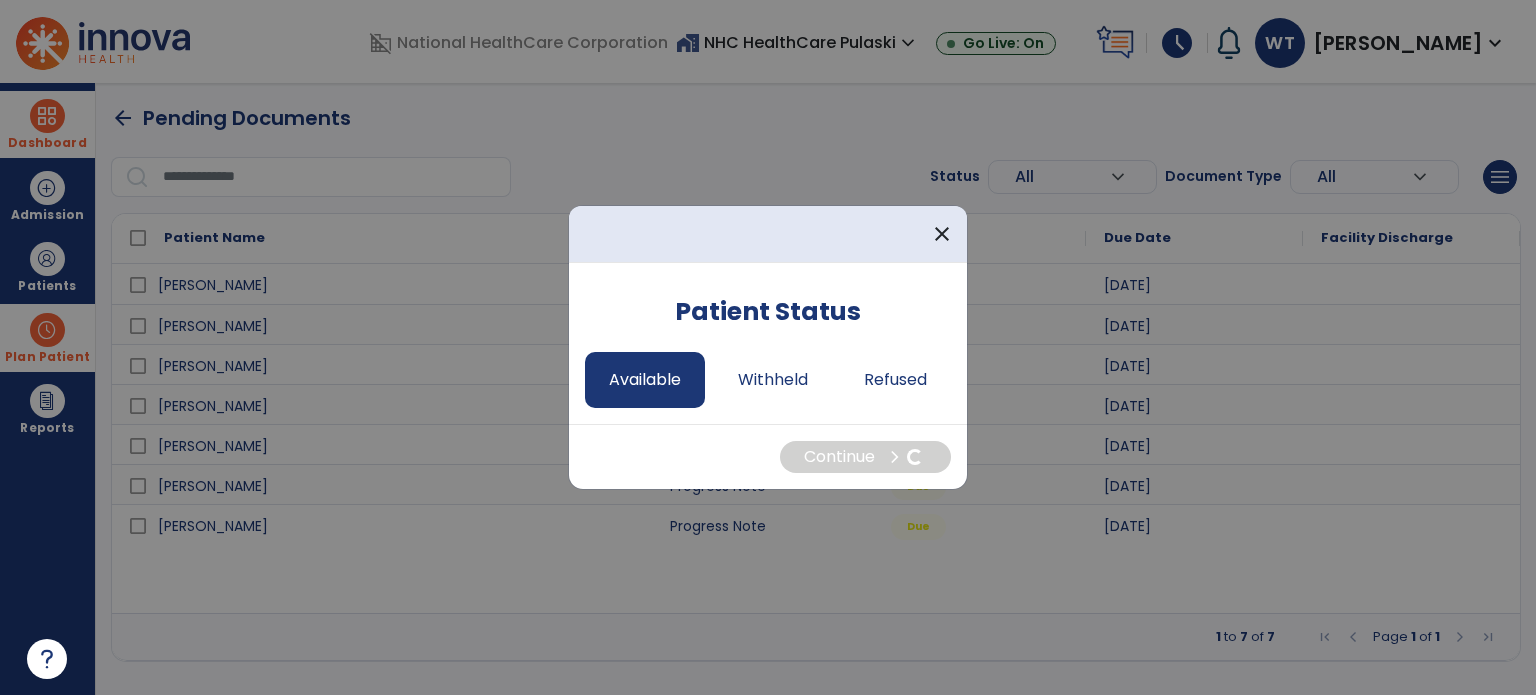 select on "*" 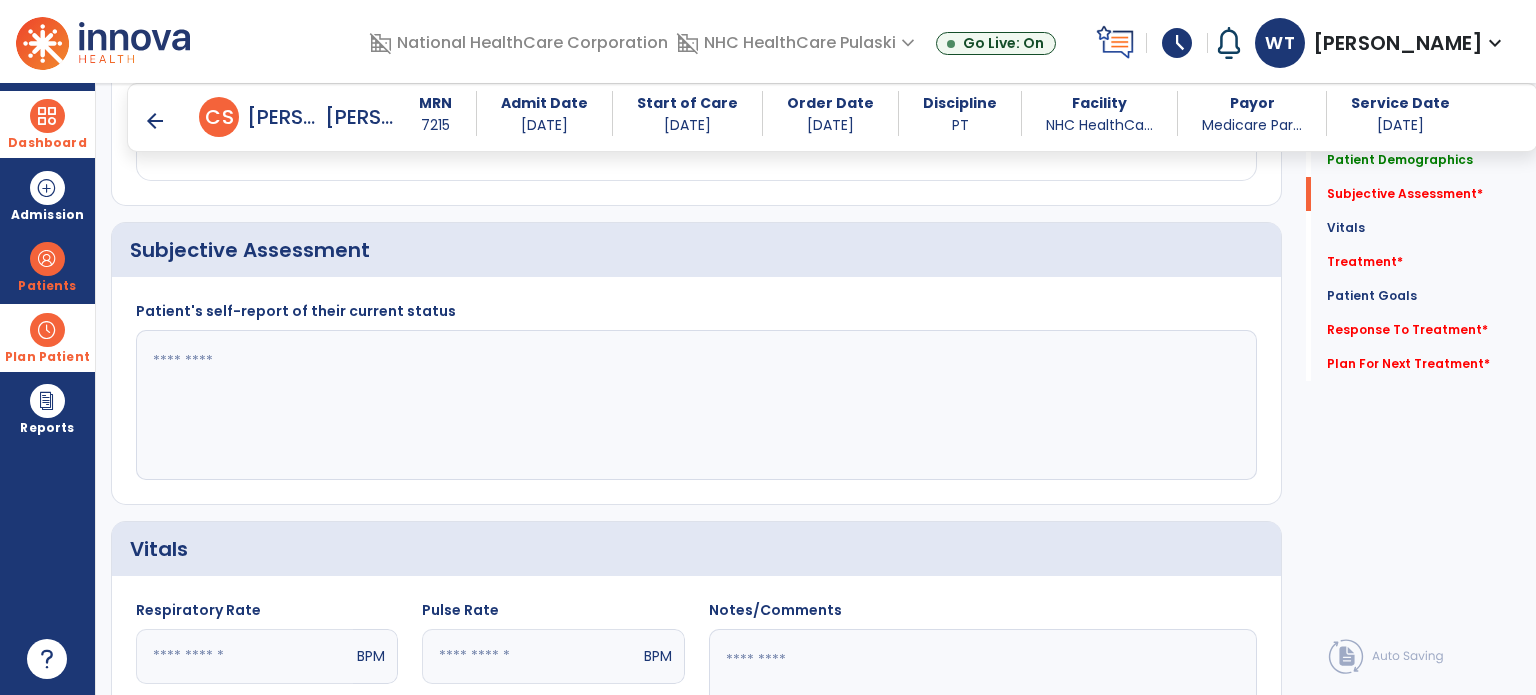 scroll, scrollTop: 419, scrollLeft: 0, axis: vertical 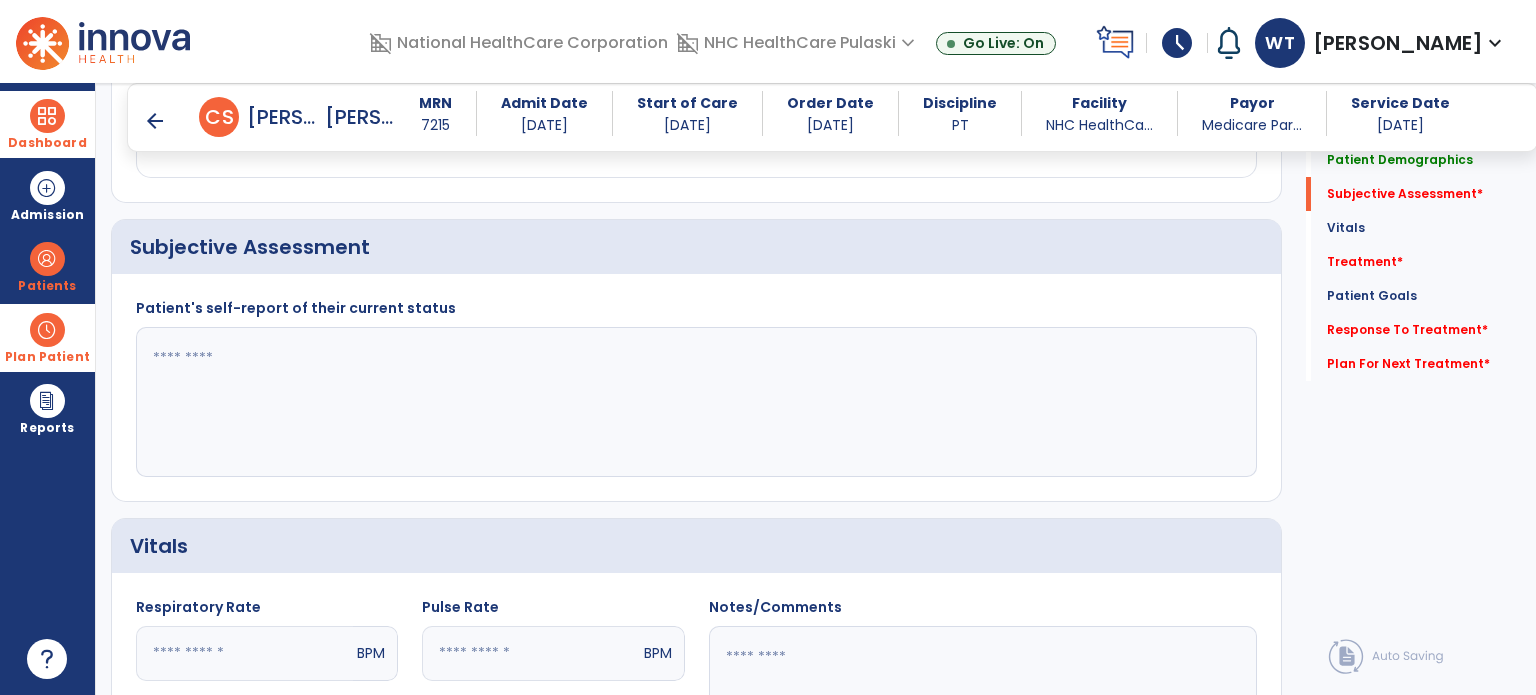 click 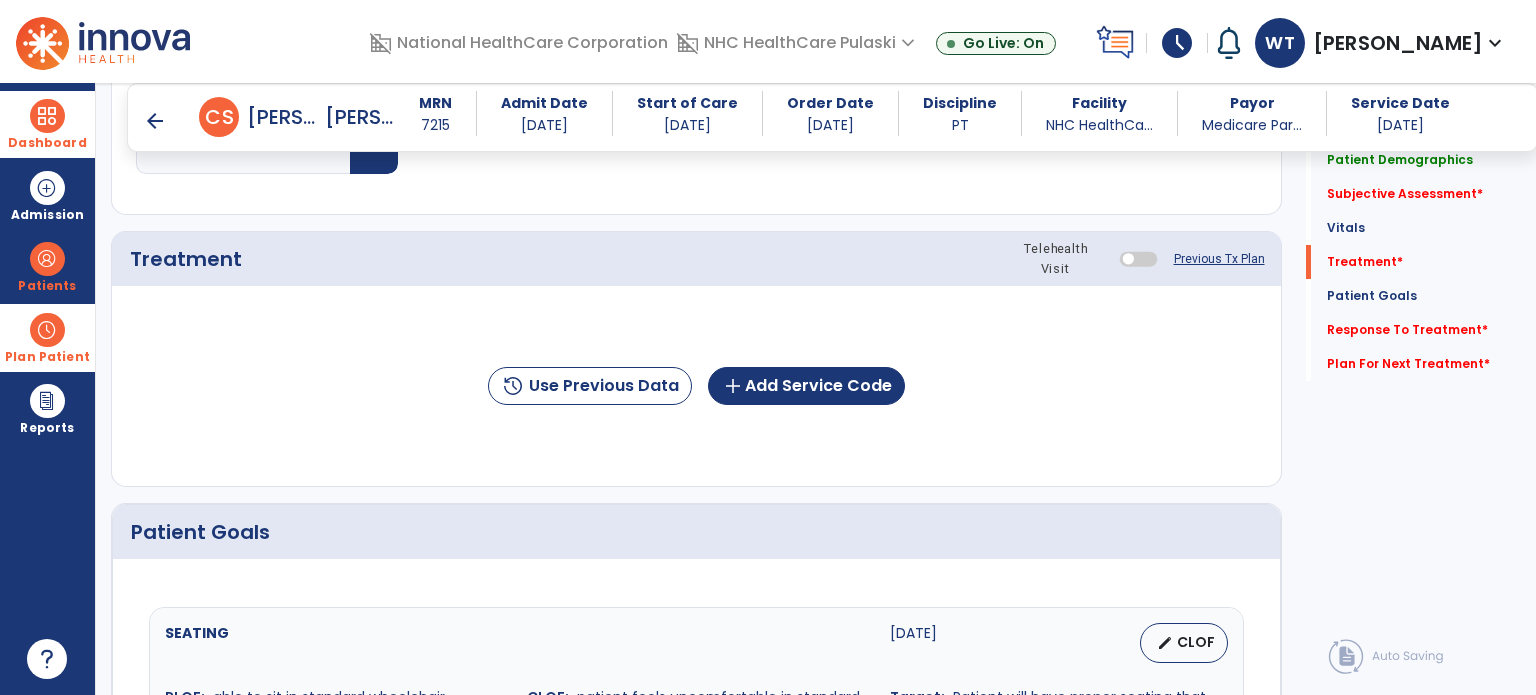 scroll, scrollTop: 1136, scrollLeft: 0, axis: vertical 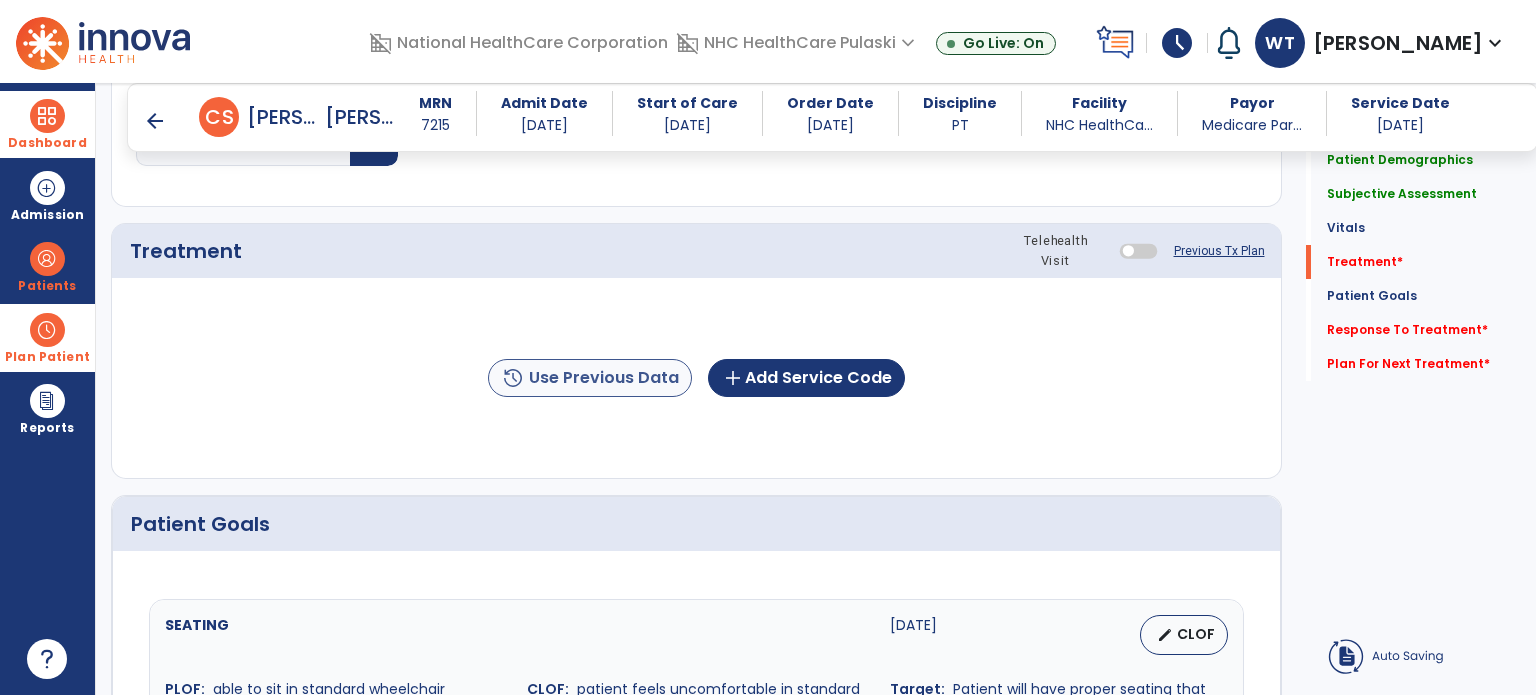type on "**********" 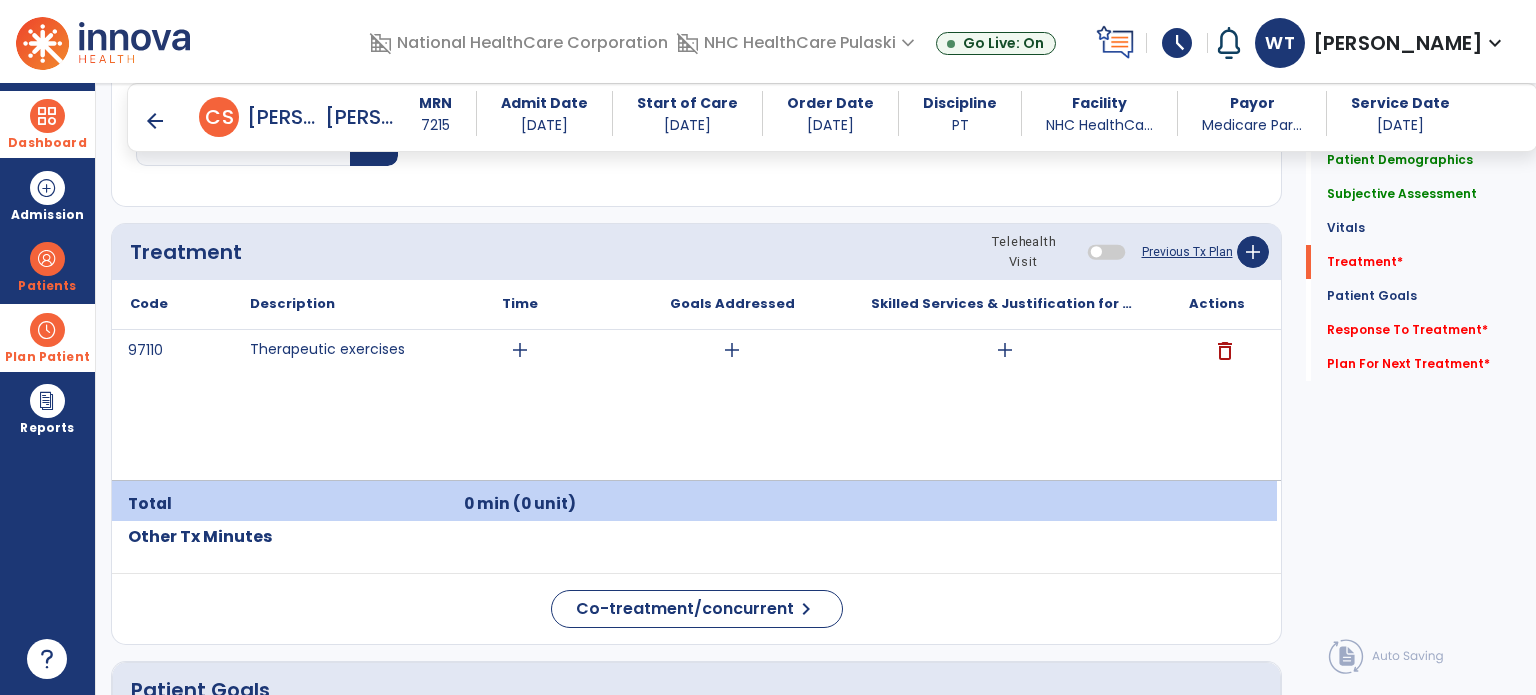 click on "add" at bounding box center (1005, 350) 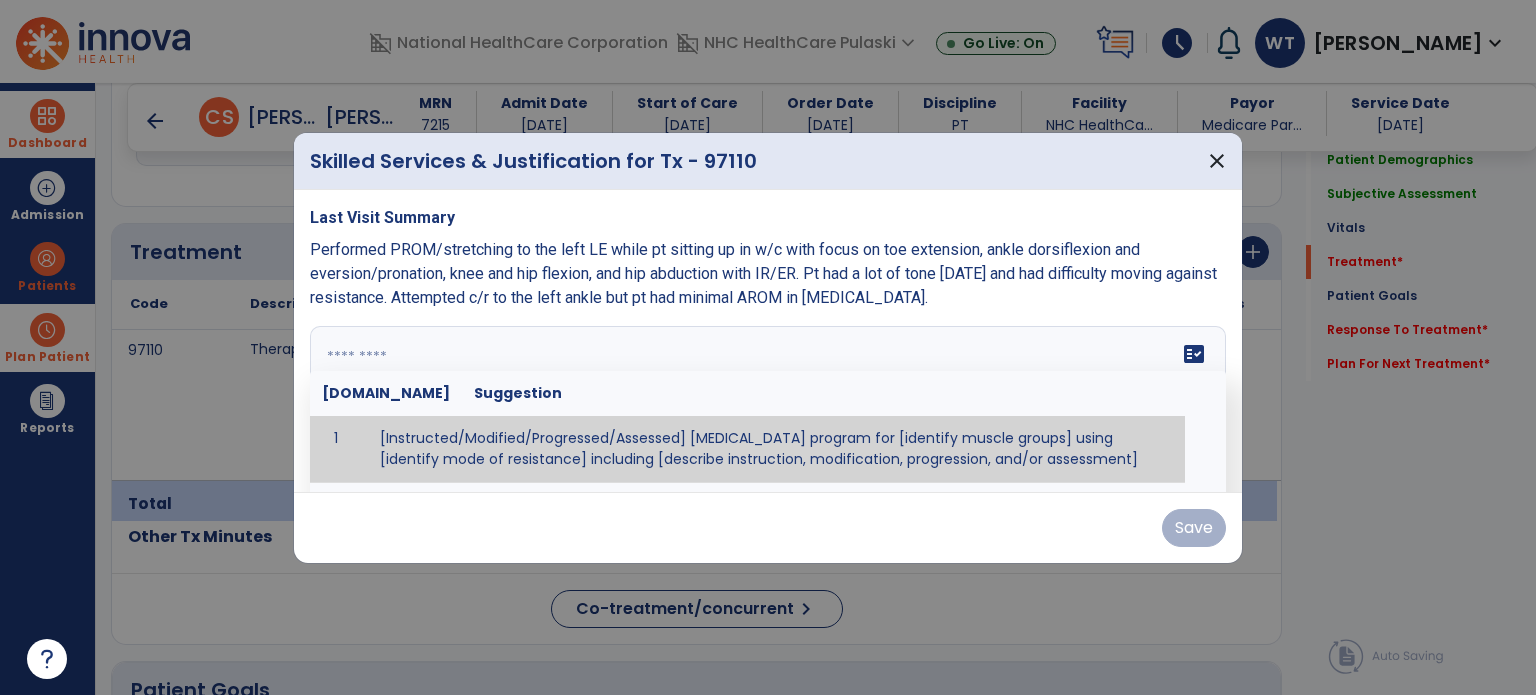 click on "fact_check  [DOMAIN_NAME] Suggestion 1 [Instructed/Modified/Progressed/Assessed] [MEDICAL_DATA] program for [identify muscle groups] using [identify mode of resistance] including [describe instruction, modification, progression, and/or assessment] 2 [Instructed/Modified/Progressed/Assessed] aerobic exercise program using [identify equipment/mode] including [describe instruction, modification,progression, and/or assessment] 3 [Instructed/Modified/Progressed/Assessed] [PROM/A/AROM/AROM] program for [identify joint movements] using [contract-relax, over-pressure, inhibitory techniques, other] 4 [Assessed/Tested] aerobic capacity with administration of [aerobic capacity test]" at bounding box center [768, 401] 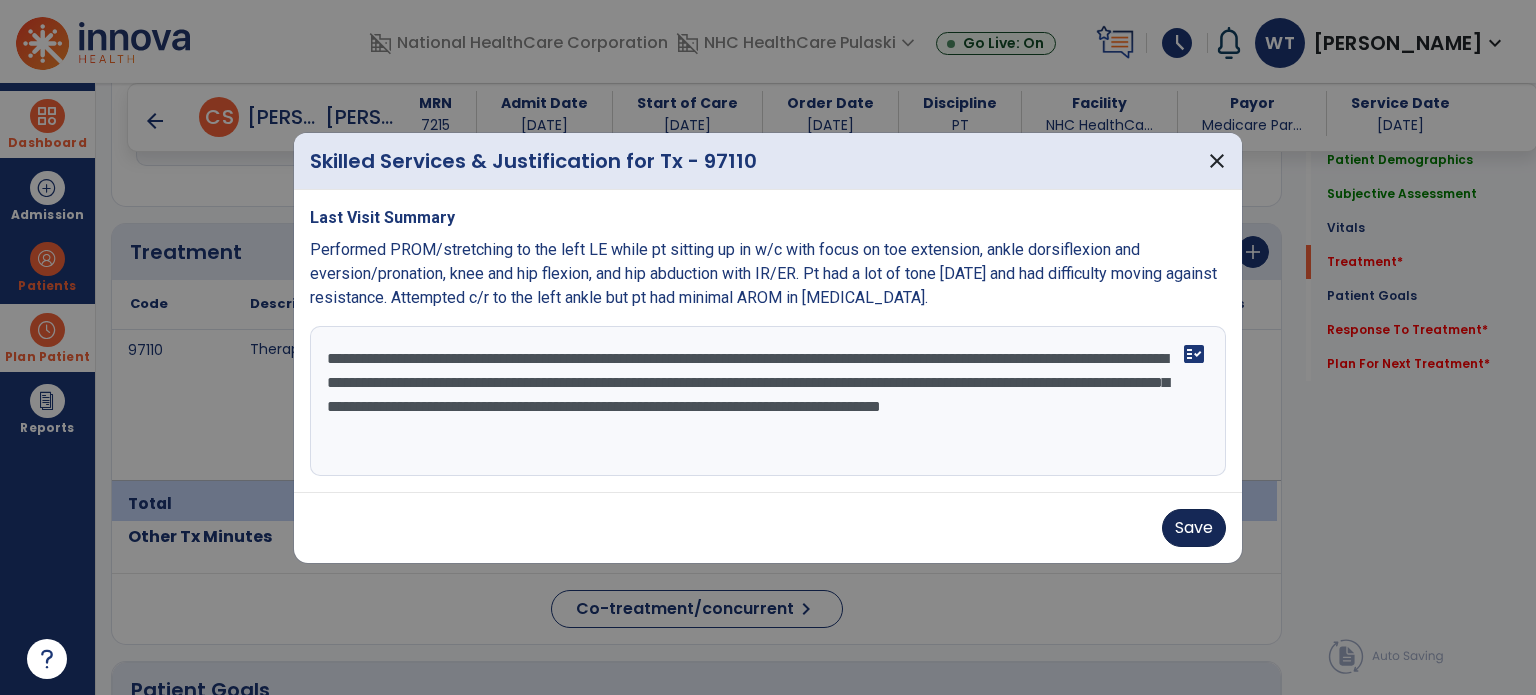type on "**********" 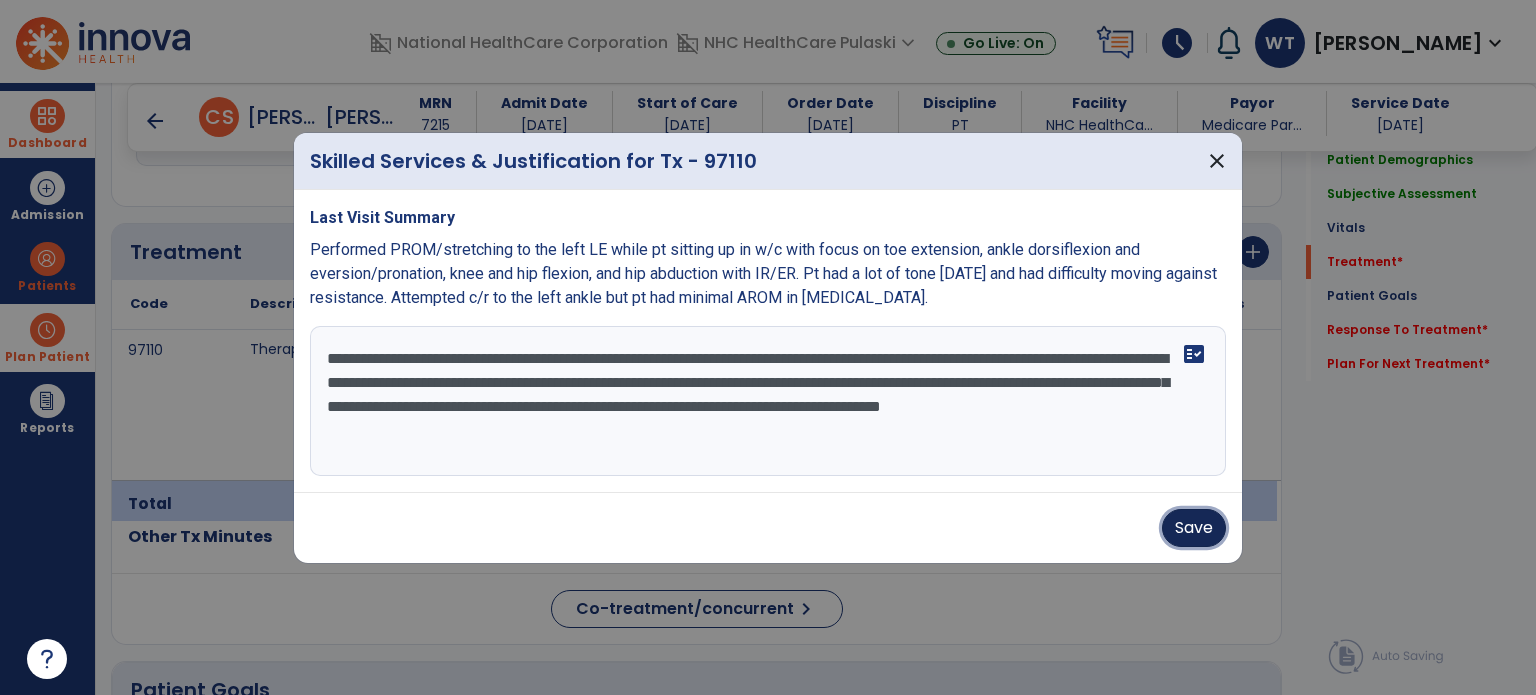 click on "Save" at bounding box center (1194, 528) 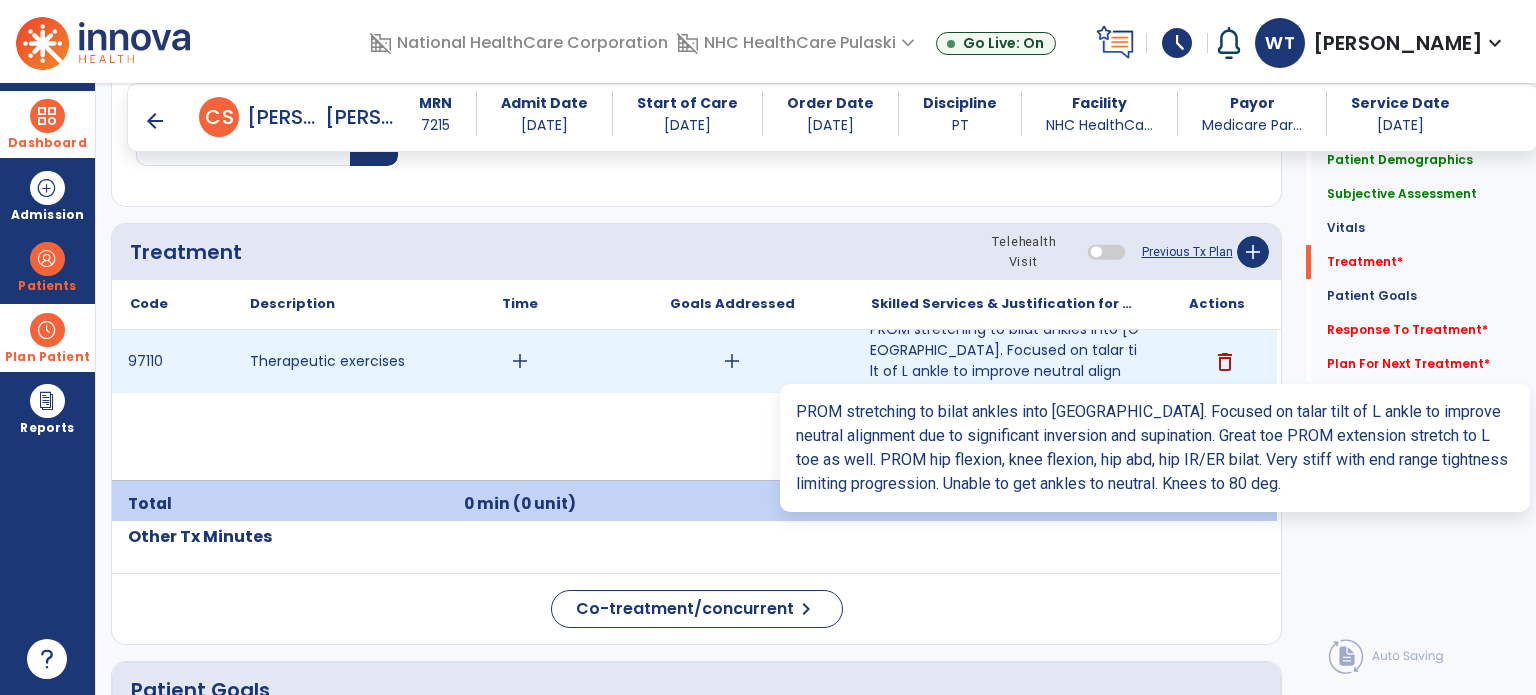 click on "PROM stretching to bilat ankles into [GEOGRAPHIC_DATA].  Focused on talar tilt of L ankle to improve neutral alignm..." at bounding box center [1004, 361] 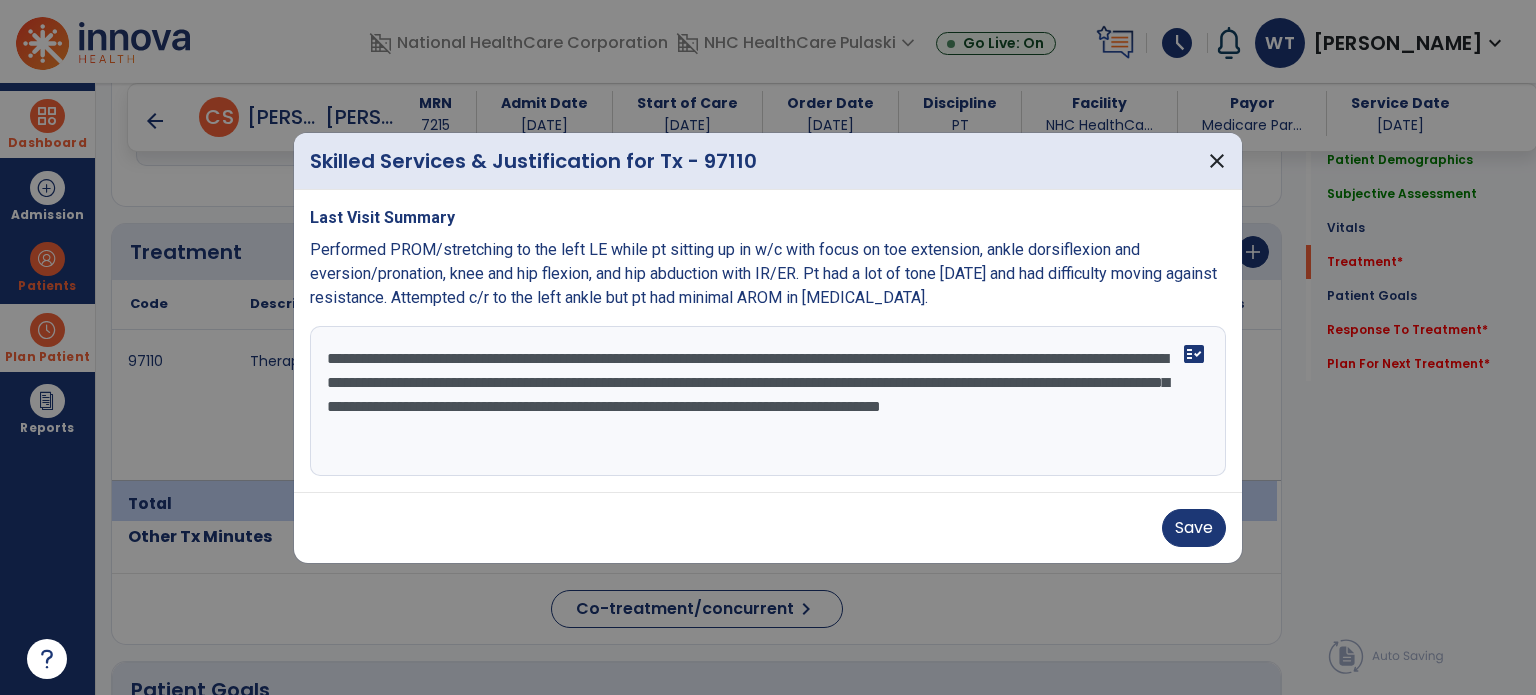 click on "**********" at bounding box center [768, 401] 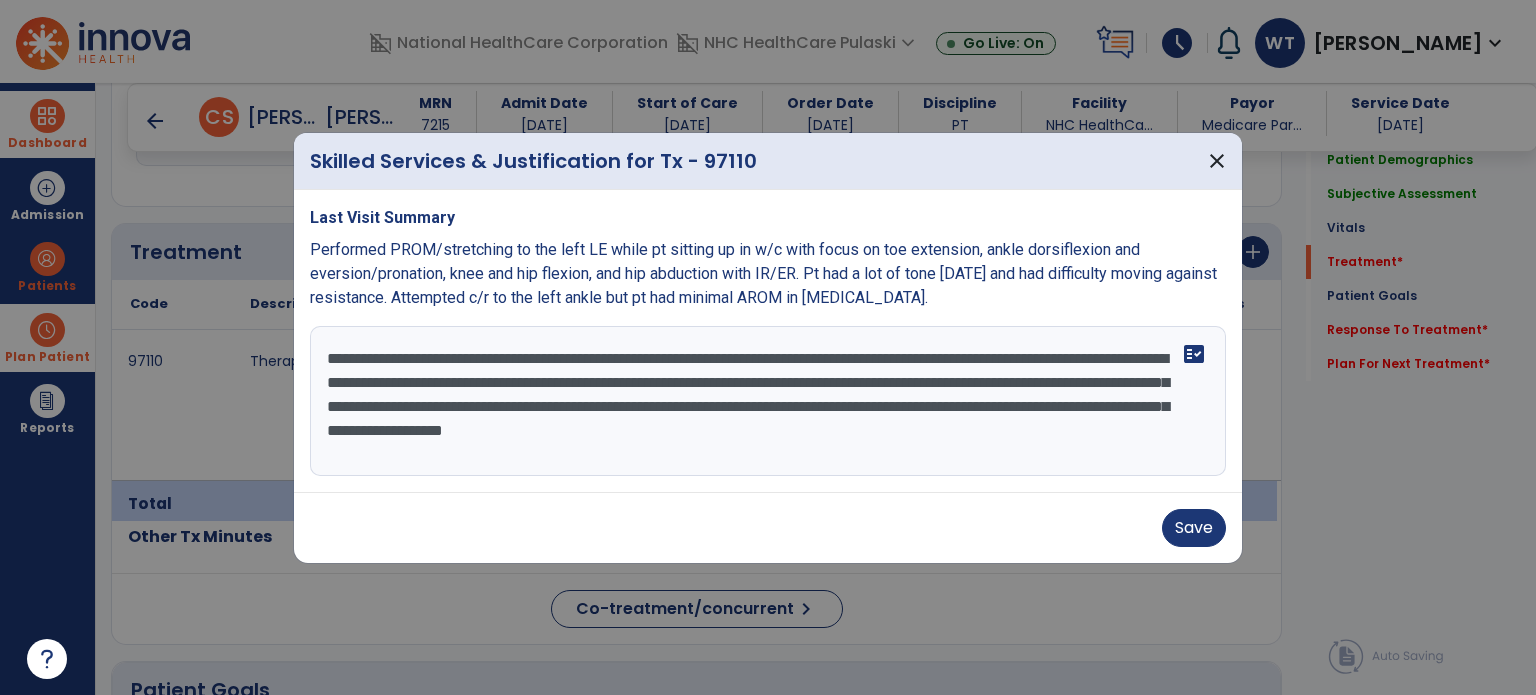 click on "**********" at bounding box center (768, 401) 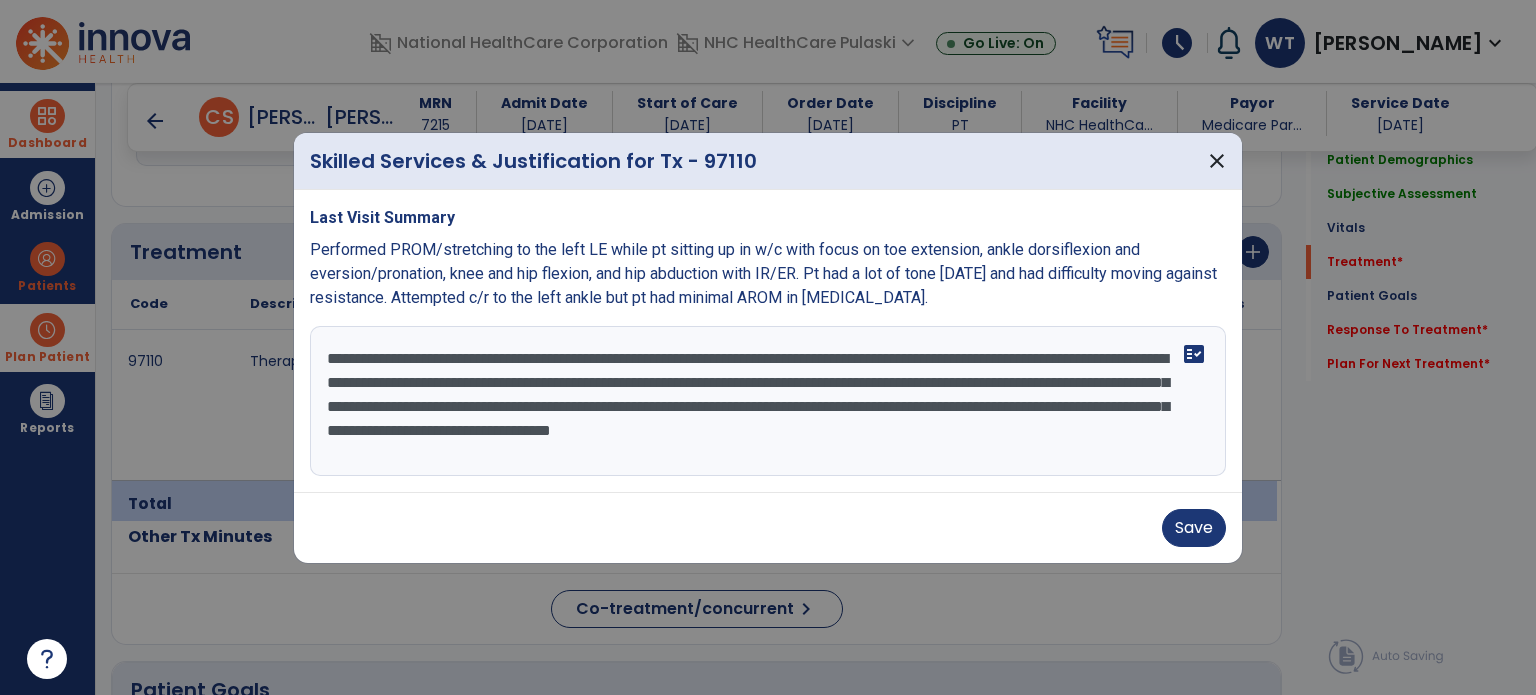 click on "**********" at bounding box center (768, 401) 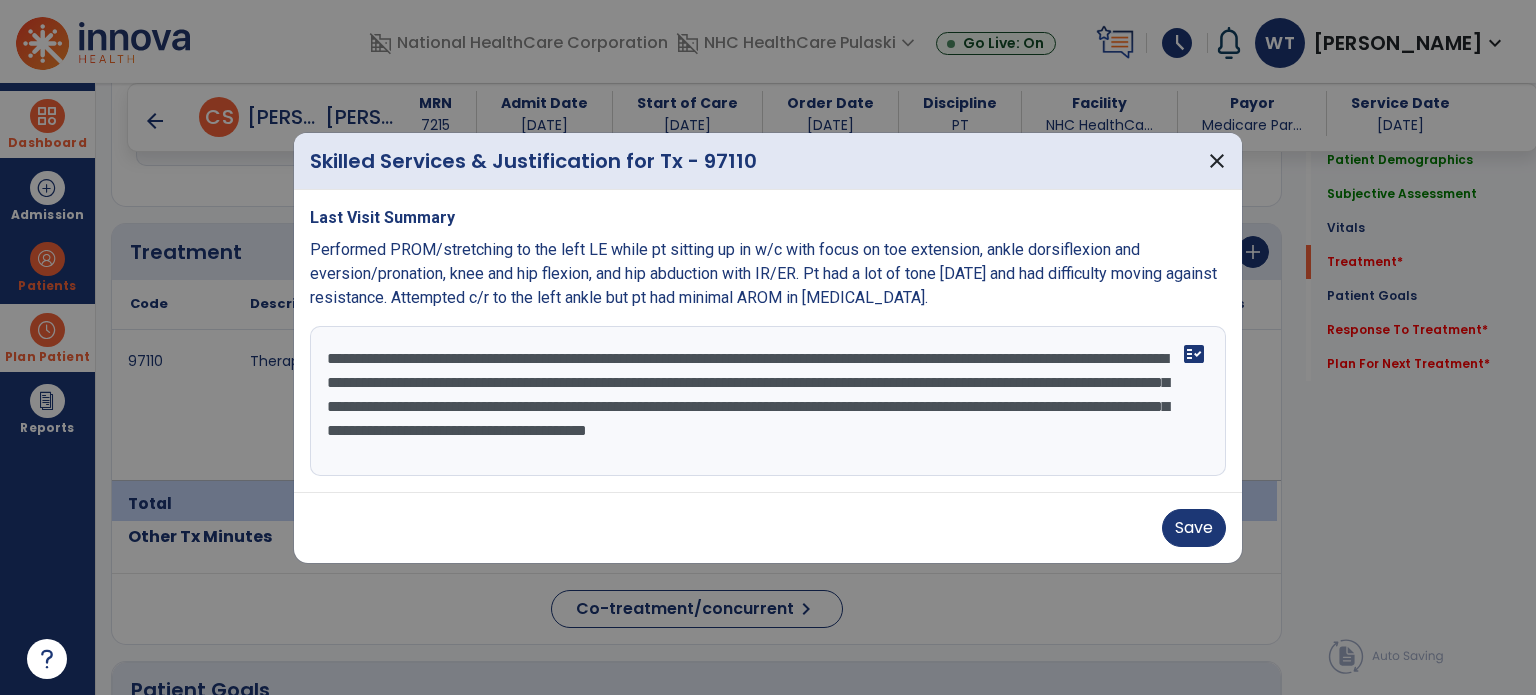 click on "**********" at bounding box center [768, 401] 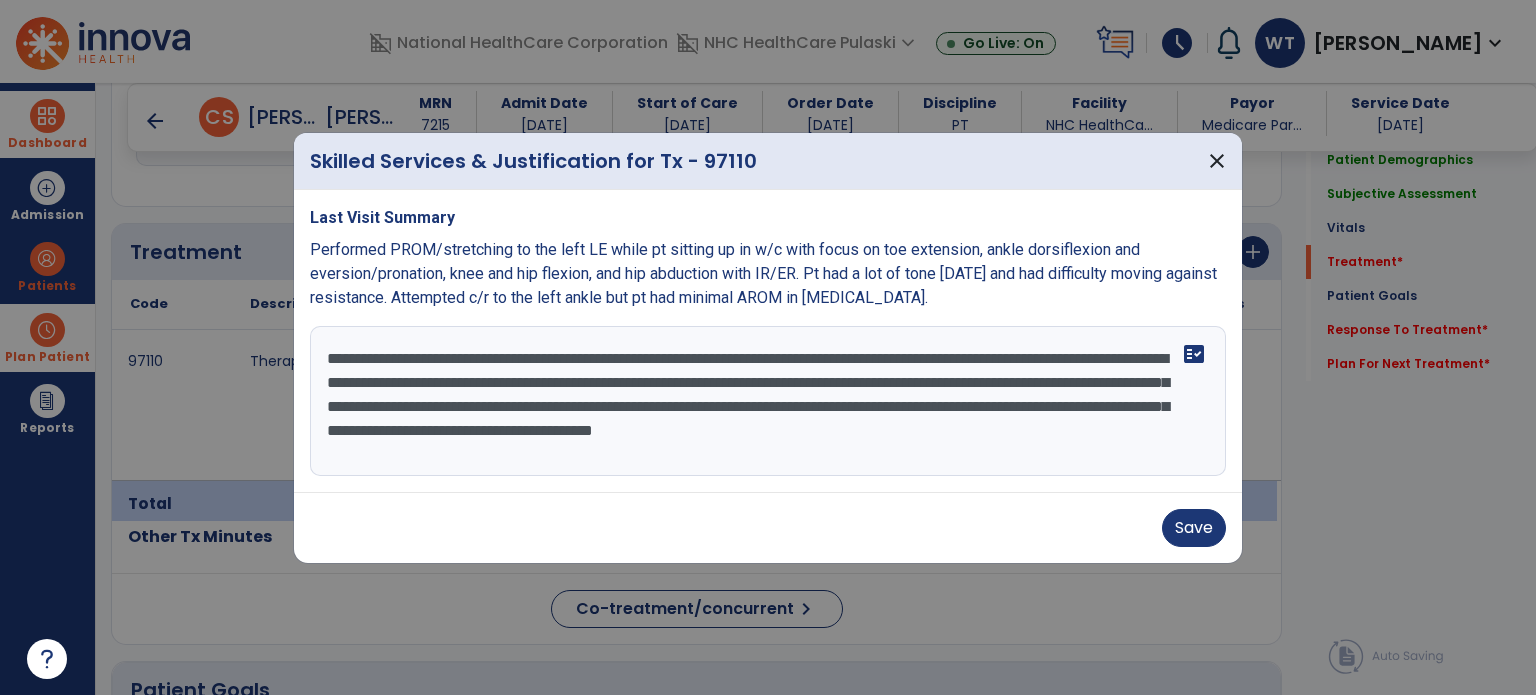 click on "**********" at bounding box center [768, 401] 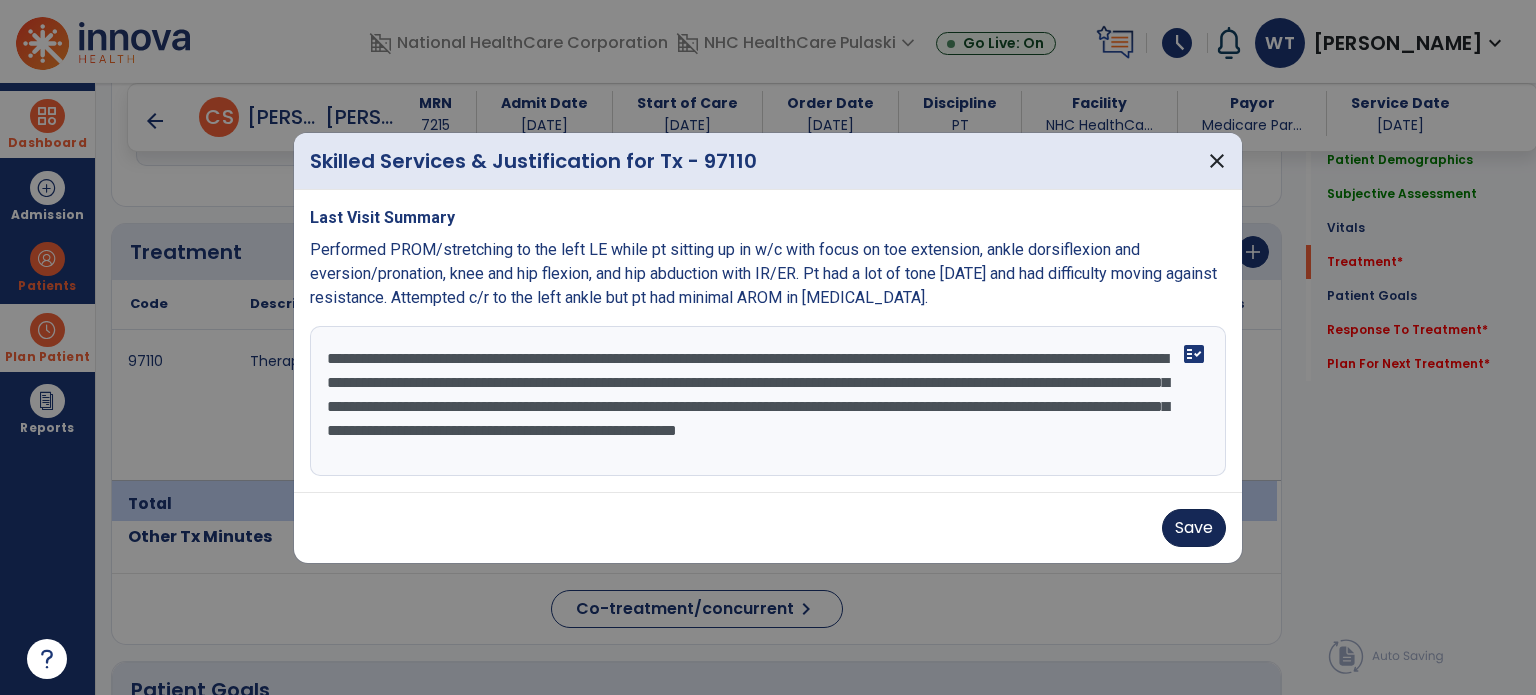 type on "**********" 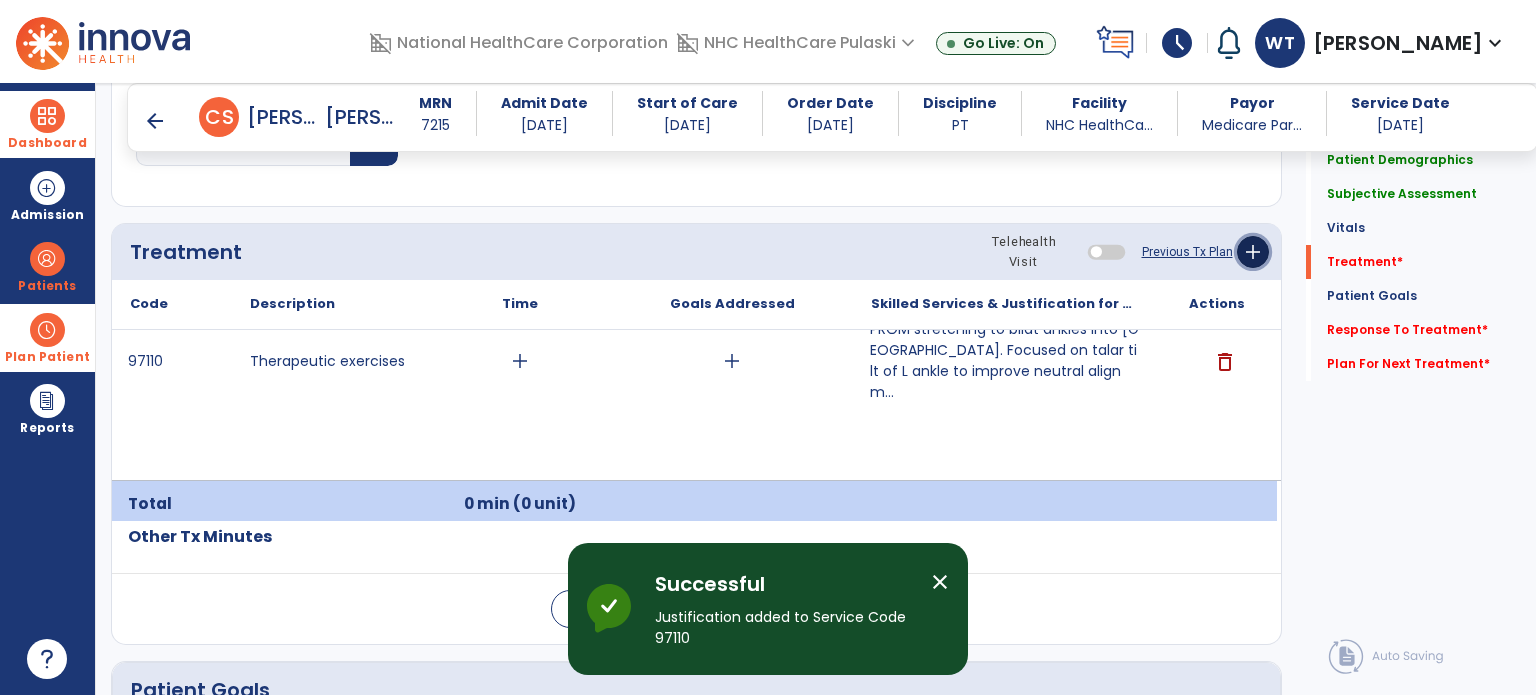 click on "add" 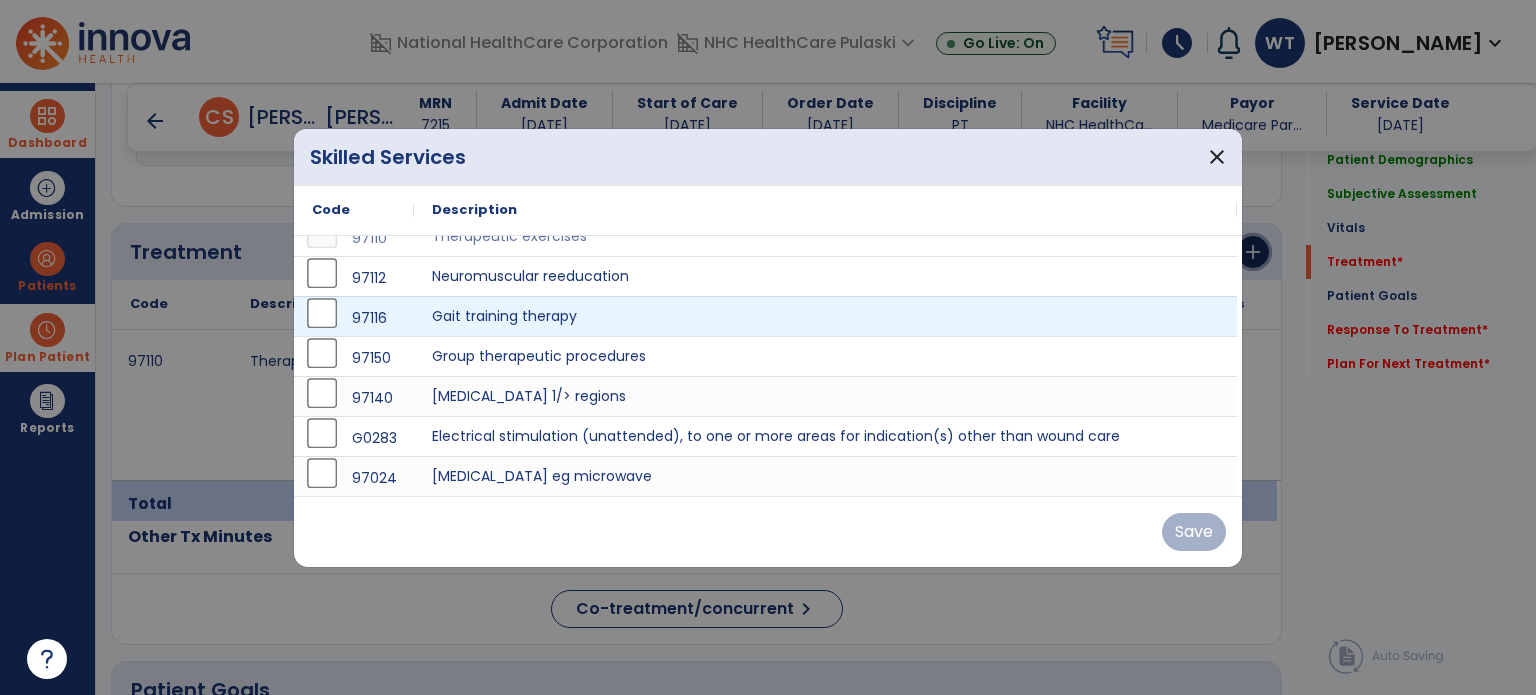 scroll, scrollTop: 0, scrollLeft: 0, axis: both 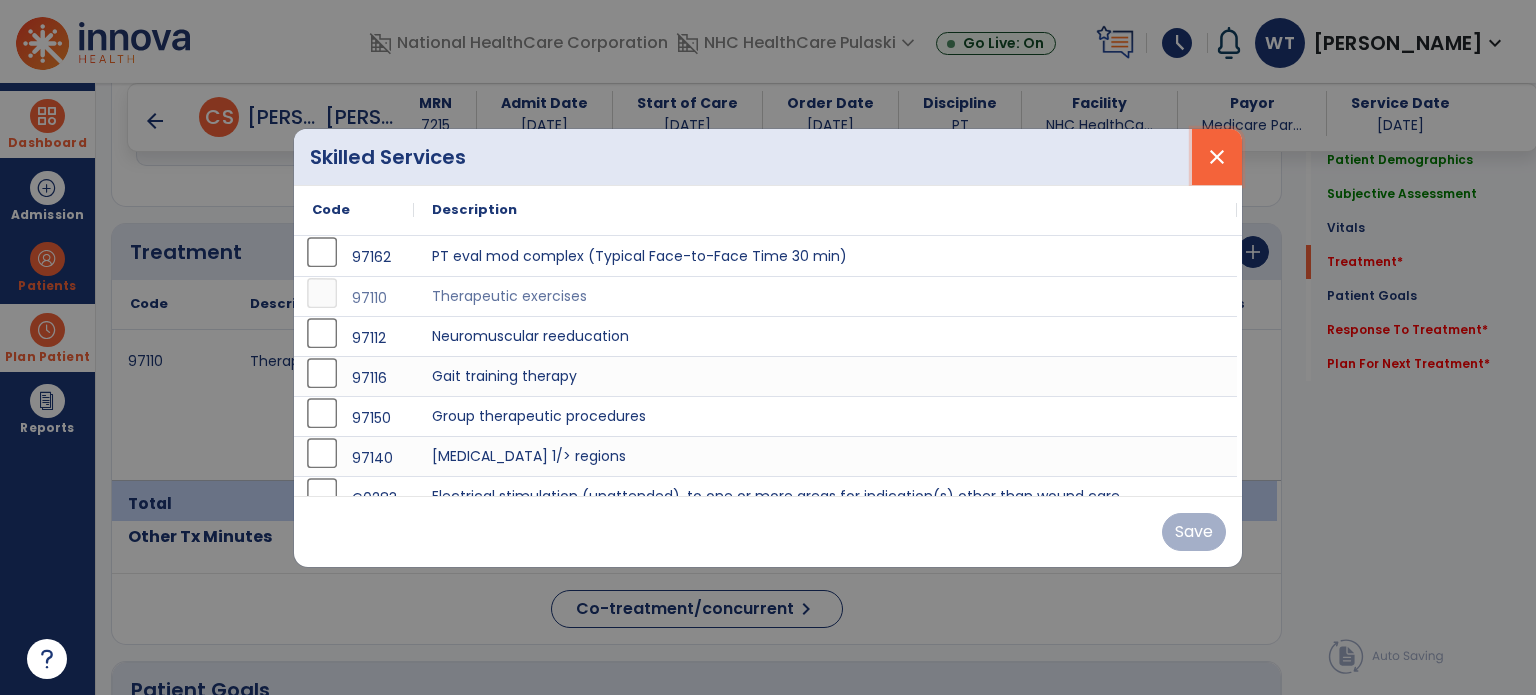 click on "close" at bounding box center (1217, 157) 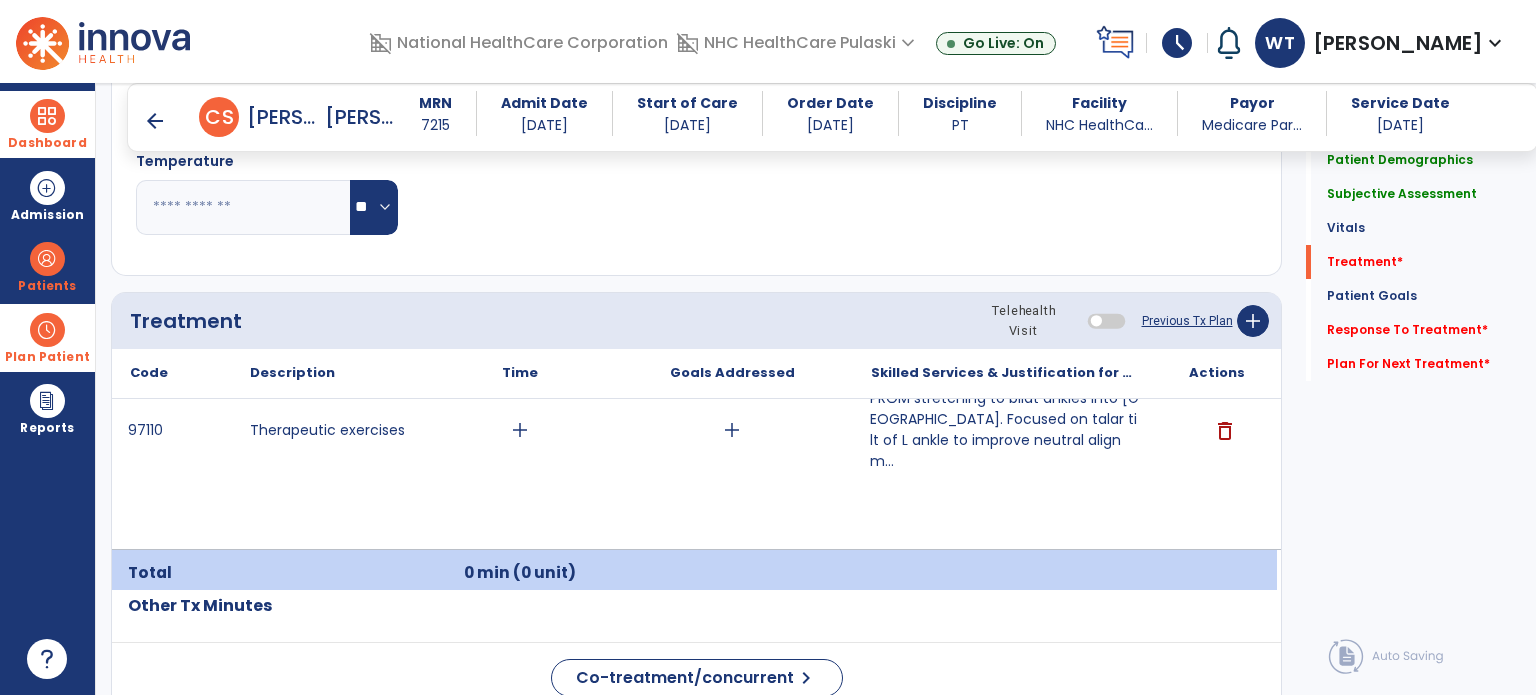 scroll, scrollTop: 1063, scrollLeft: 0, axis: vertical 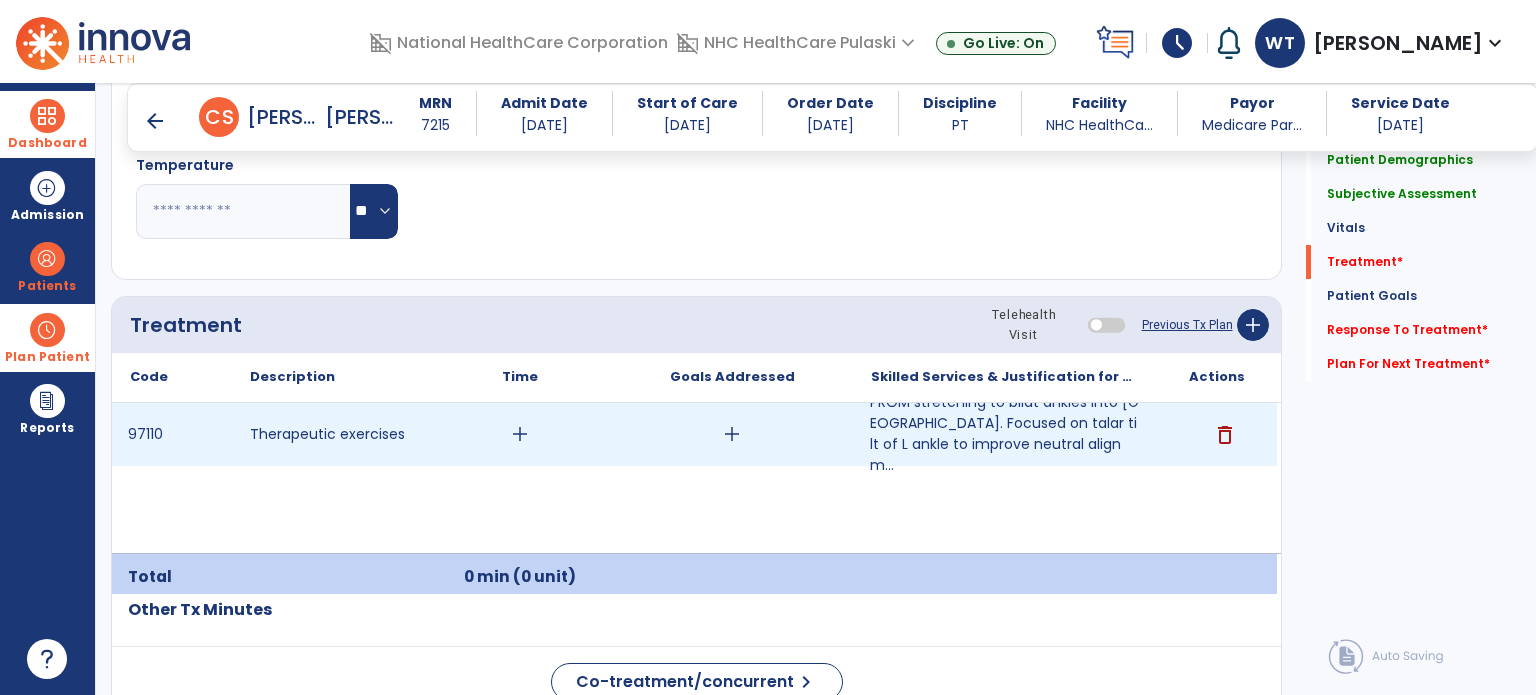 click on "add" at bounding box center (520, 434) 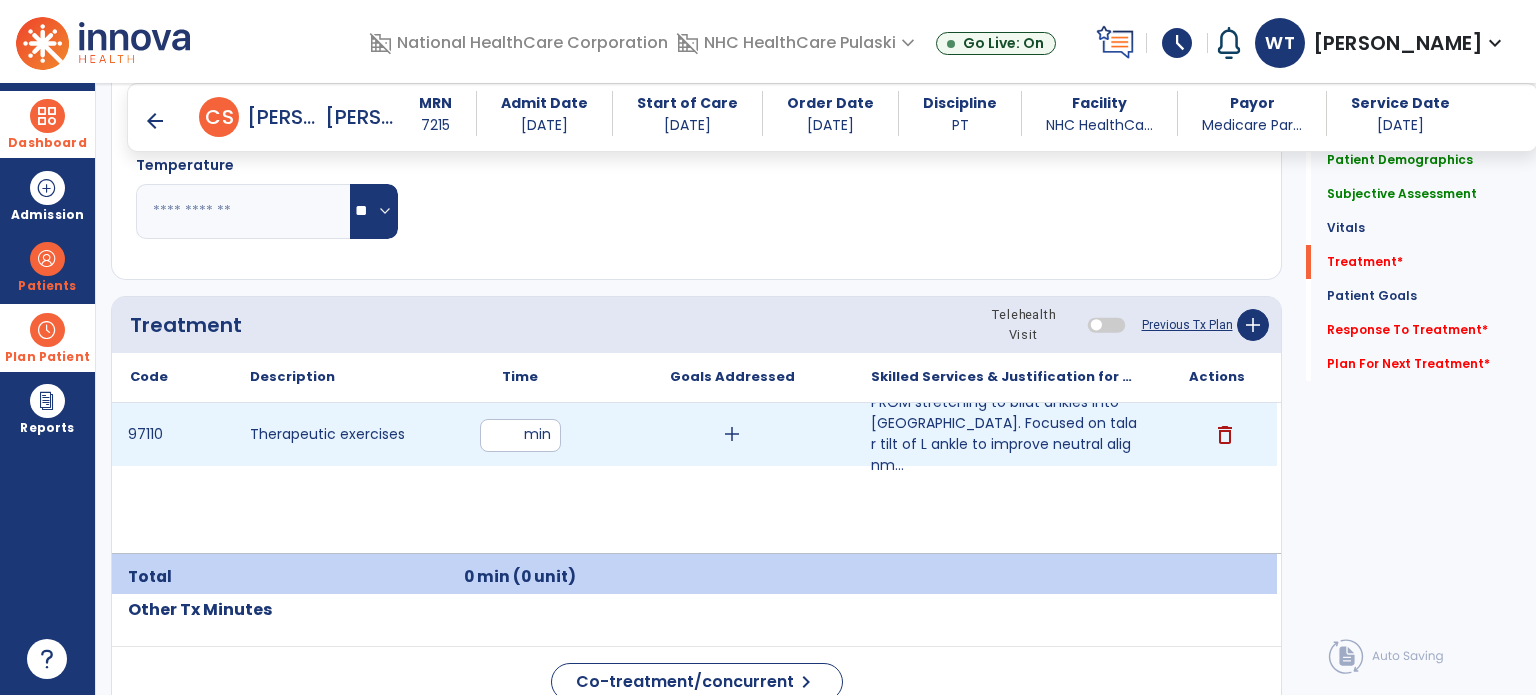 type on "*" 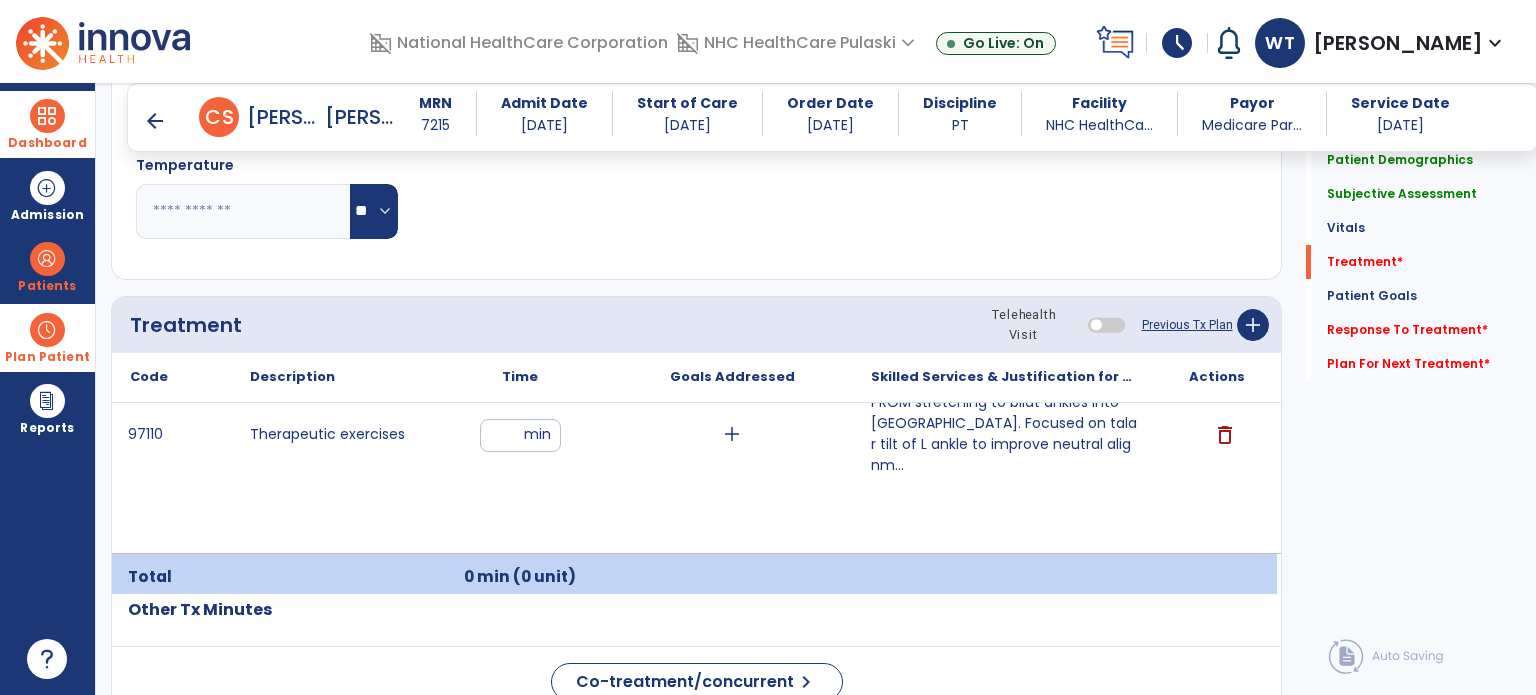 type on "**" 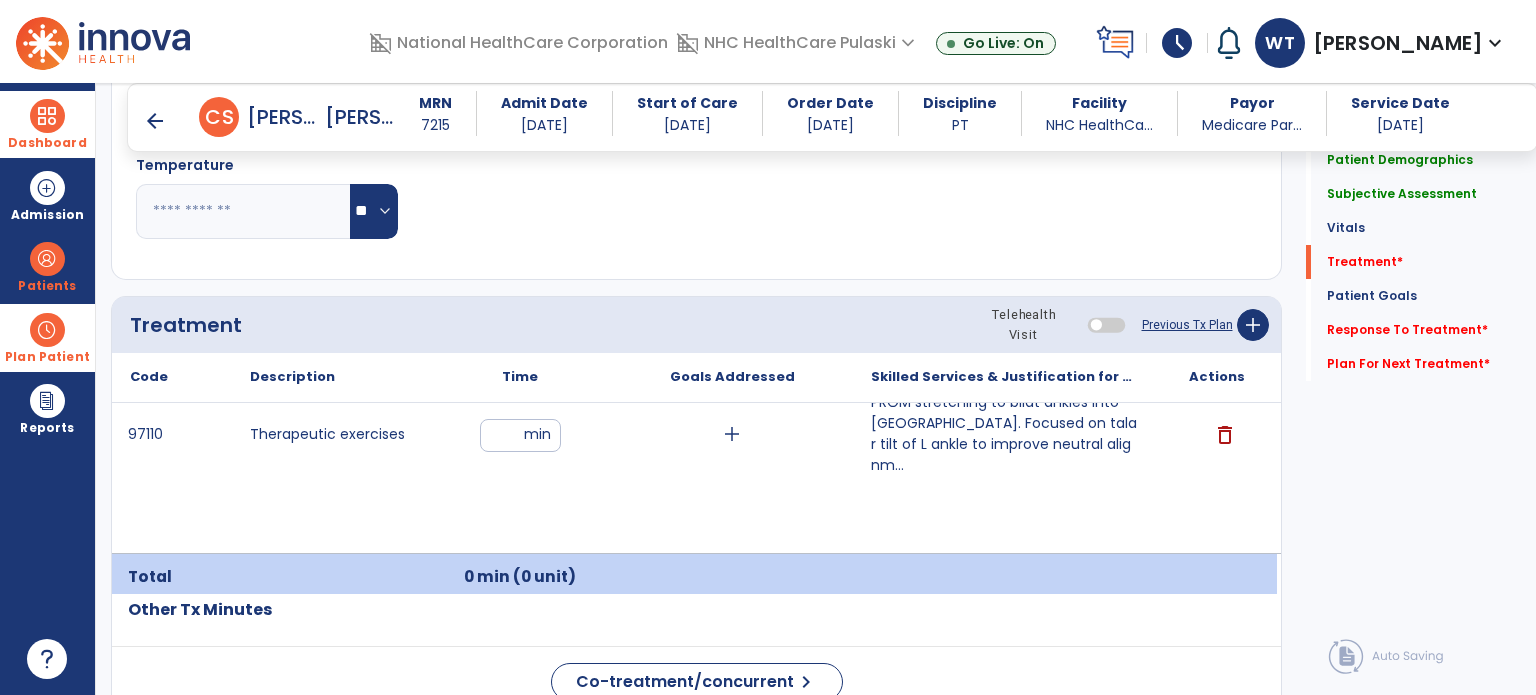 click on "97110  Therapeutic exercises  ** min add  PROM stretching to bilat ankles into [GEOGRAPHIC_DATA].  Focused on talar tilt of L ankle to improve neutral alignm...   PROM stretching to bilat ankles into [GEOGRAPHIC_DATA].  Focused on talar tilt of L ankle to improve neutral alignment due to significant inversion and supination.  Great toe PROM extension stretch to L toe as well.  PROM hip flexion, knee flexion, hip abd, hip IR/ER LLE.  Can perform AROM hip/knee flexion, ankle DF/PF, and hip abd on RLE.  Very stiff with end range tightness of all LLE joints limiting progression.  Unable to get bilat ankles to neutral.  L knee to 80 deg.  R knee WFL.     delete" at bounding box center (694, 478) 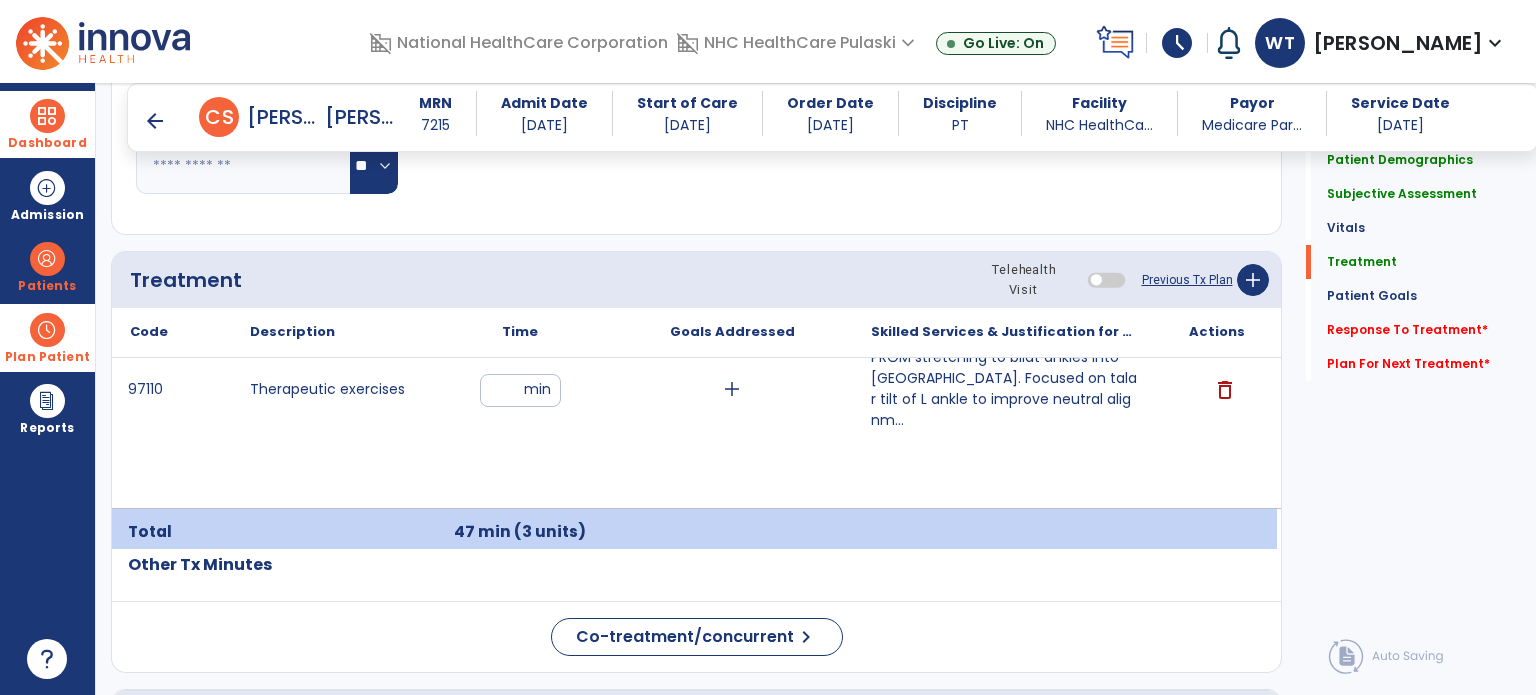 scroll, scrollTop: 1103, scrollLeft: 0, axis: vertical 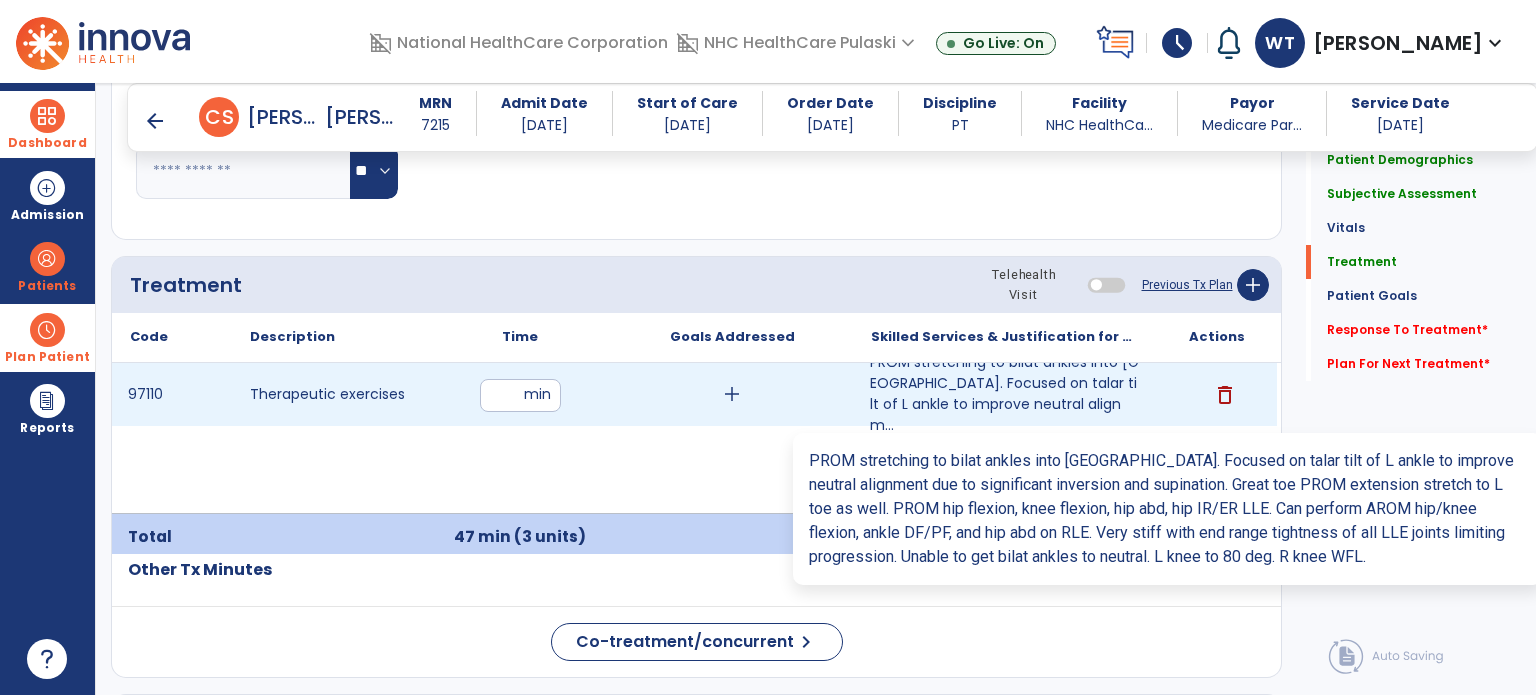 click on "PROM stretching to bilat ankles into [GEOGRAPHIC_DATA].  Focused on talar tilt of L ankle to improve neutral alignm..." at bounding box center [1004, 394] 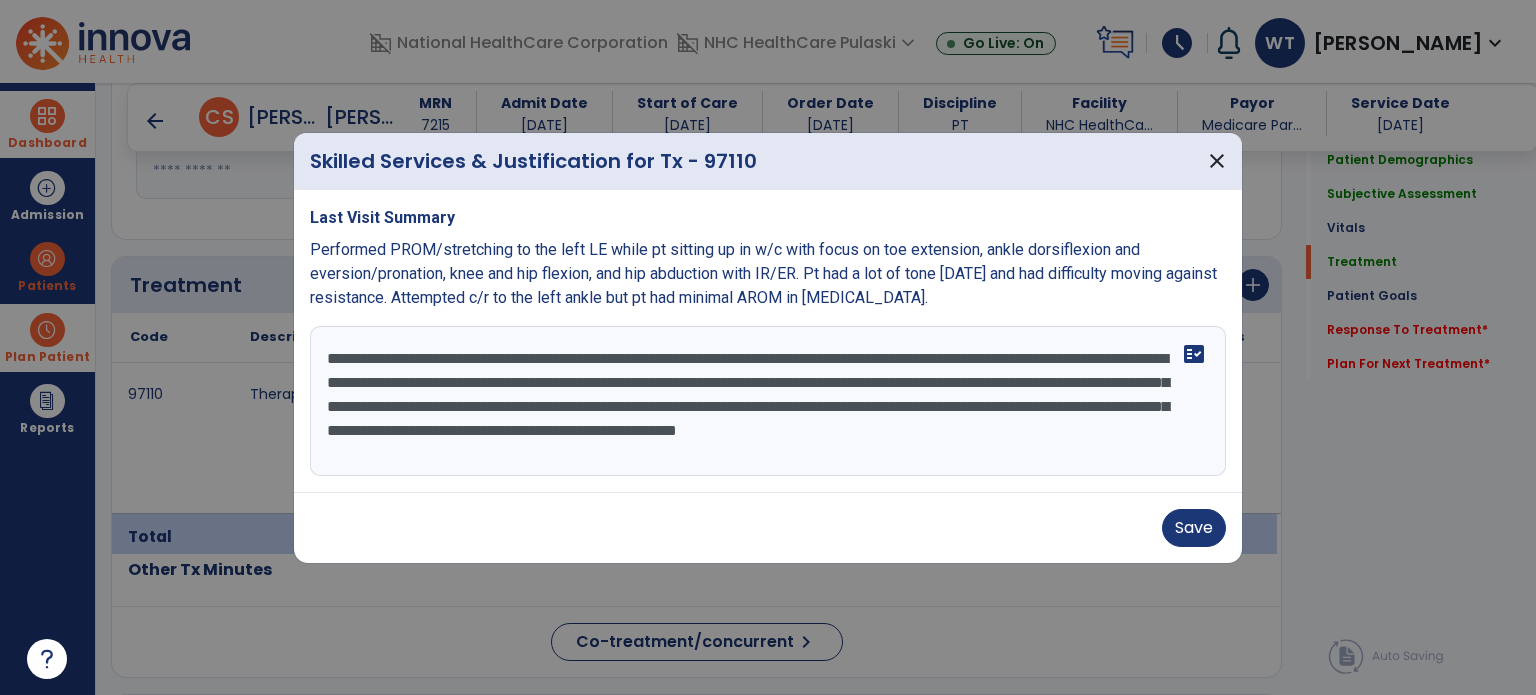 click on "**********" at bounding box center (768, 401) 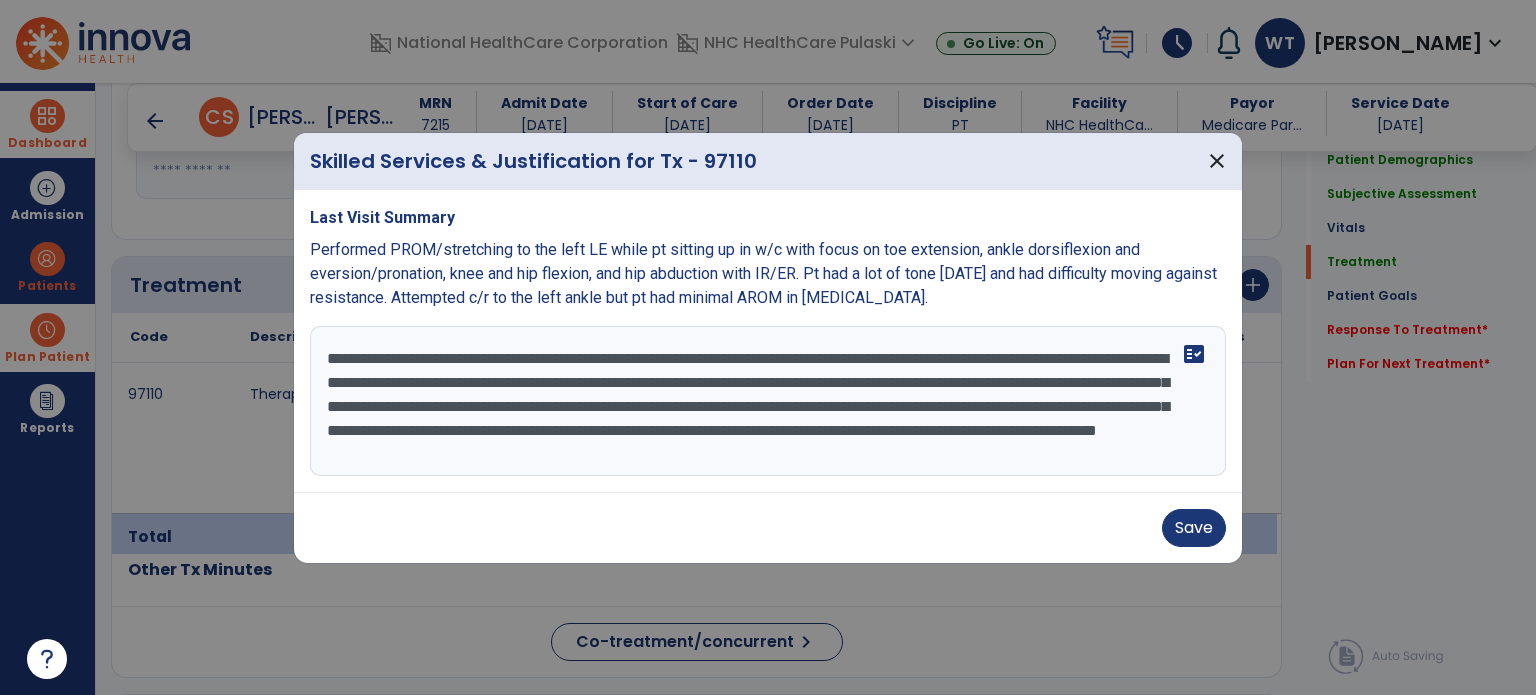 scroll, scrollTop: 15, scrollLeft: 0, axis: vertical 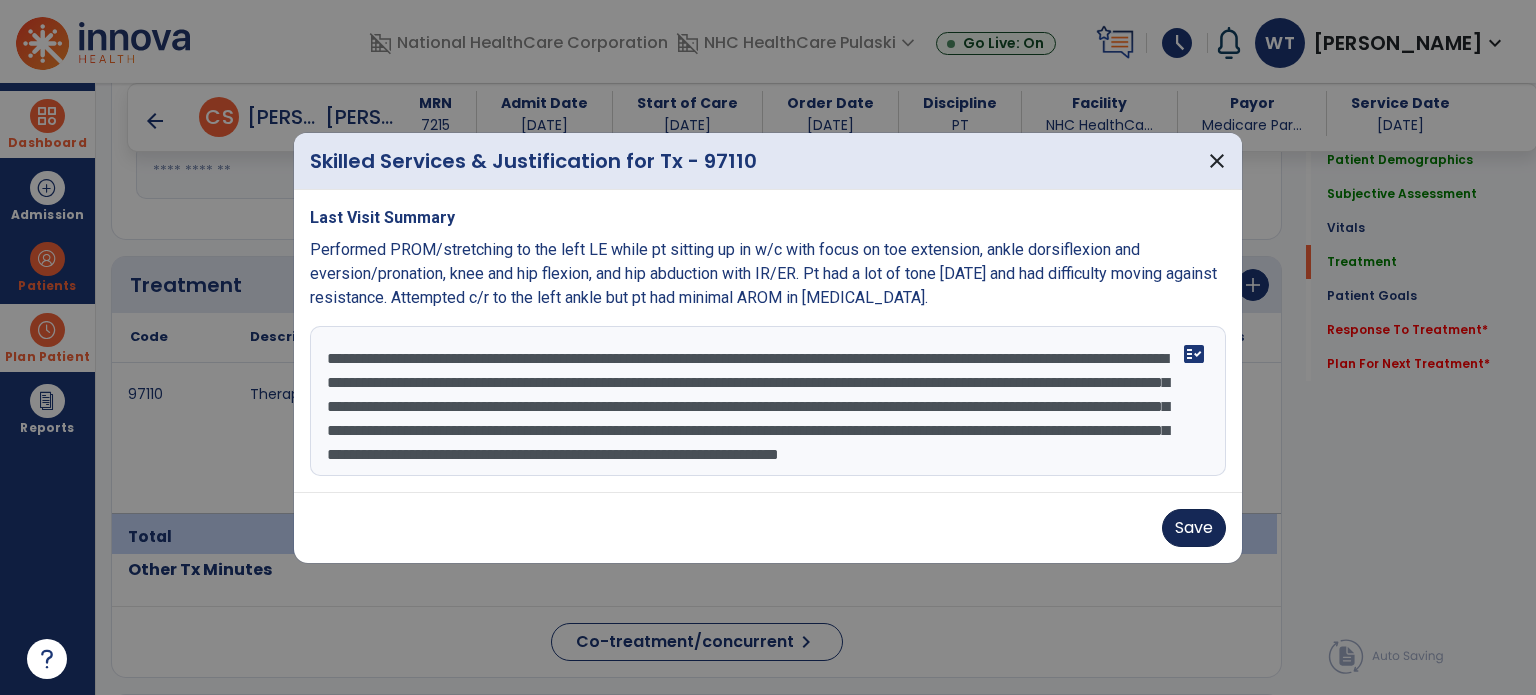 type on "**********" 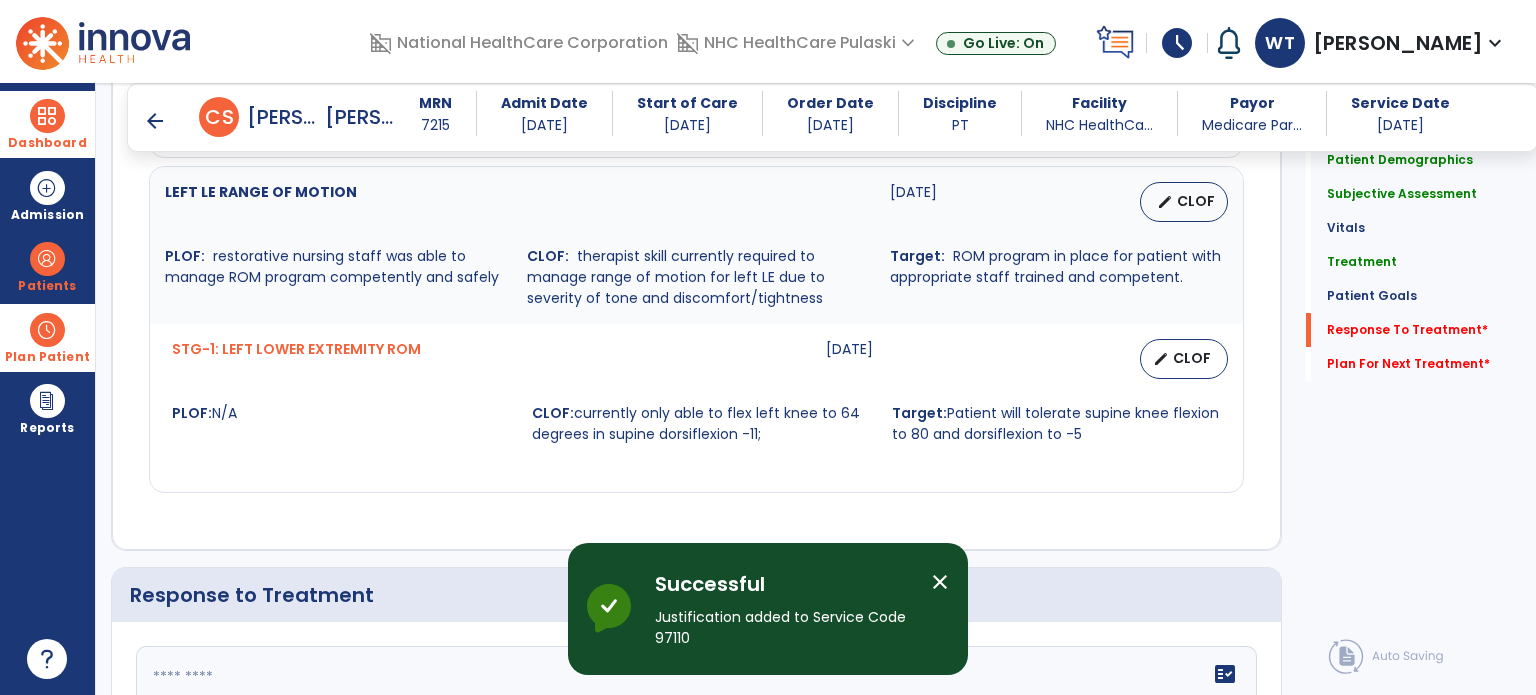 scroll, scrollTop: 2547, scrollLeft: 0, axis: vertical 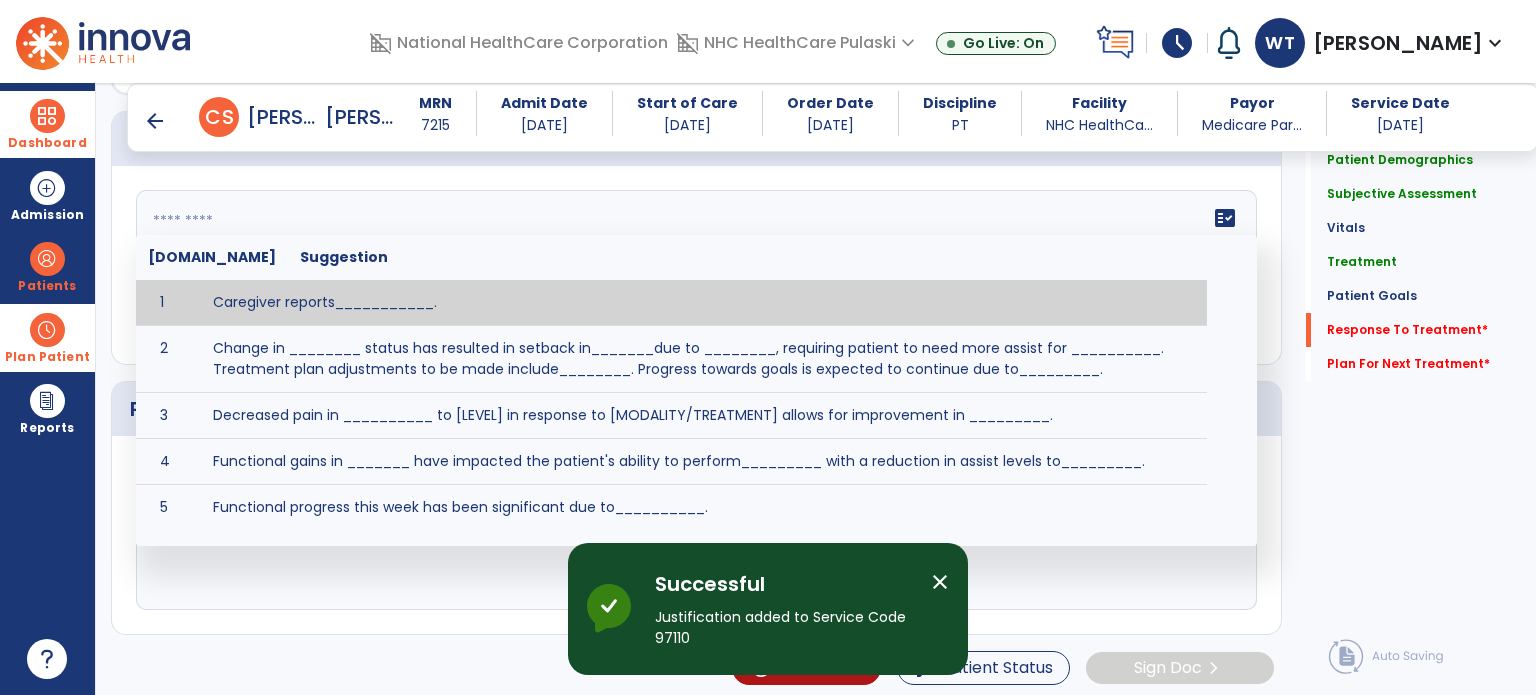 click on "fact_check  [DOMAIN_NAME] Suggestion 1 Caregiver reports___________. 2 Change in ________ status has resulted in setback in_______due to ________, requiring patient to need more assist for __________.   Treatment plan adjustments to be made include________.  Progress towards goals is expected to continue due to_________. 3 Decreased pain in __________ to [LEVEL] in response to [MODALITY/TREATMENT] allows for improvement in _________. 4 Functional gains in _______ have impacted the patient's ability to perform_________ with a reduction in assist levels to_________. 5 Functional progress this week has been significant due to__________. 6 Gains in ________ have improved the patient's ability to perform ______with decreased levels of assist to___________. 7 Improvement in ________allows patient to tolerate higher levels of challenges in_________. 8 Pain in [AREA] has decreased to [LEVEL] in response to [TREATMENT/MODALITY], allowing fore ease in completing__________. 9 10 11 12 13 14 15 16 17 18 19 20 21" 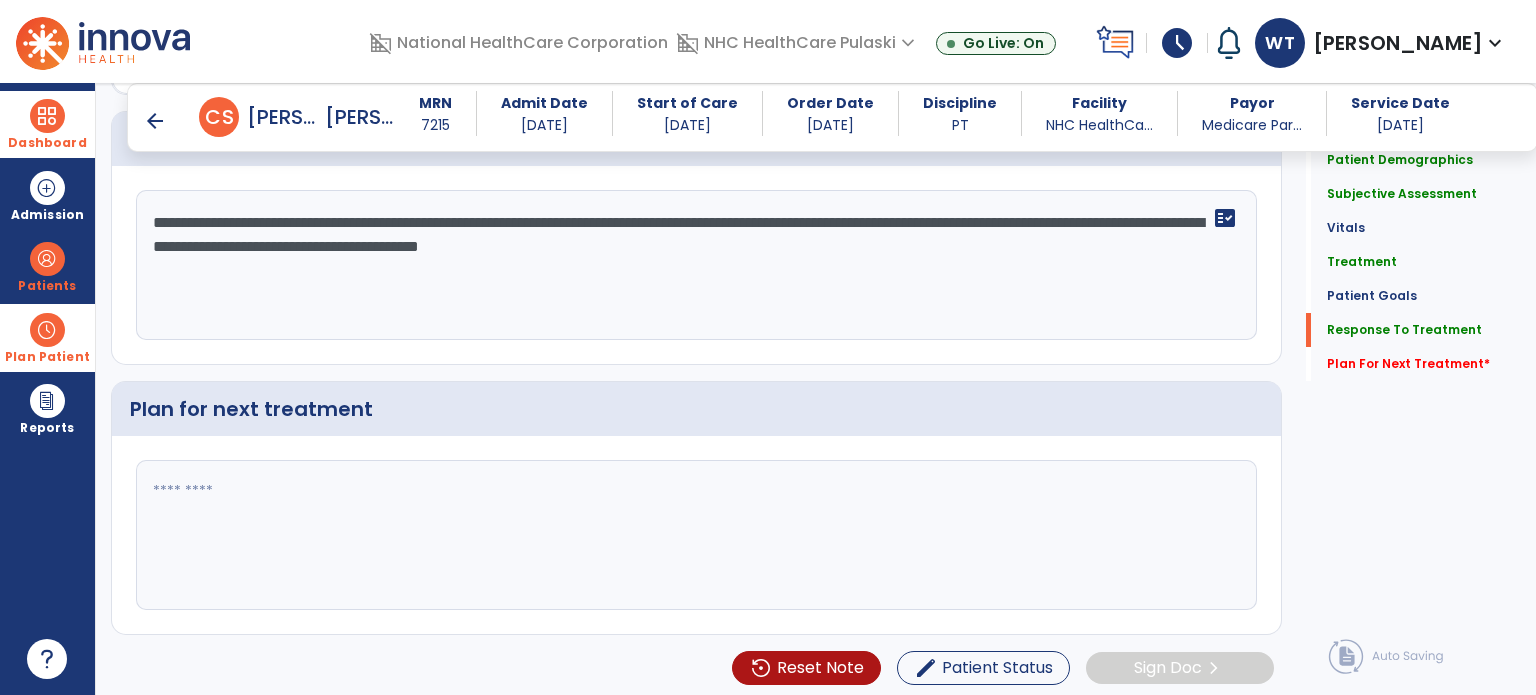 type on "**********" 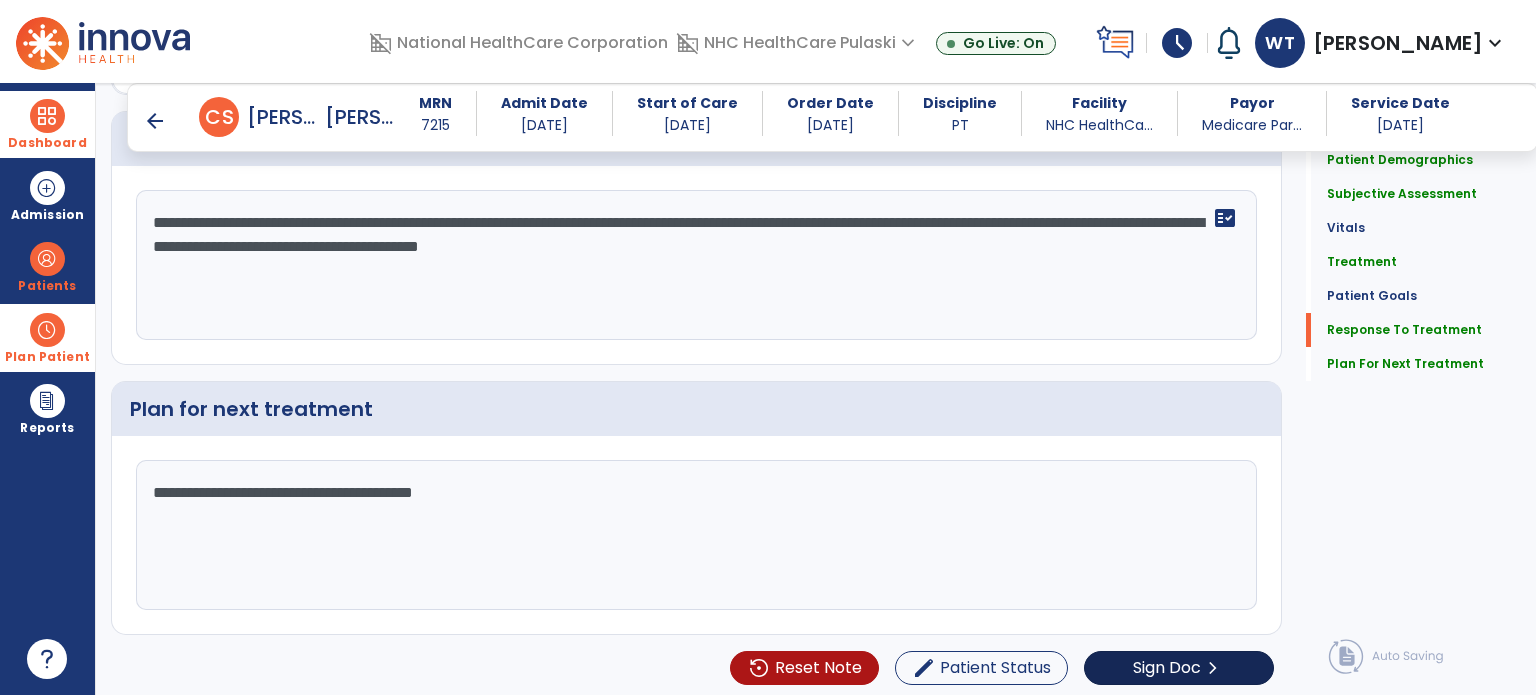 type on "**********" 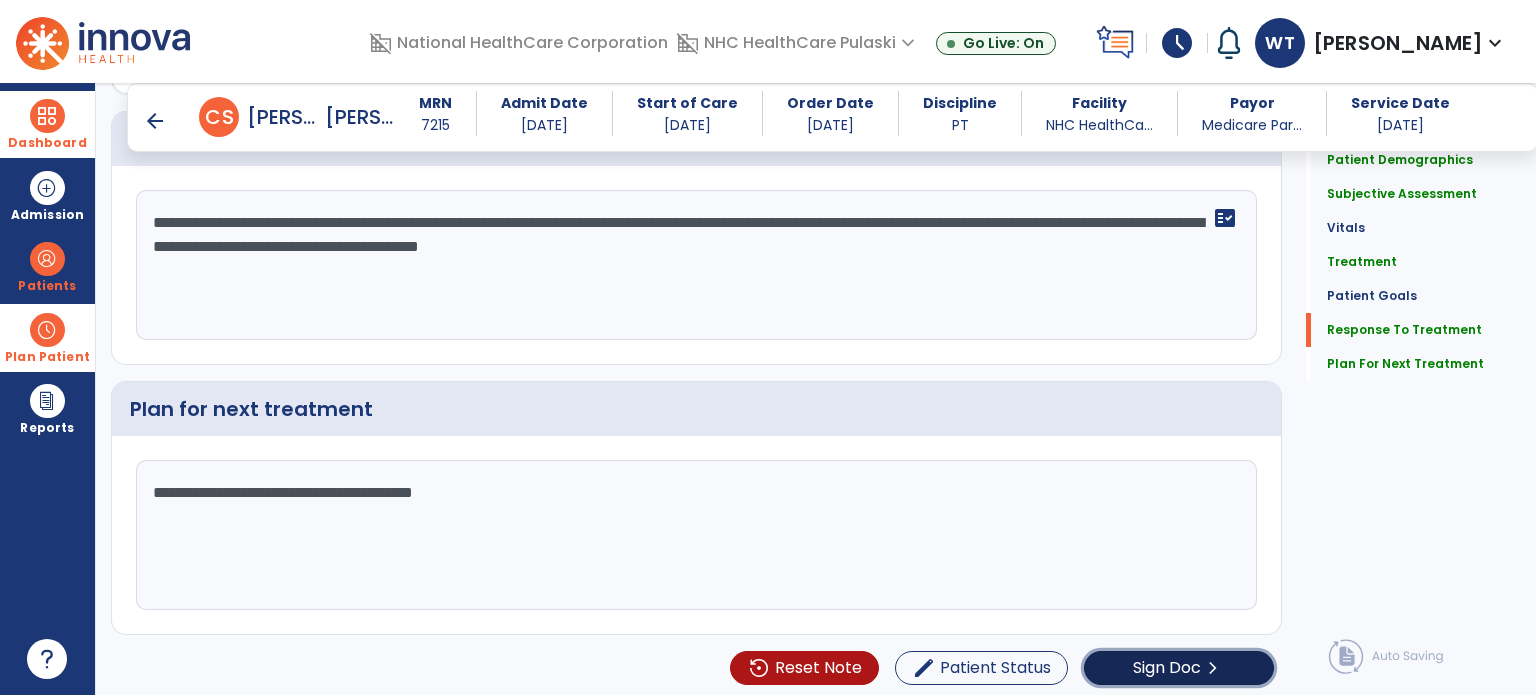 click on "chevron_right" 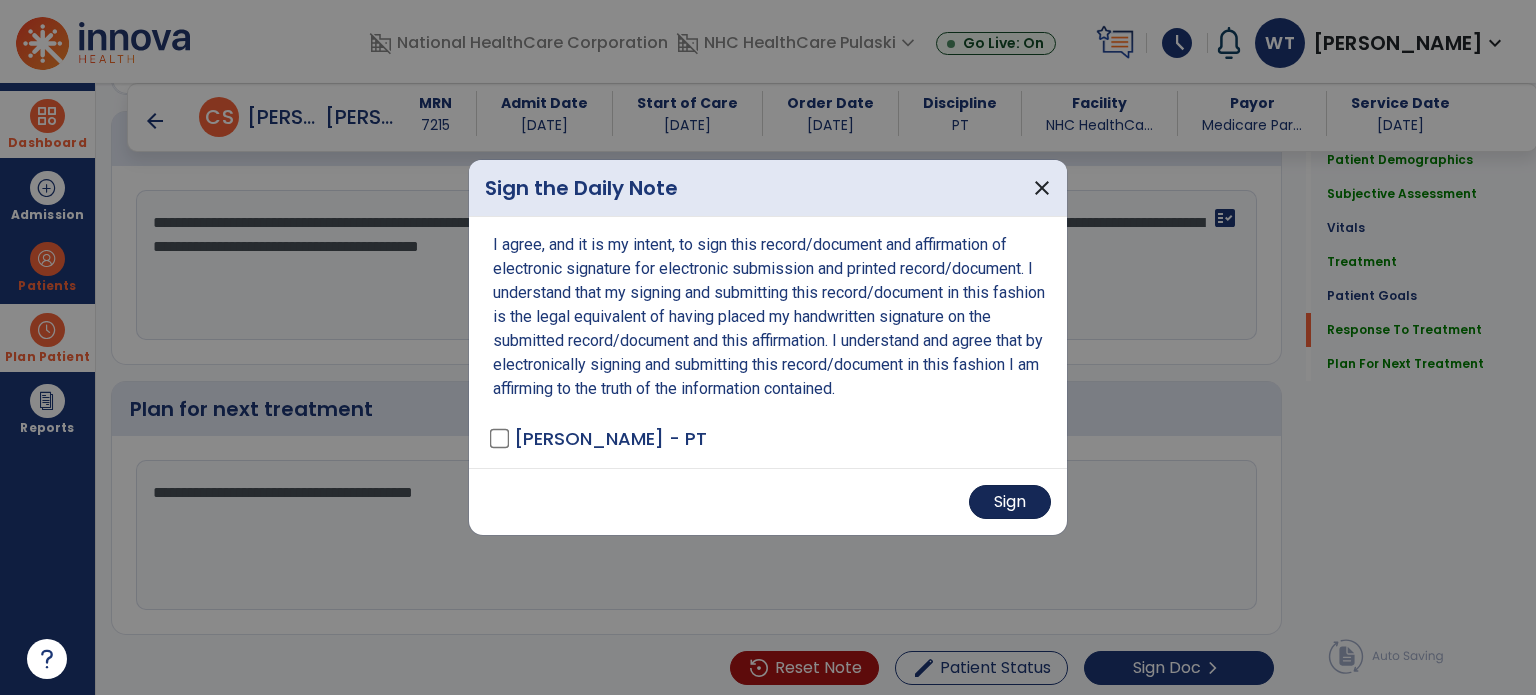 click on "Sign" at bounding box center [1010, 502] 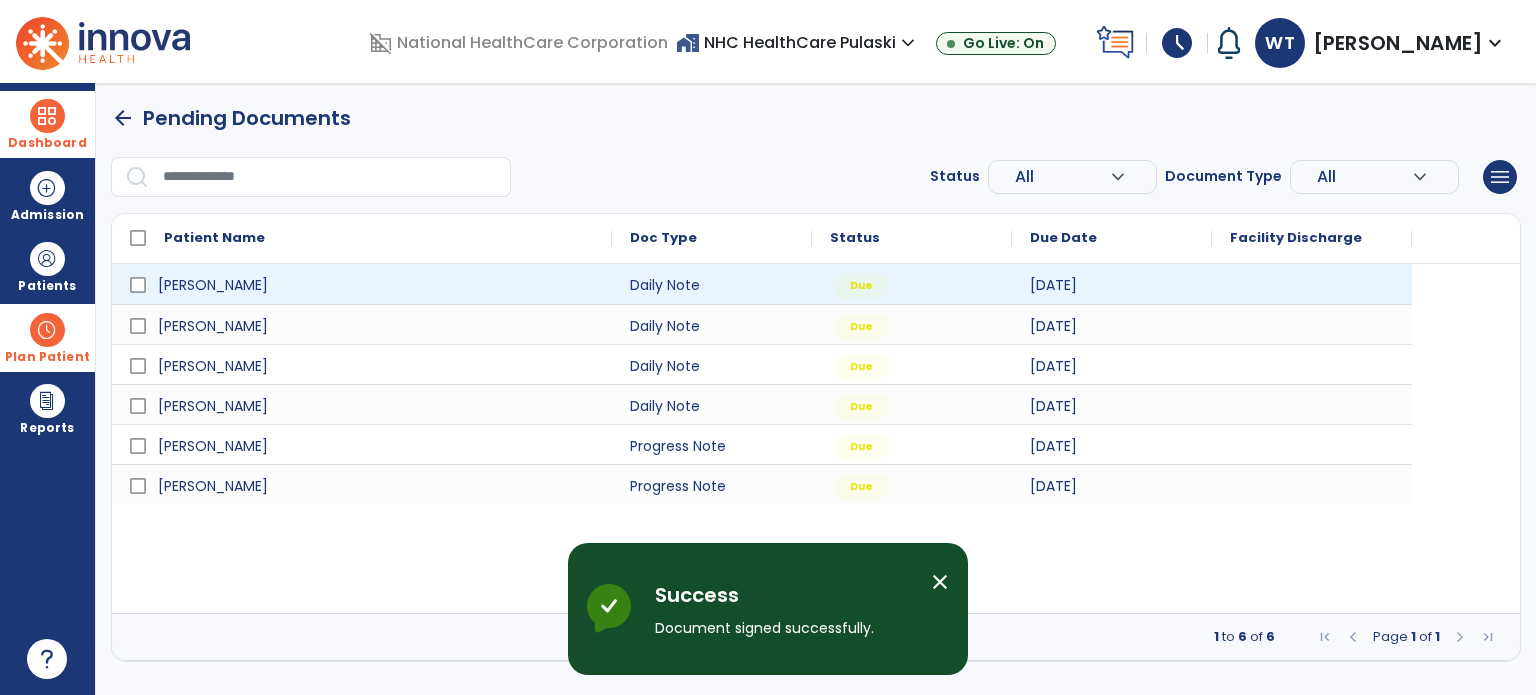 scroll, scrollTop: 0, scrollLeft: 0, axis: both 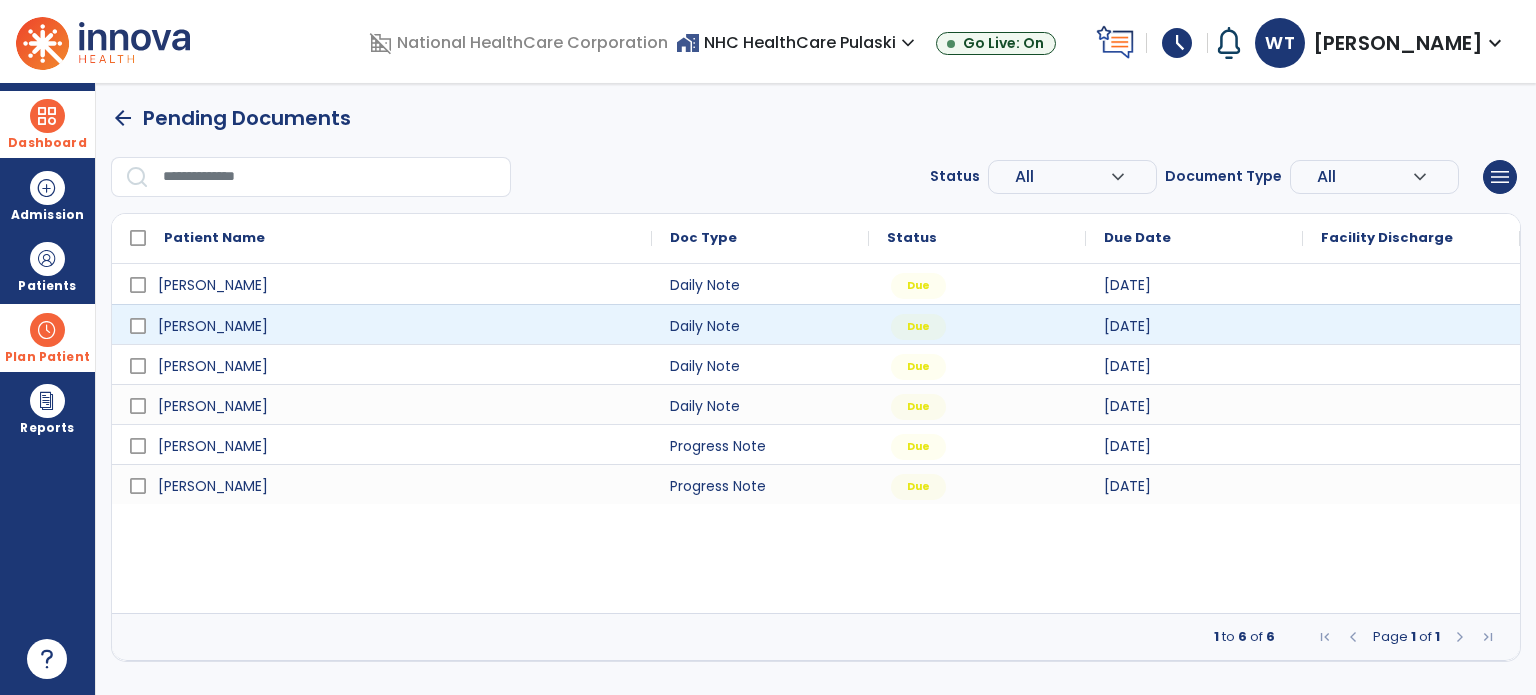 click on "arrow_back   Pending Documents  Status All  expand_more  ALL Due Past Due Incomplete Document Type All  expand_more  ALL Daily Note Progress Note Evaluation Discharge Note Recertification  menu   Export List   Print List
Patient Name
Doc Type
Status 1" at bounding box center (816, 389) 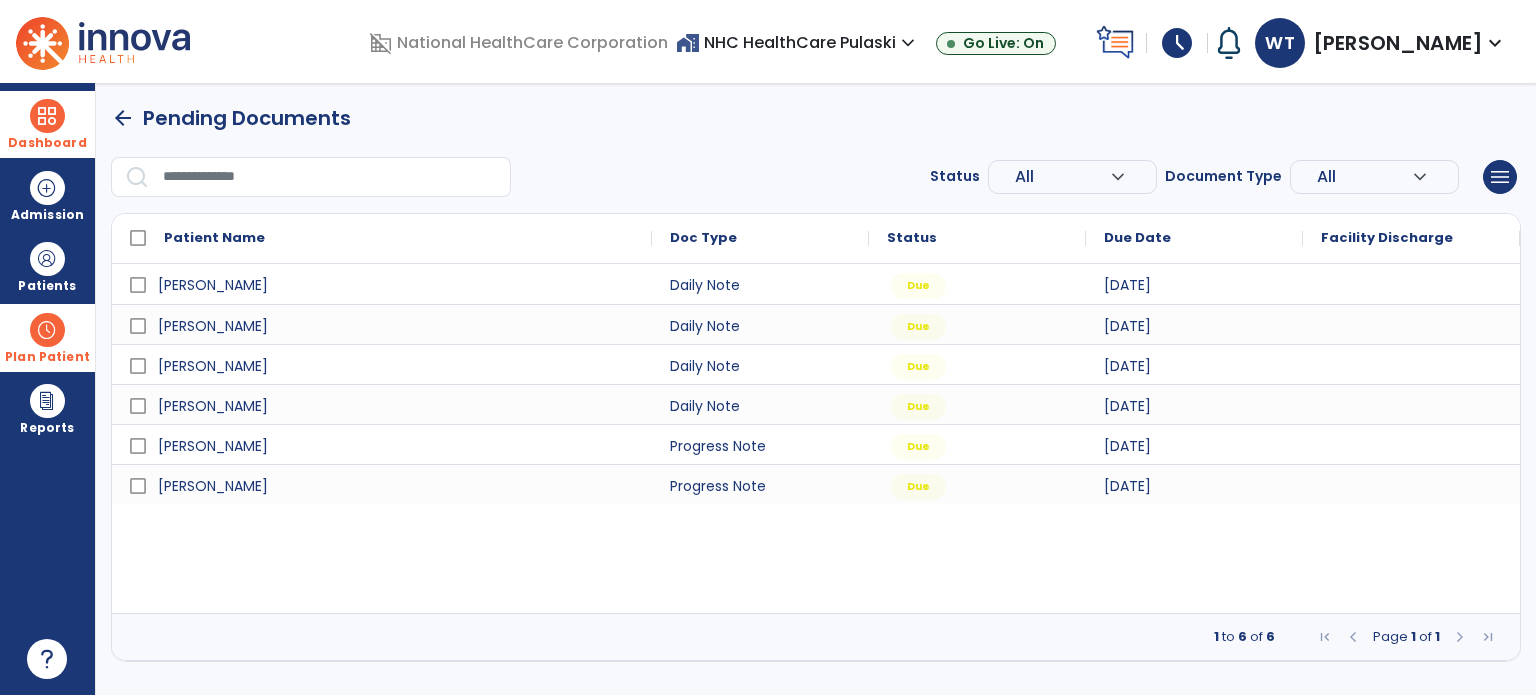 click at bounding box center (47, 330) 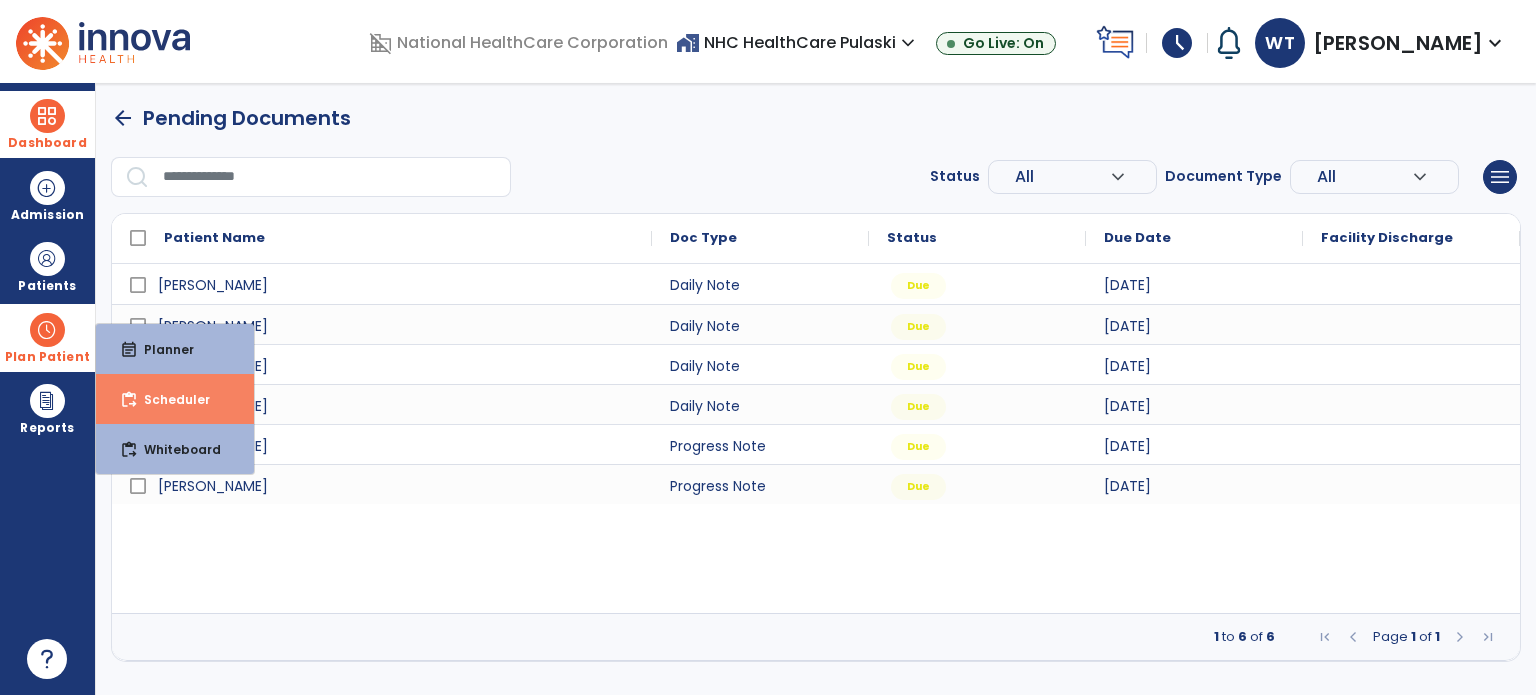 click on "content_paste_go  Scheduler" at bounding box center [175, 399] 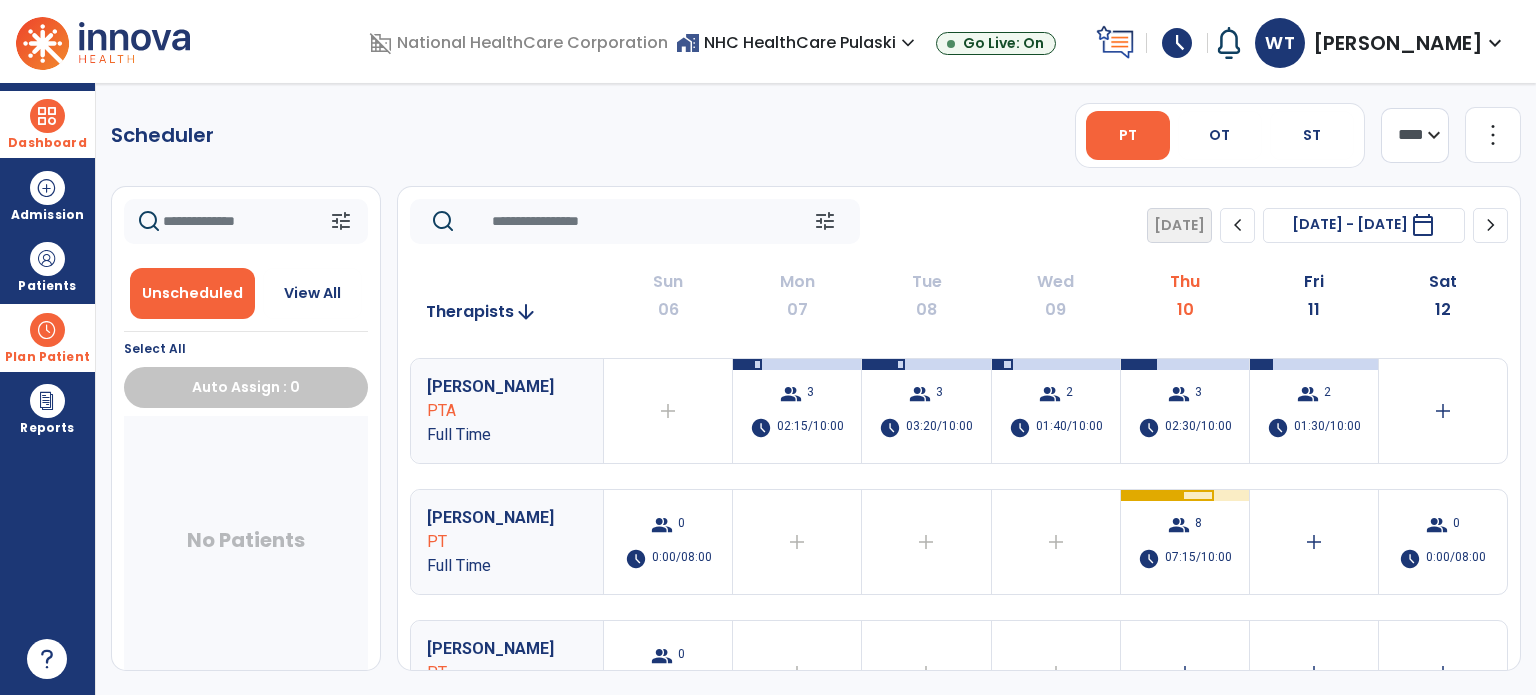 scroll, scrollTop: 663, scrollLeft: 0, axis: vertical 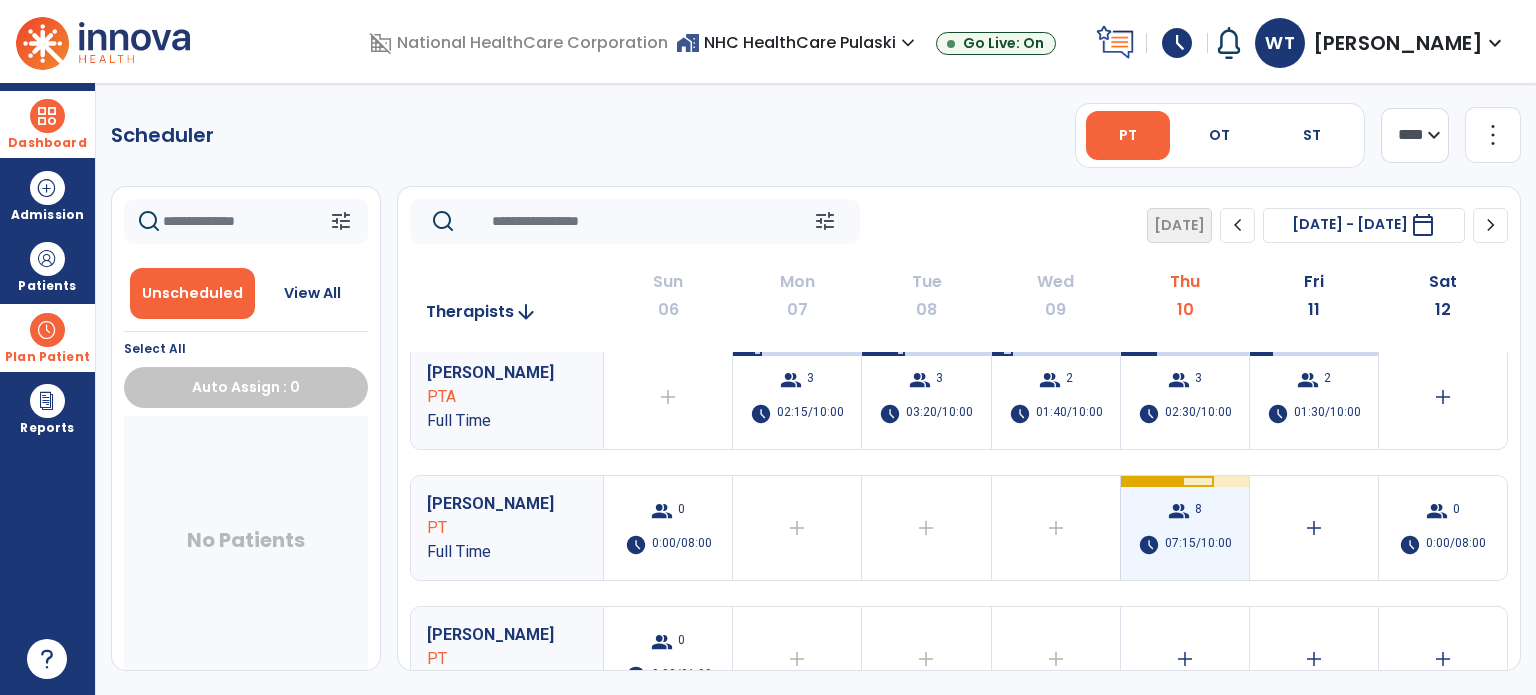 click on "group  8  schedule  07:15/10:00" at bounding box center (1185, 528) 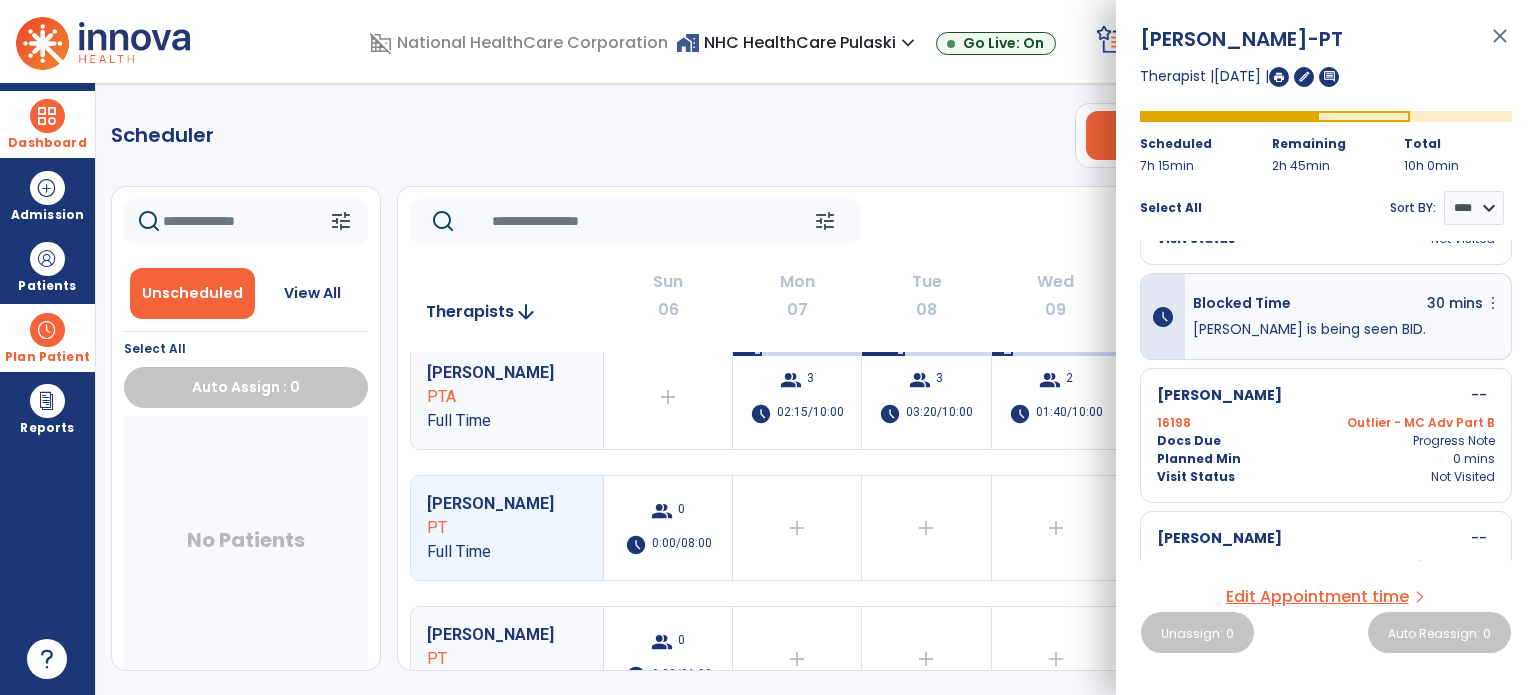 scroll, scrollTop: 1023, scrollLeft: 0, axis: vertical 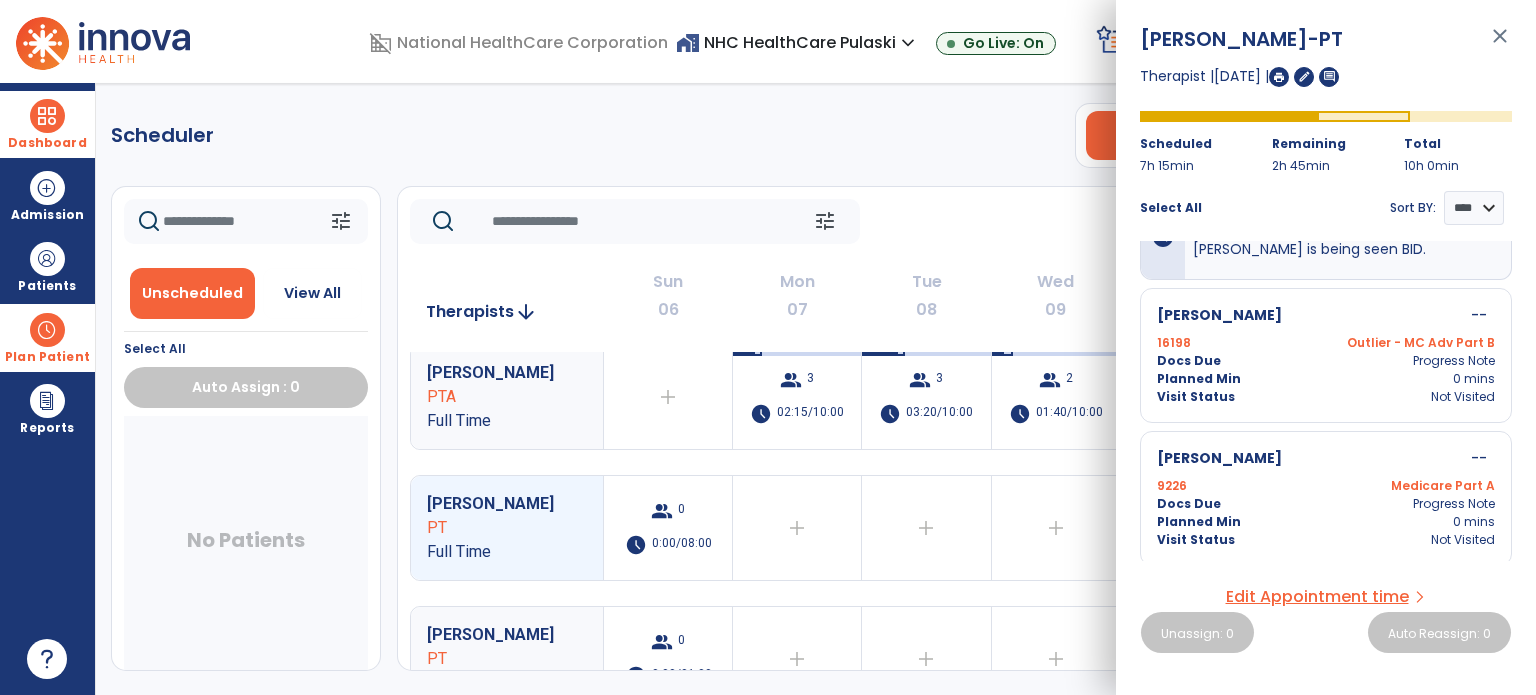 click on "9226 Medicare Part A" at bounding box center (1326, 486) 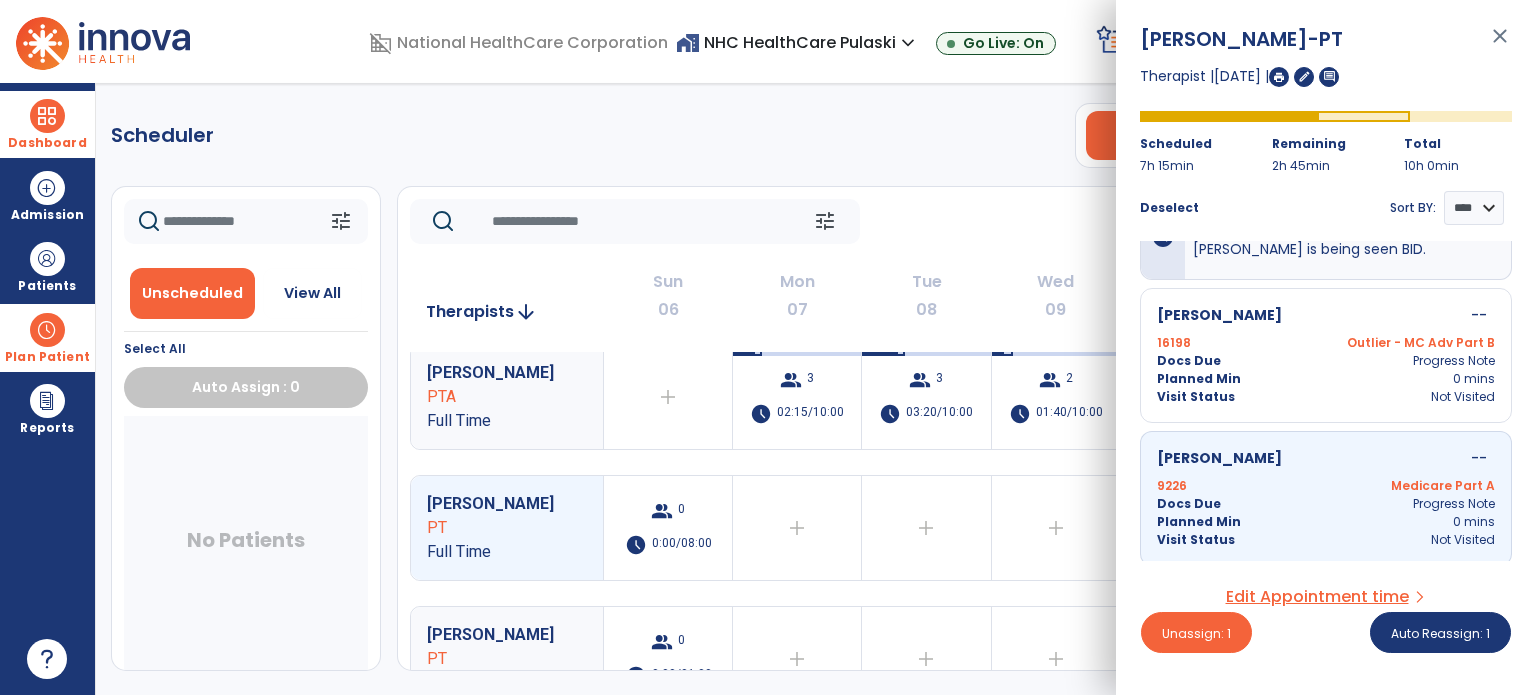 click on "Docs Due Progress Note" at bounding box center [1326, 504] 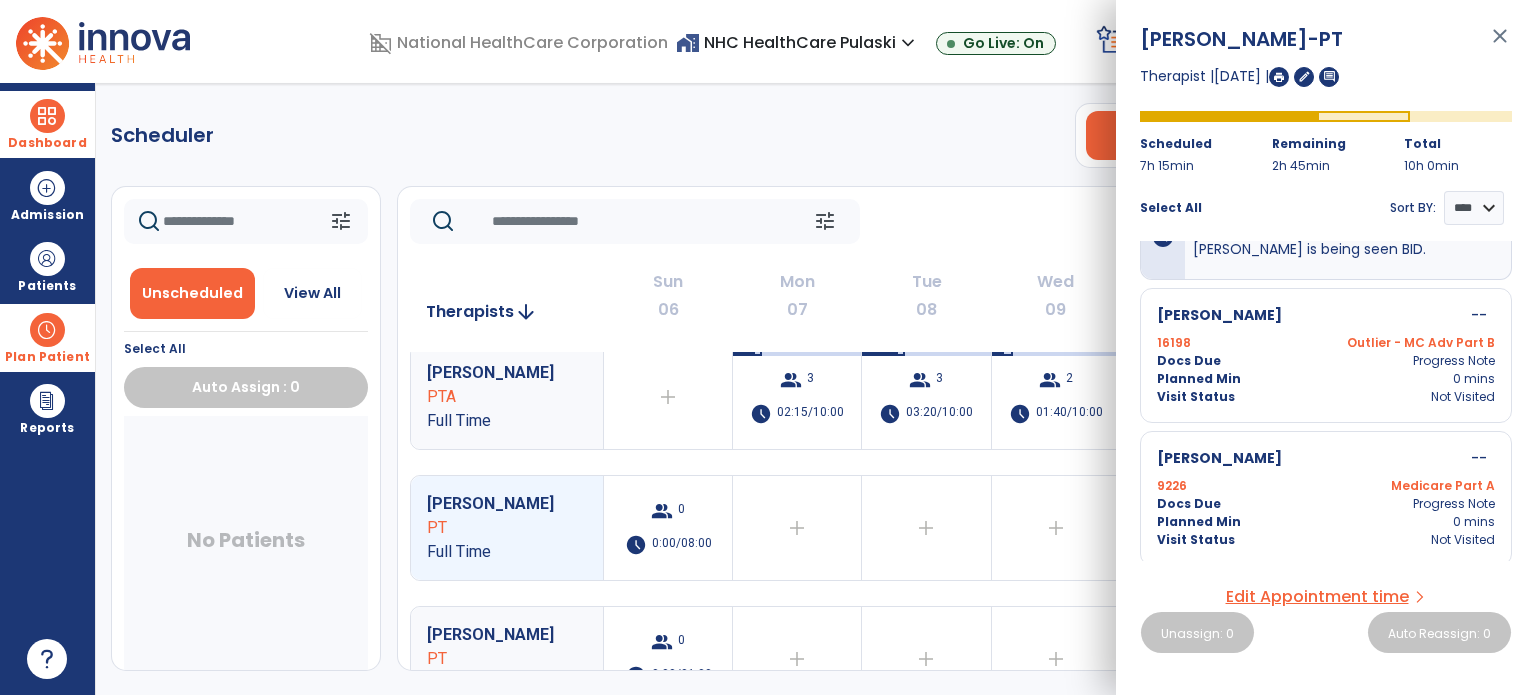 click on "Scheduler   PT   OT   ST  **** *** more_vert  Manage Labor   View All Therapists   Print" 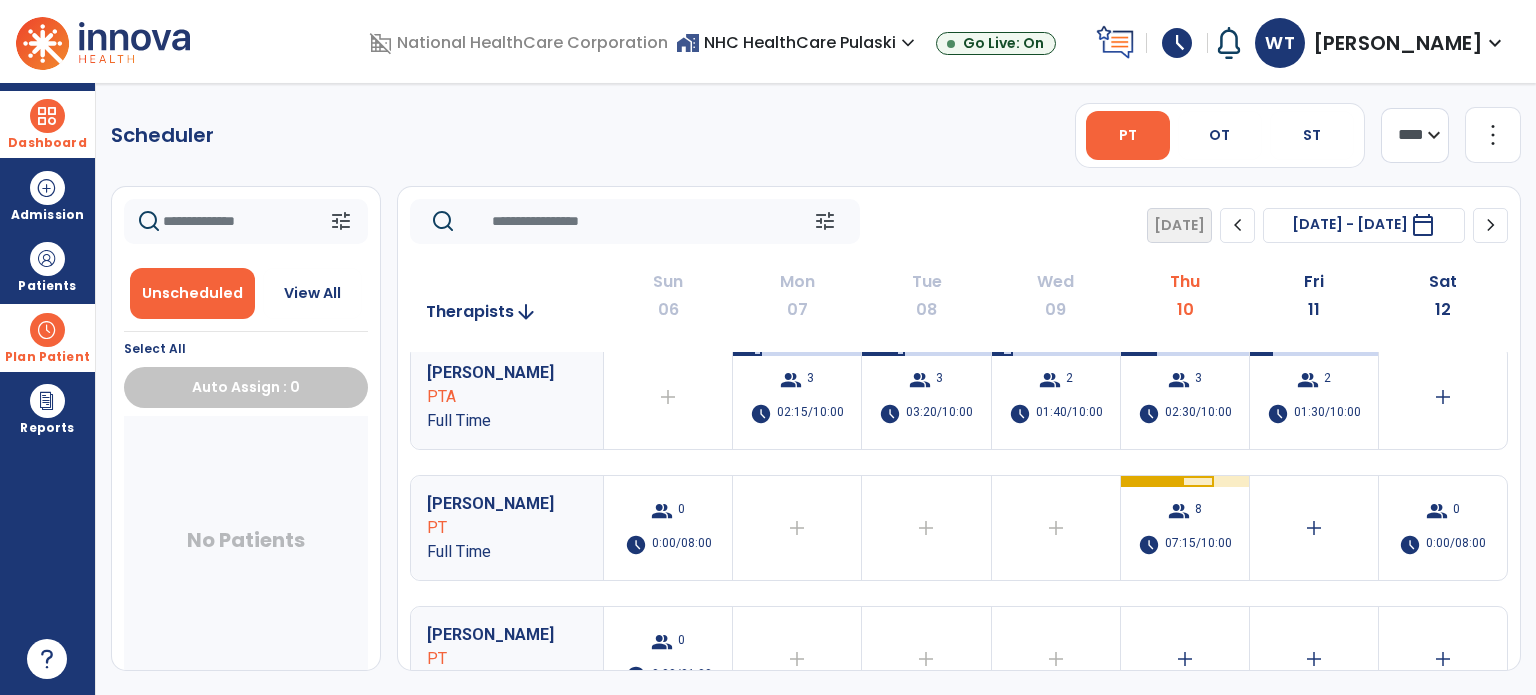 click at bounding box center [47, 116] 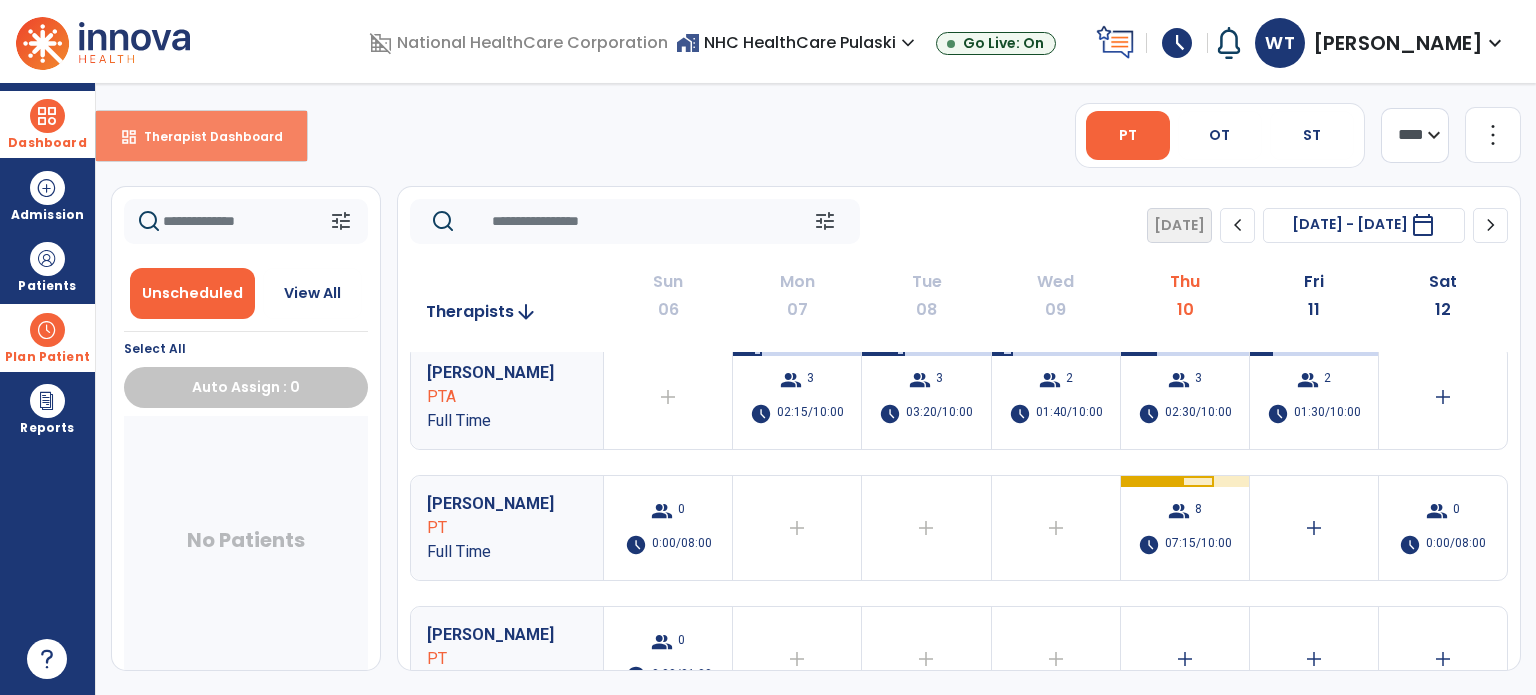 click on "dashboard  Therapist Dashboard" at bounding box center (201, 136) 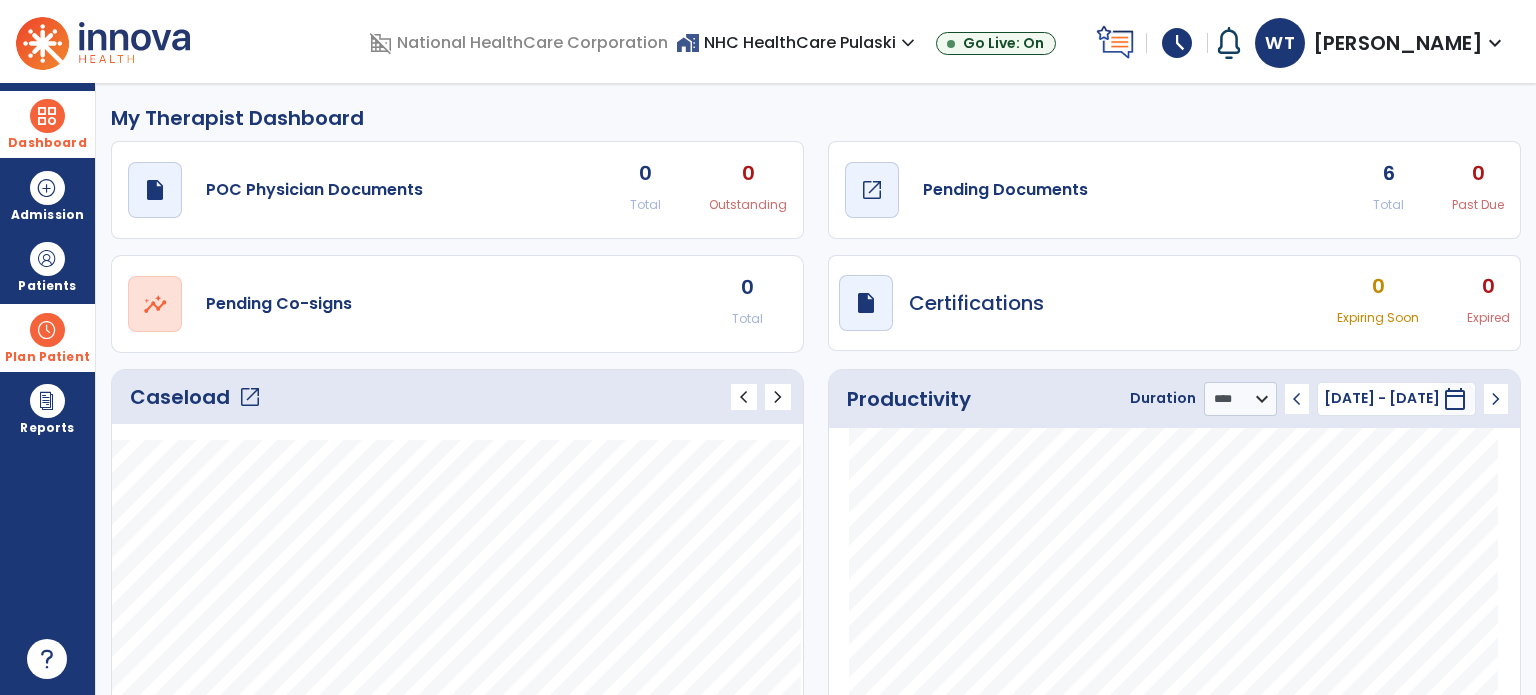 click on "open_in_new" 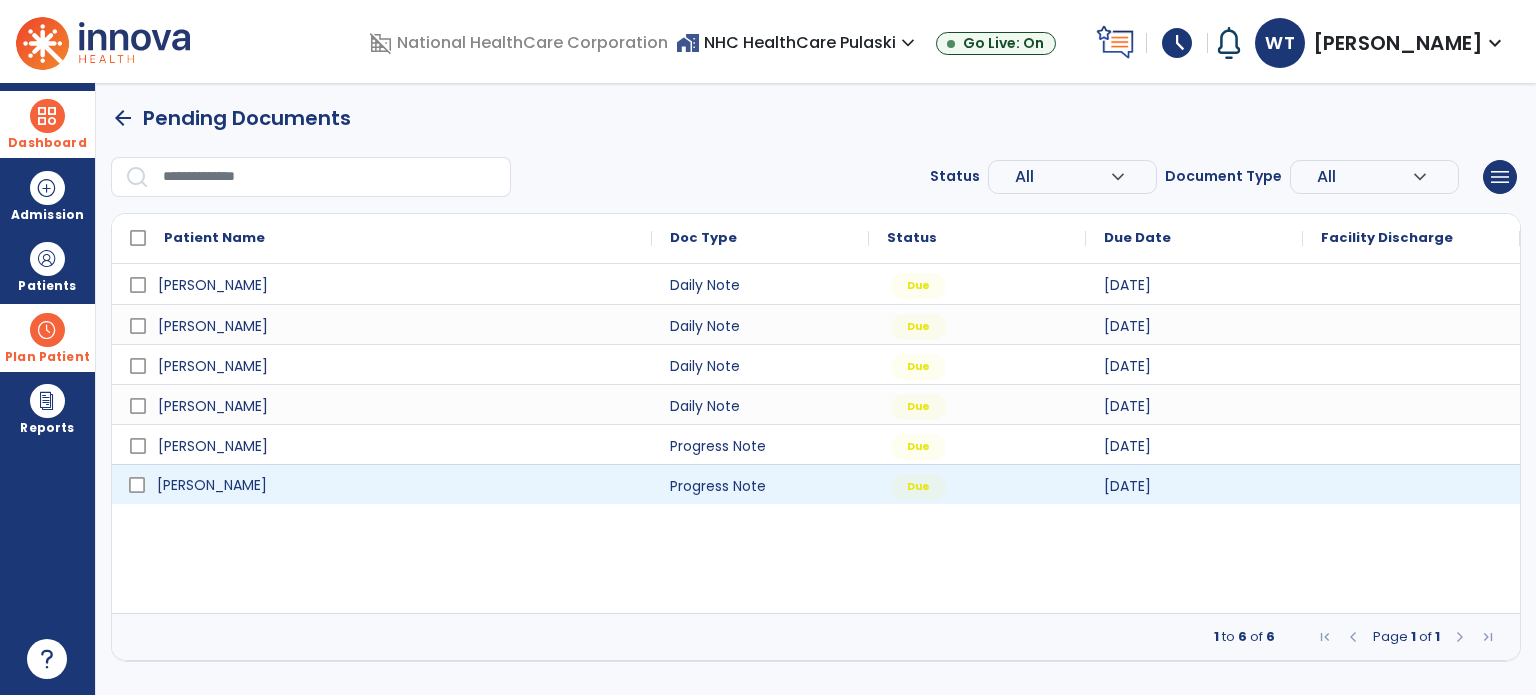 click on "[PERSON_NAME]" at bounding box center [396, 485] 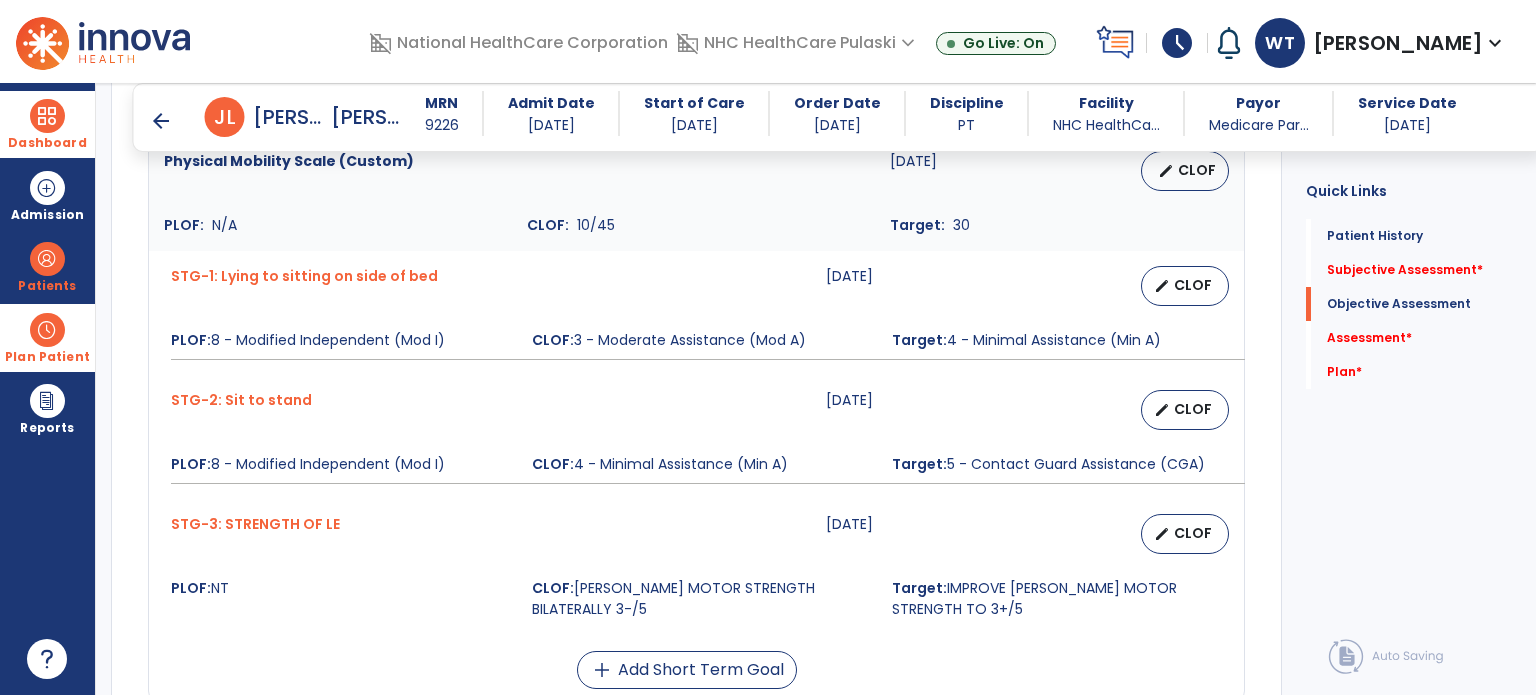 scroll, scrollTop: 1450, scrollLeft: 0, axis: vertical 